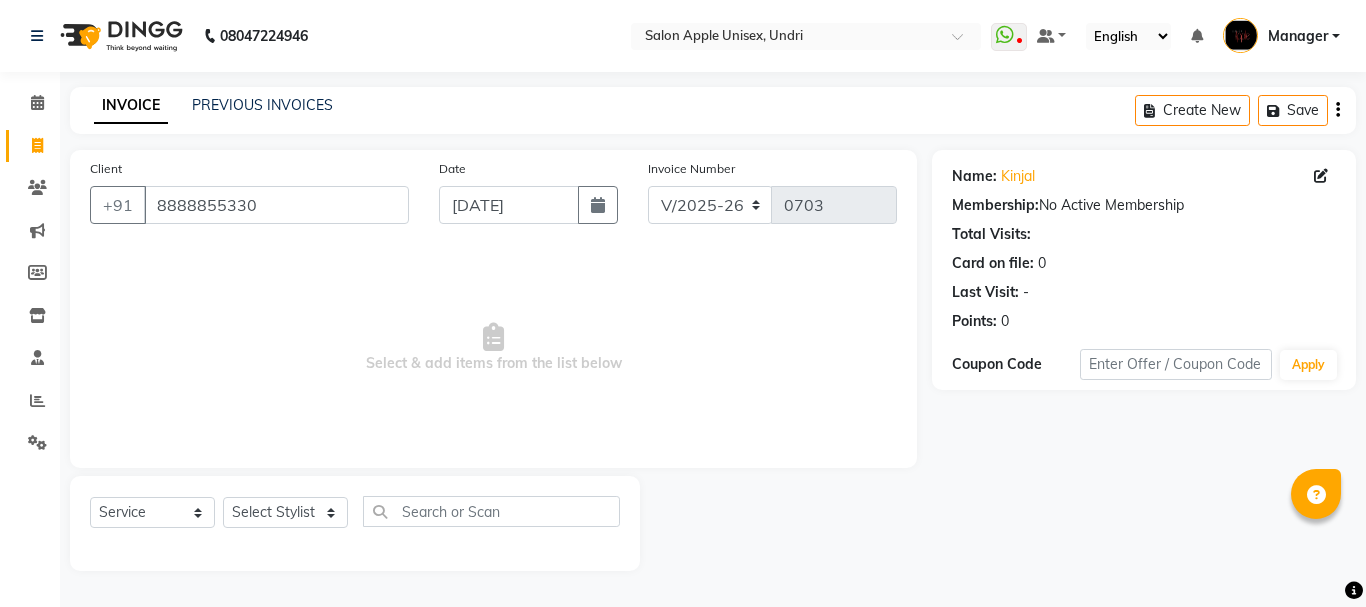select on "158" 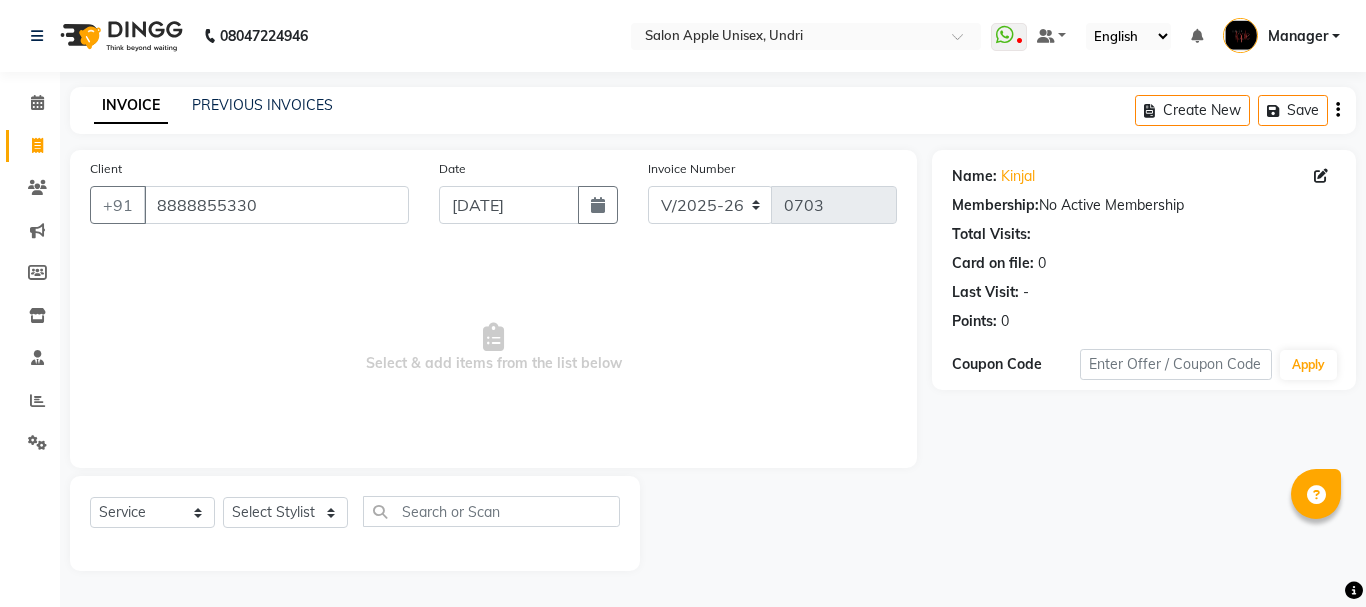 scroll, scrollTop: 0, scrollLeft: 0, axis: both 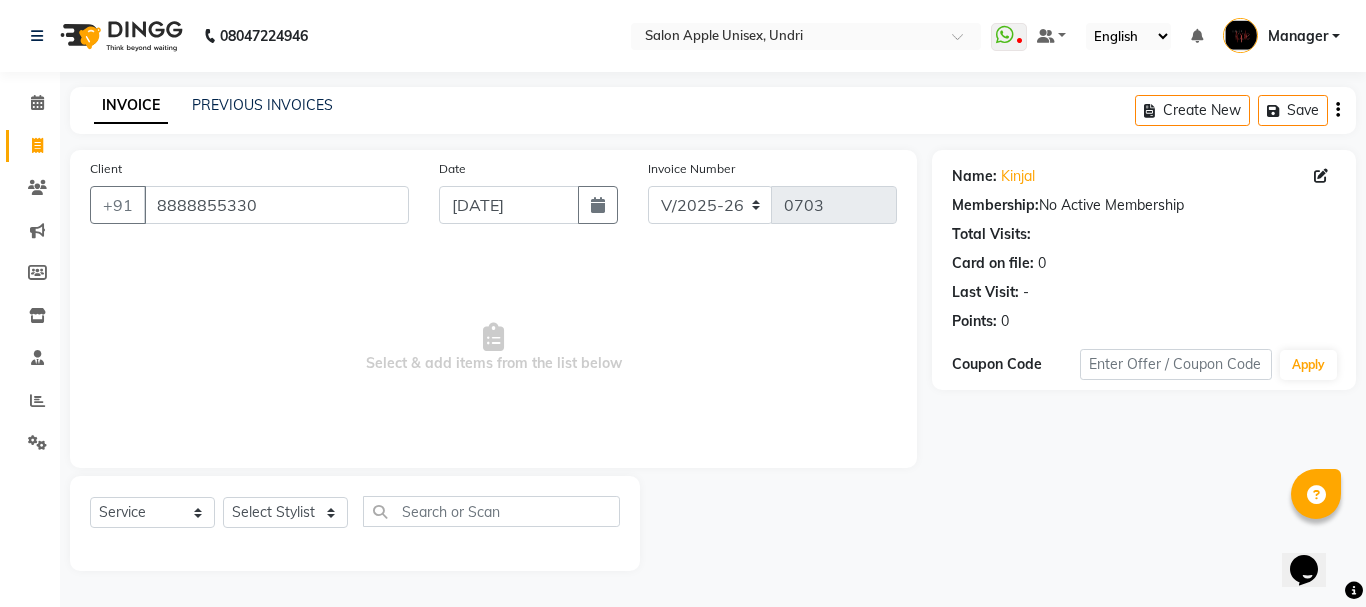 select on "79932" 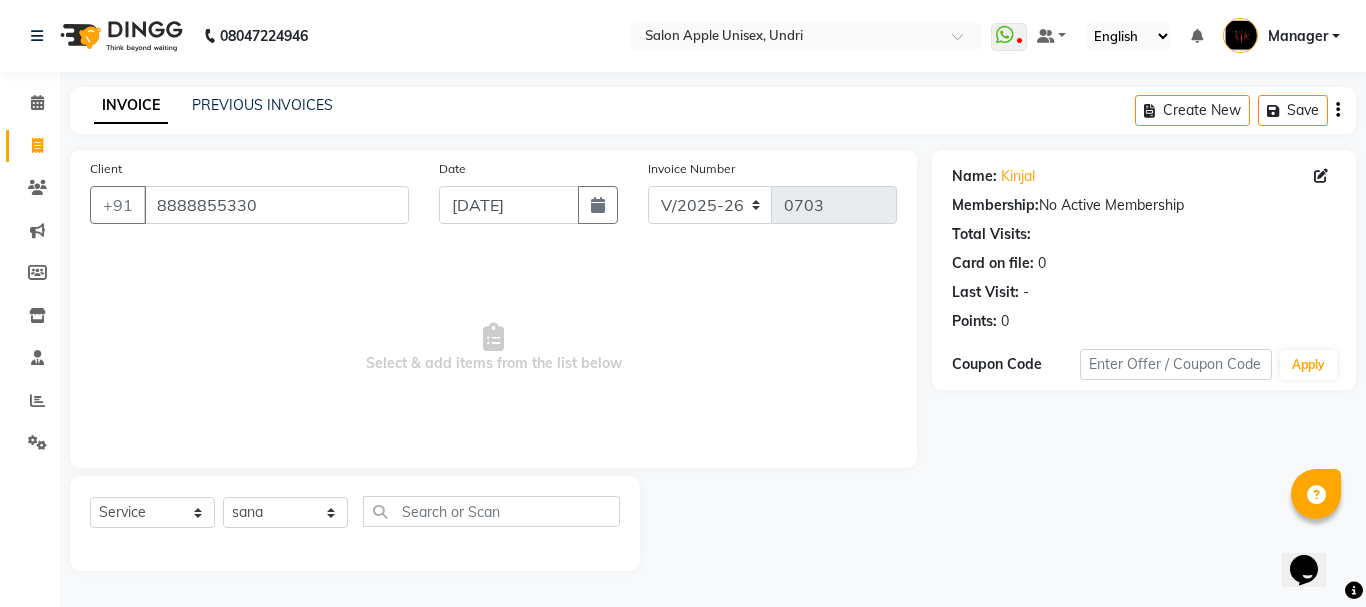 click on "Select Stylist [PERSON_NAME] durga [PERSON_NAME] Manager Manager [PERSON_NAME] OWNER [PERSON_NAME] sana [PERSON_NAME] Training Department" 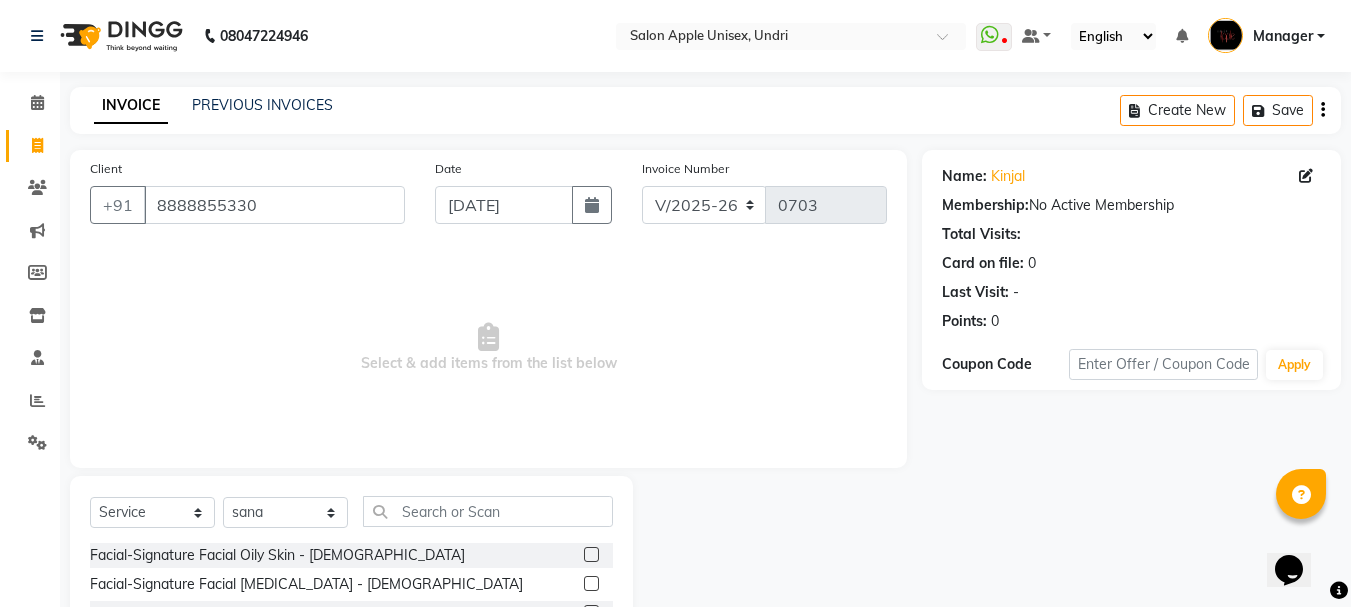 click on "Select Stylist [PERSON_NAME] durga [PERSON_NAME] Manager Manager [PERSON_NAME] OWNER [PERSON_NAME] sana [PERSON_NAME] Training Department" 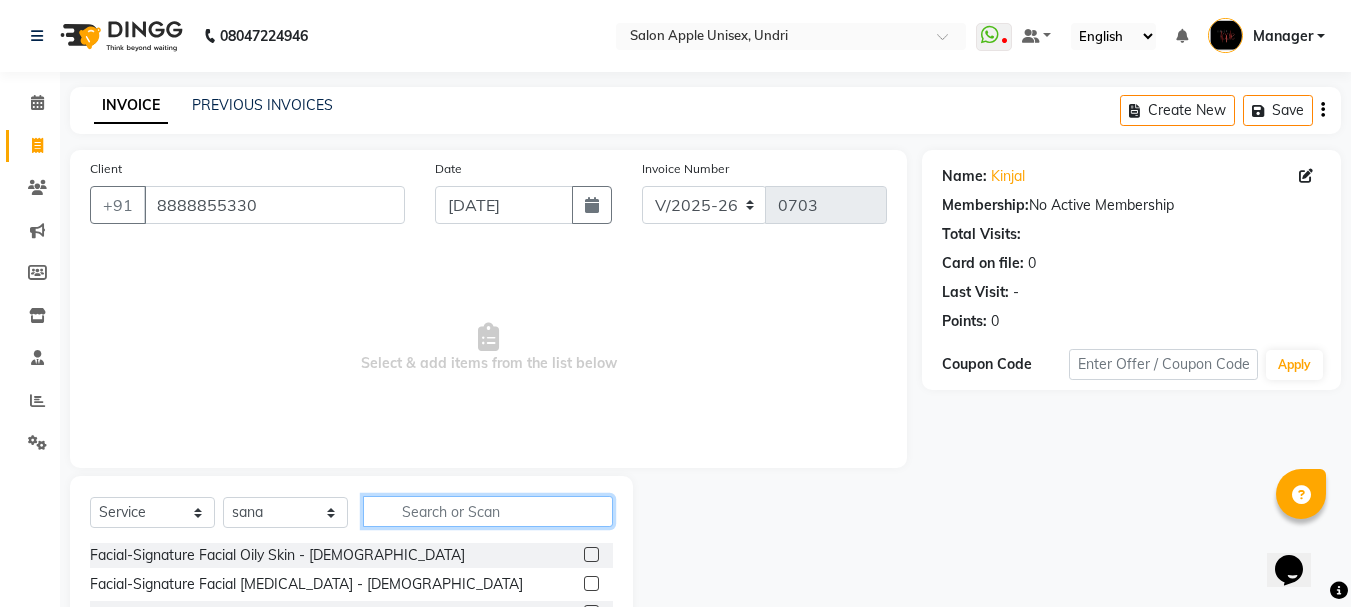 click 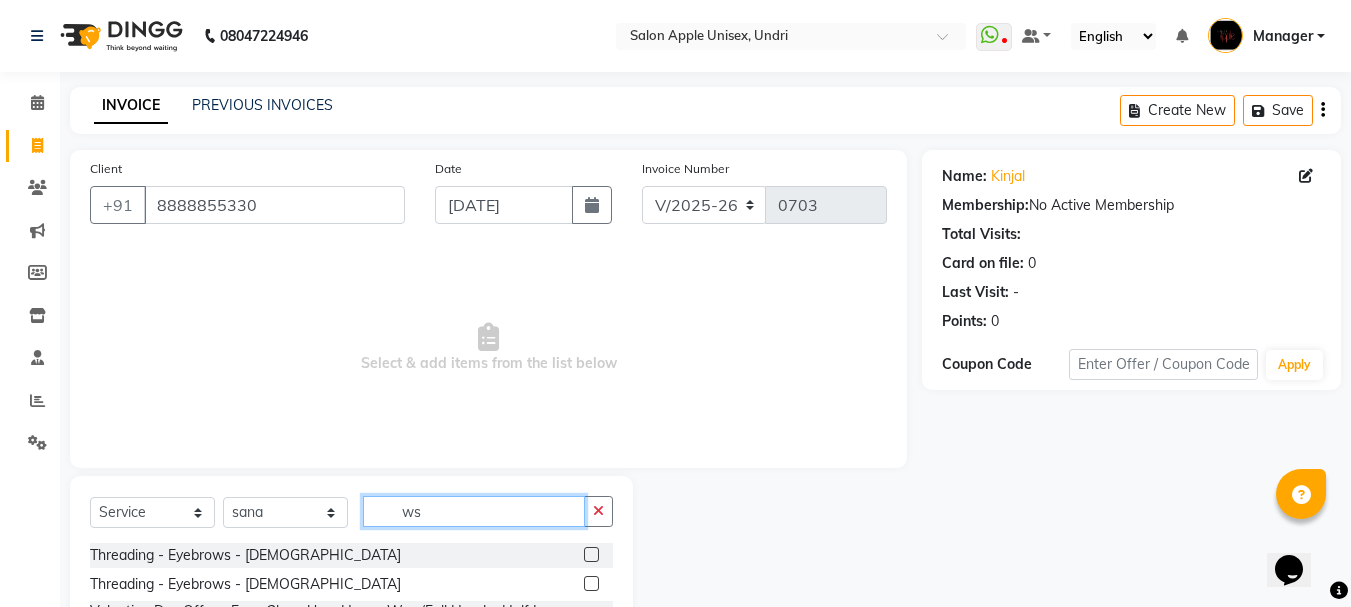 type on "w" 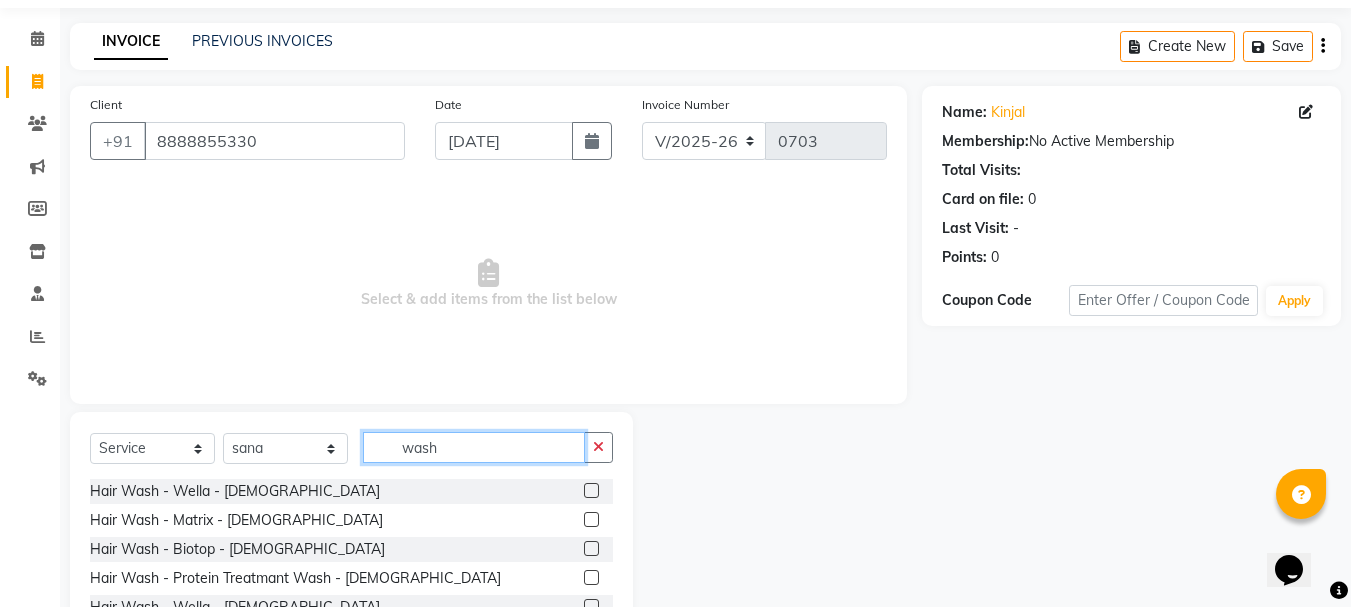 scroll, scrollTop: 194, scrollLeft: 0, axis: vertical 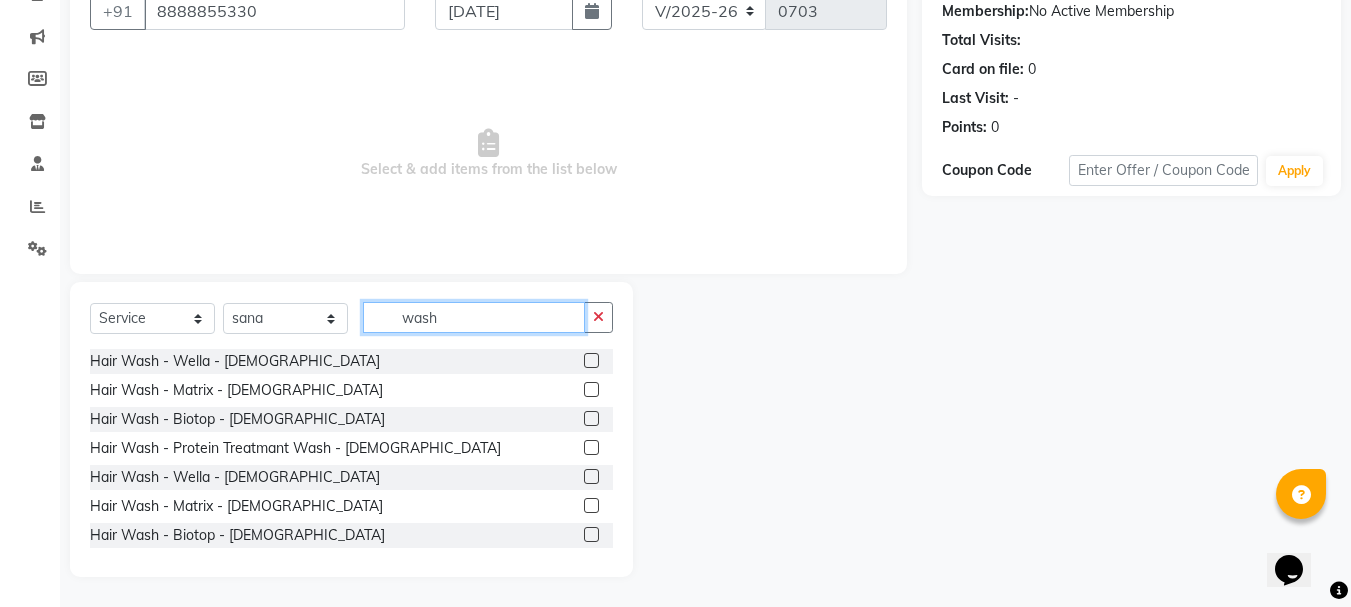type on "wash" 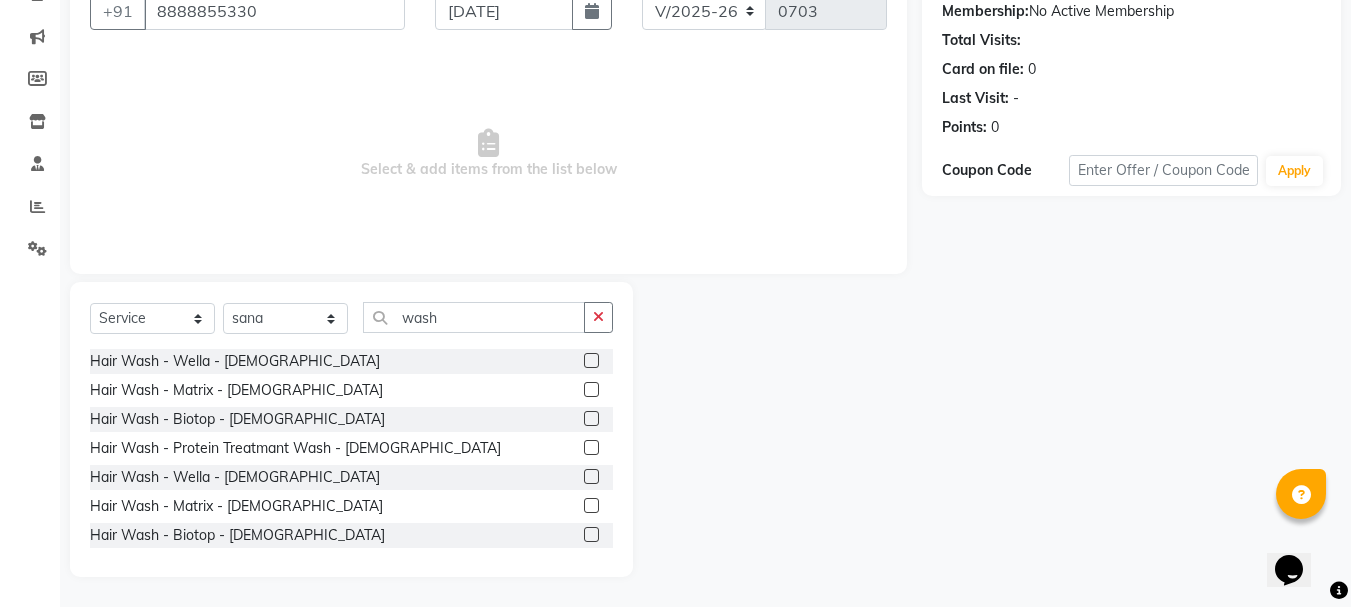 click on "Hair Wash - Wella - [DEMOGRAPHIC_DATA]" 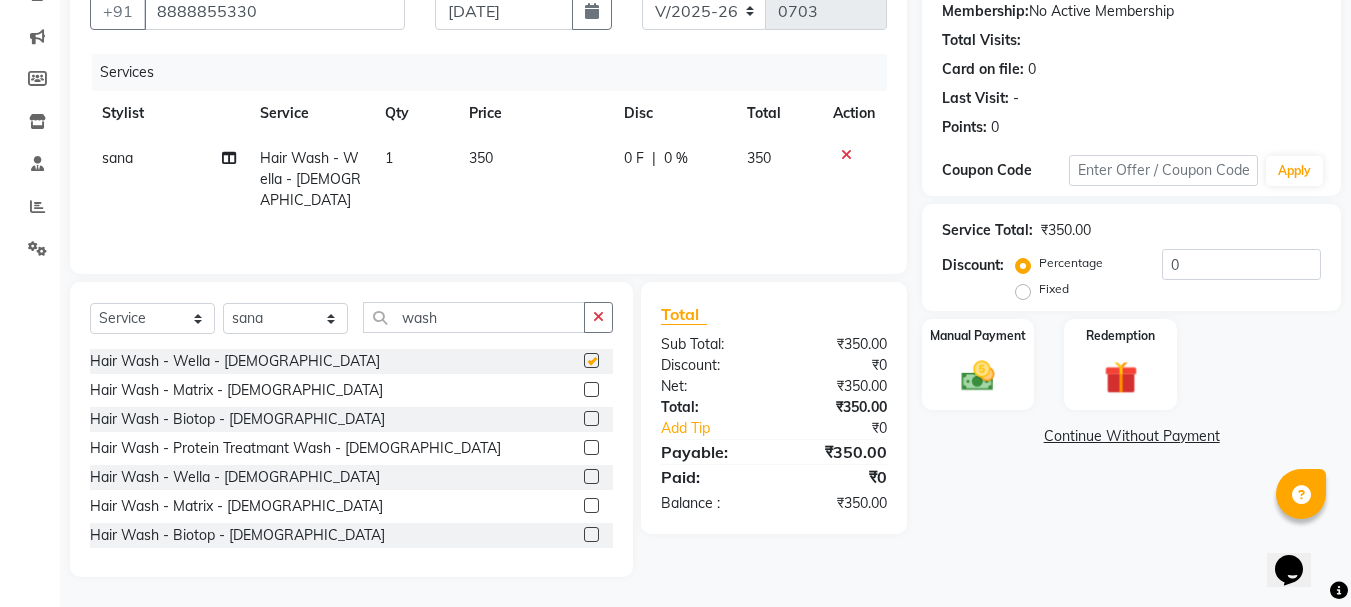 checkbox on "false" 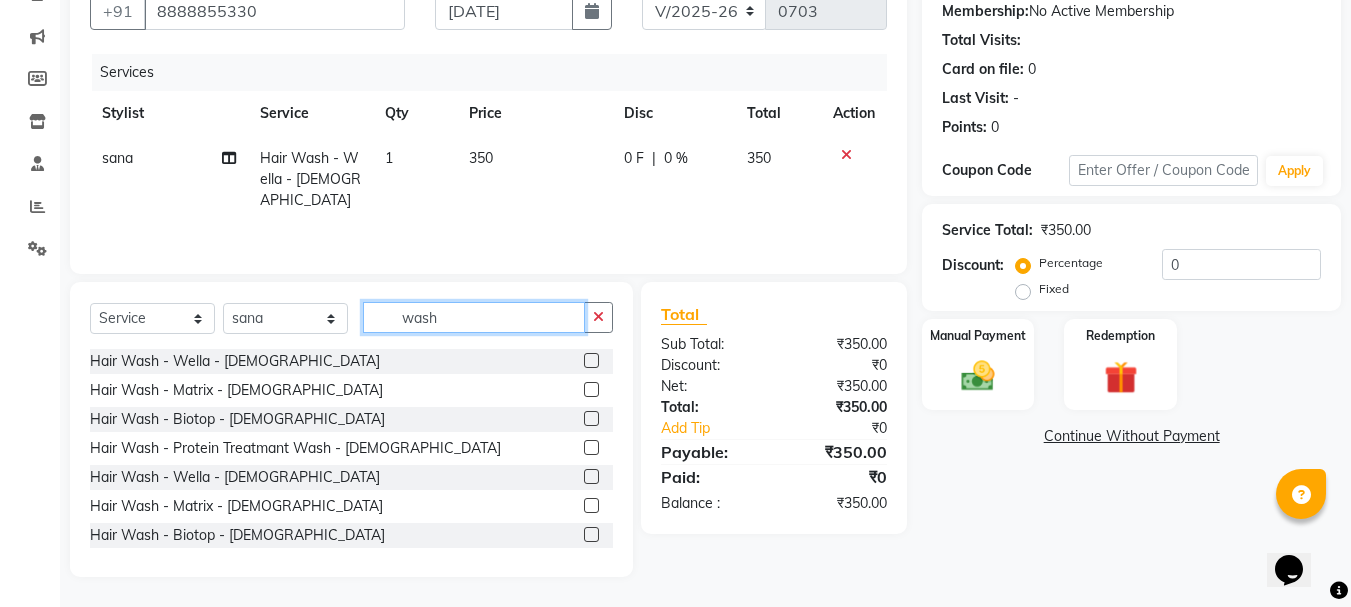 drag, startPoint x: 456, startPoint y: 326, endPoint x: 352, endPoint y: 331, distance: 104.120125 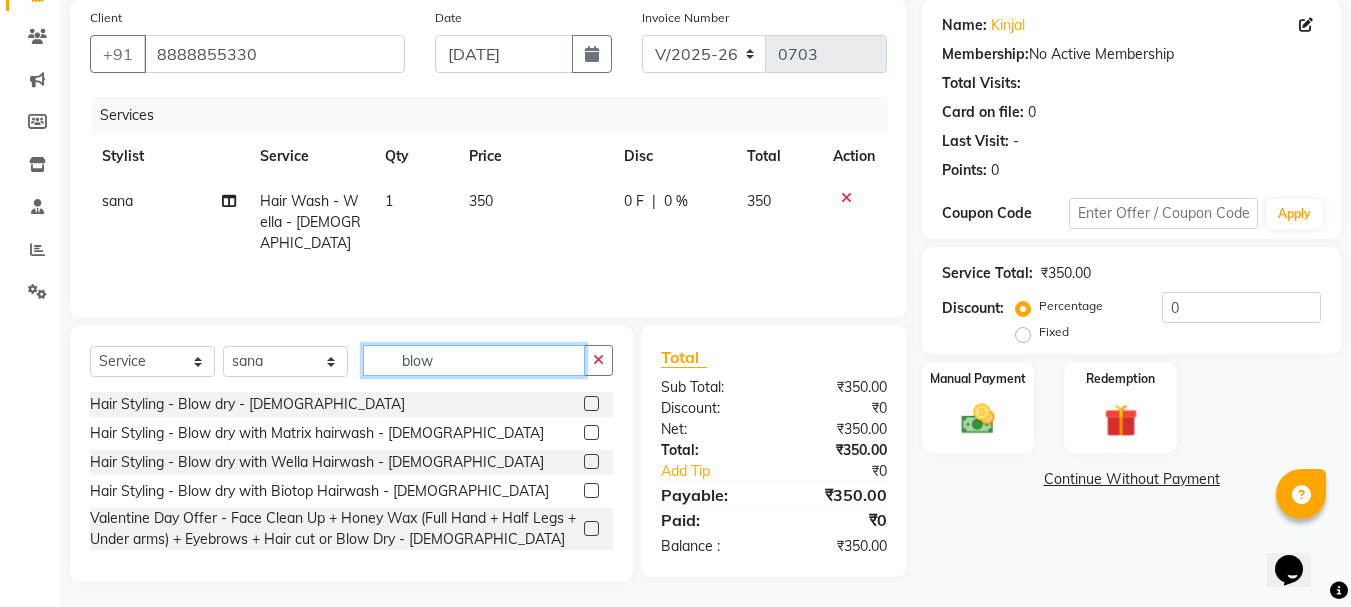 scroll, scrollTop: 156, scrollLeft: 0, axis: vertical 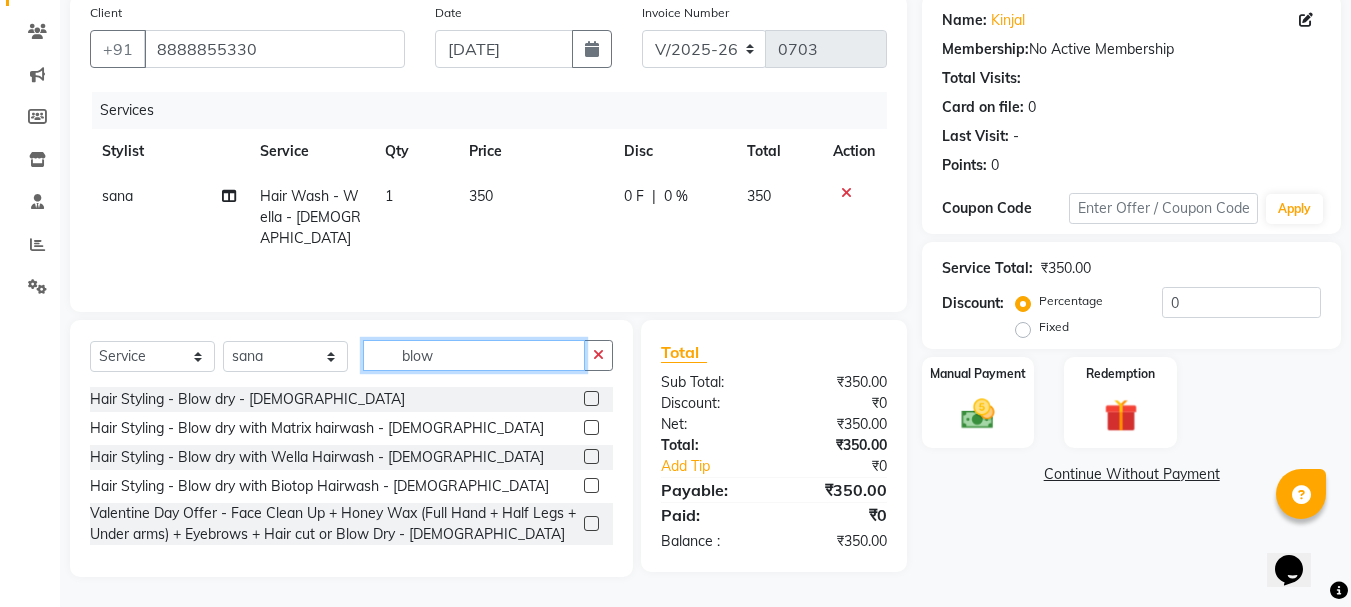 type on "blow" 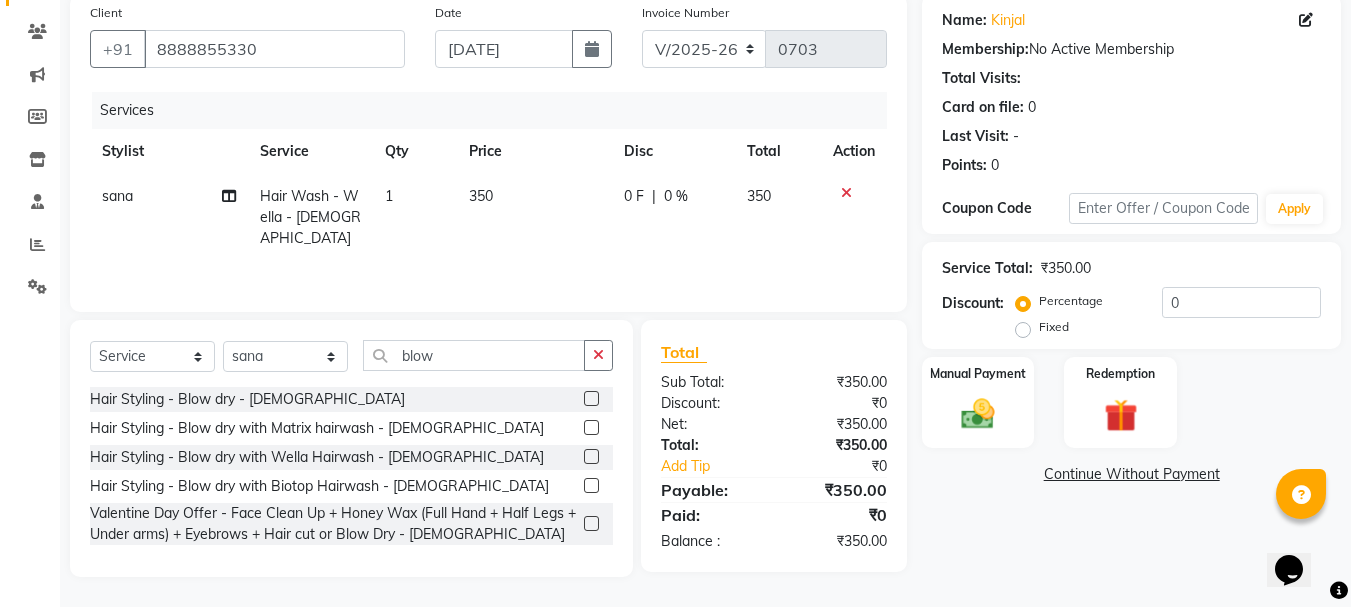 click 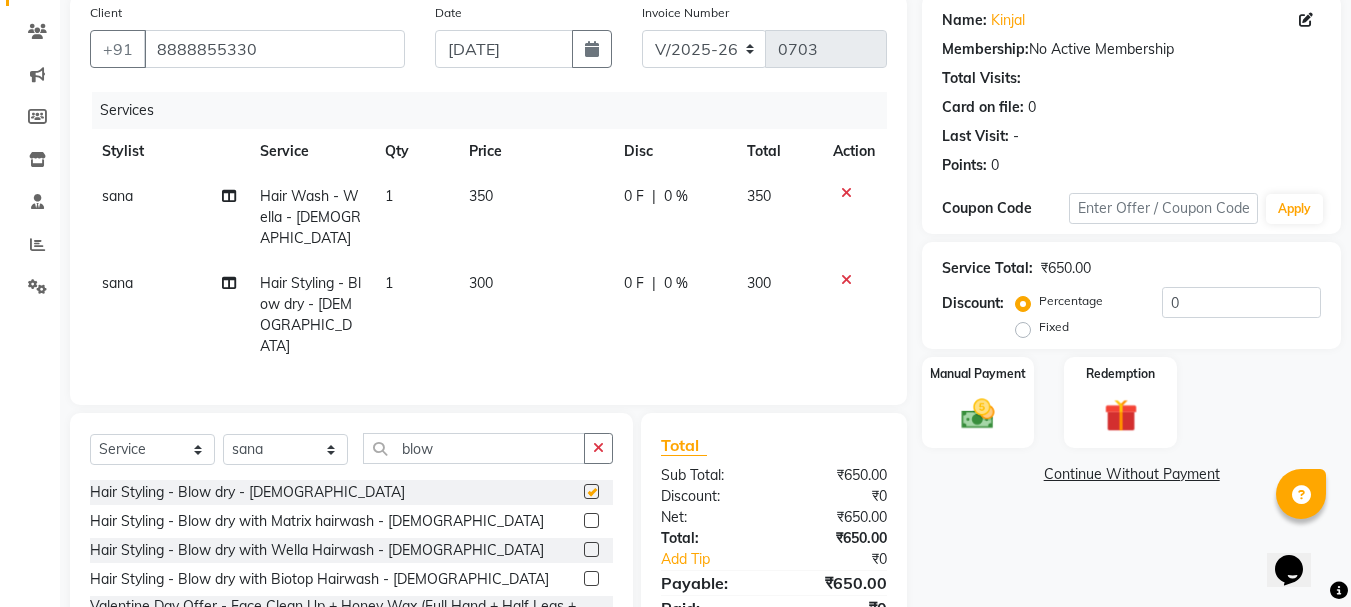 checkbox on "false" 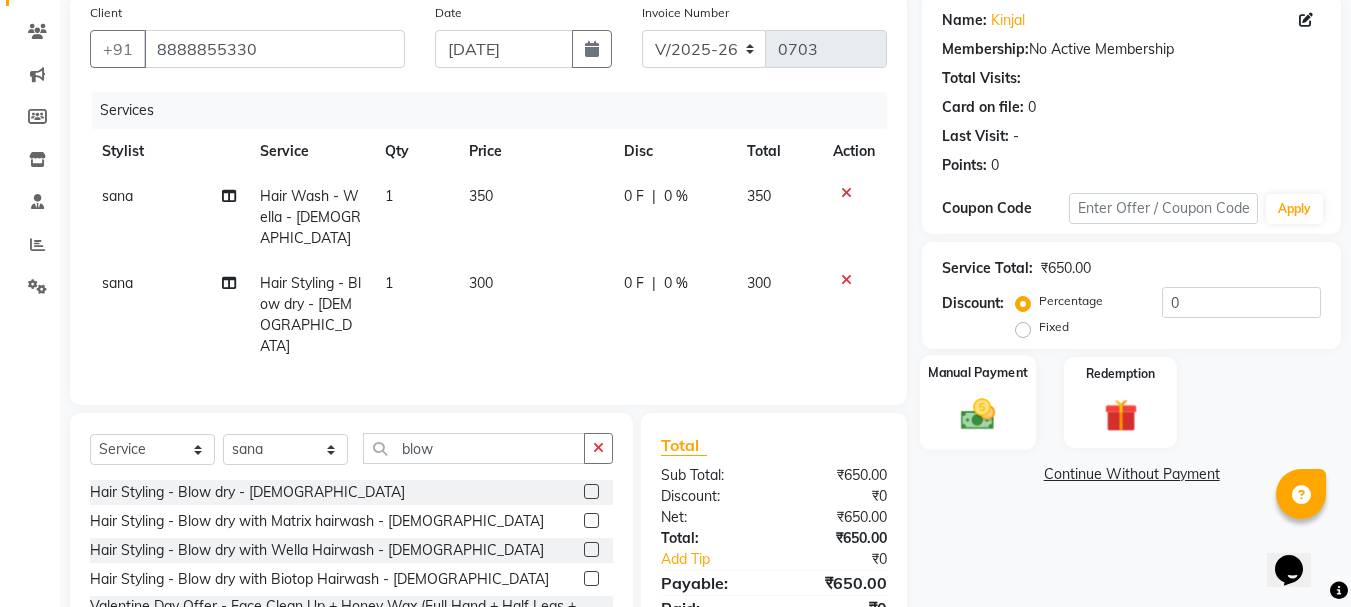 click 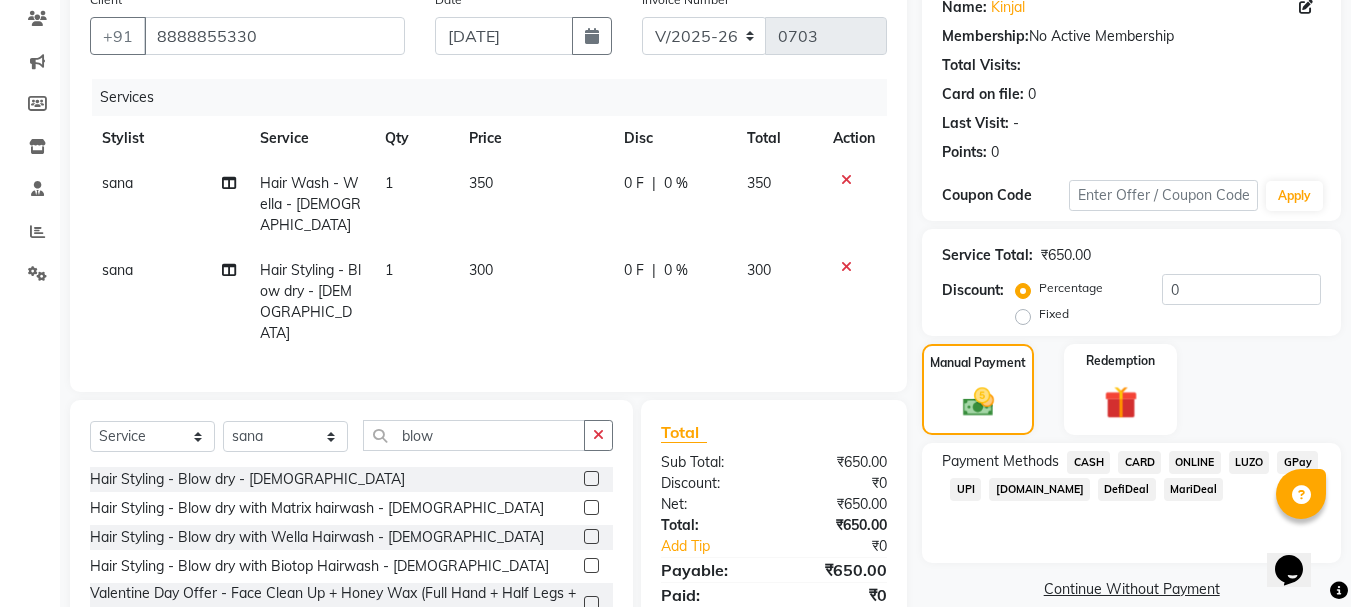 scroll, scrollTop: 222, scrollLeft: 0, axis: vertical 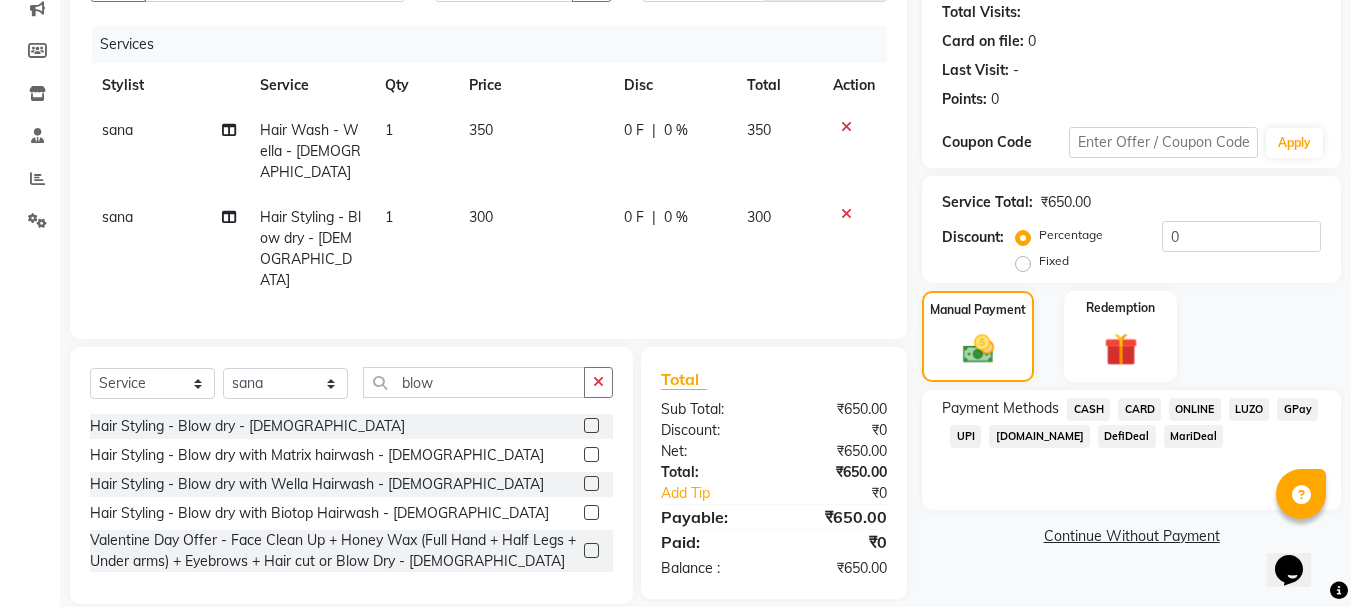 click on "CASH" 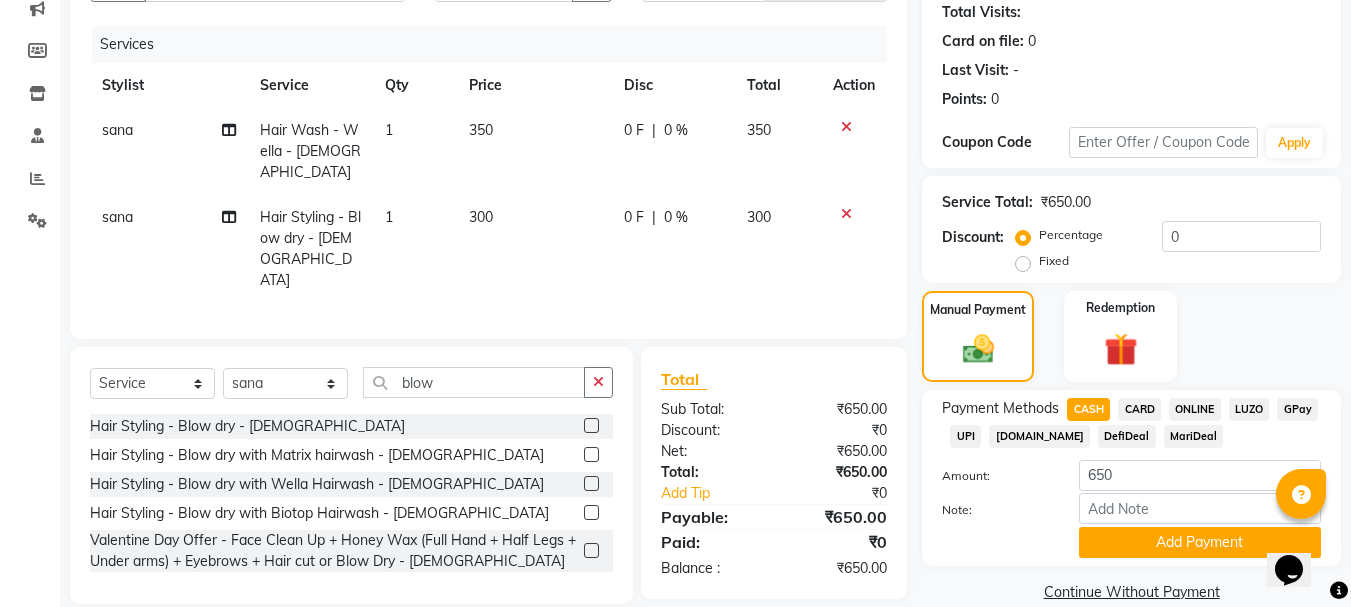 click 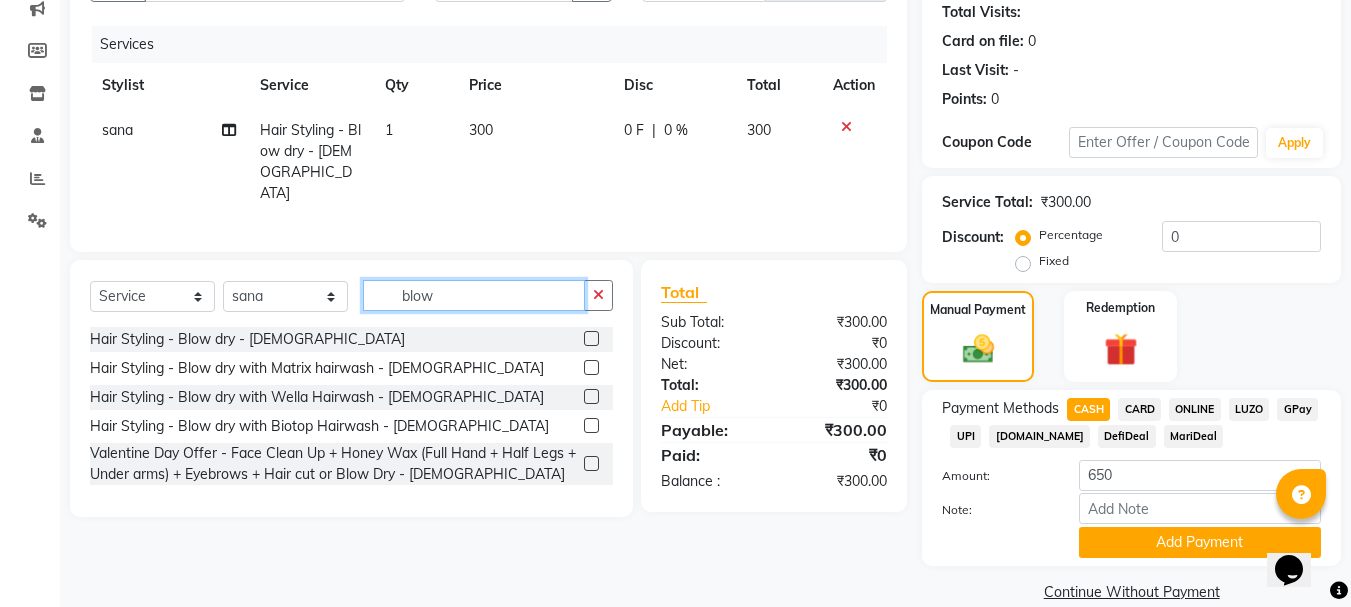 drag, startPoint x: 466, startPoint y: 294, endPoint x: 305, endPoint y: 278, distance: 161.79308 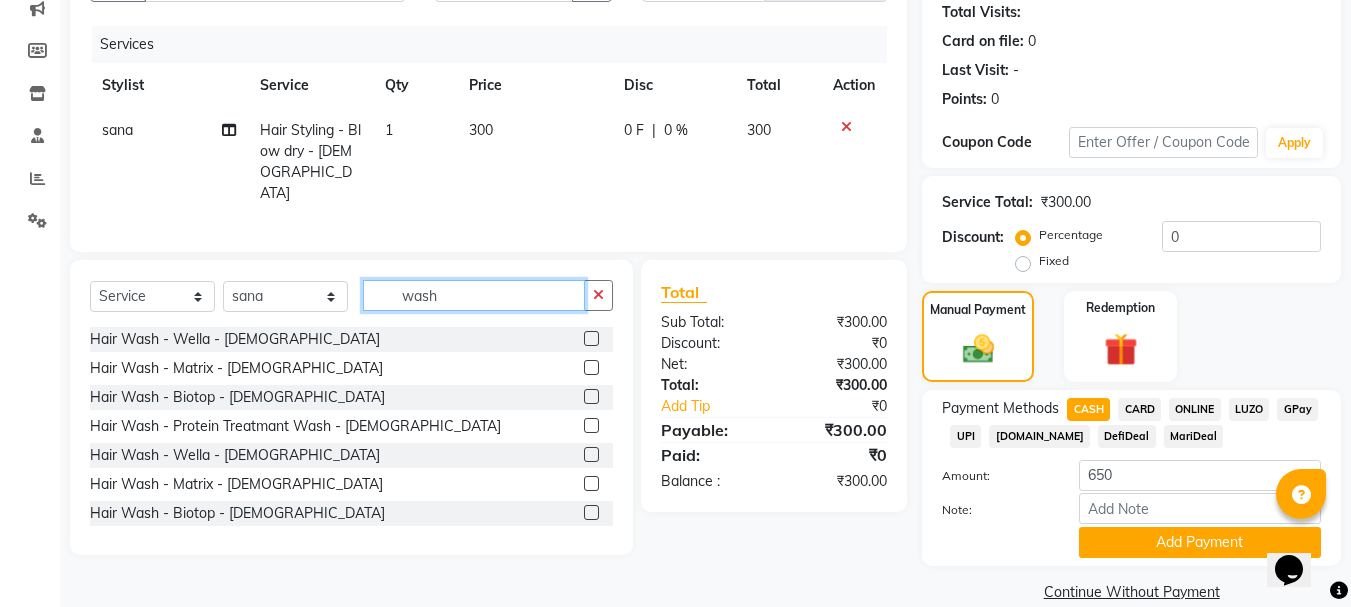 type on "wash" 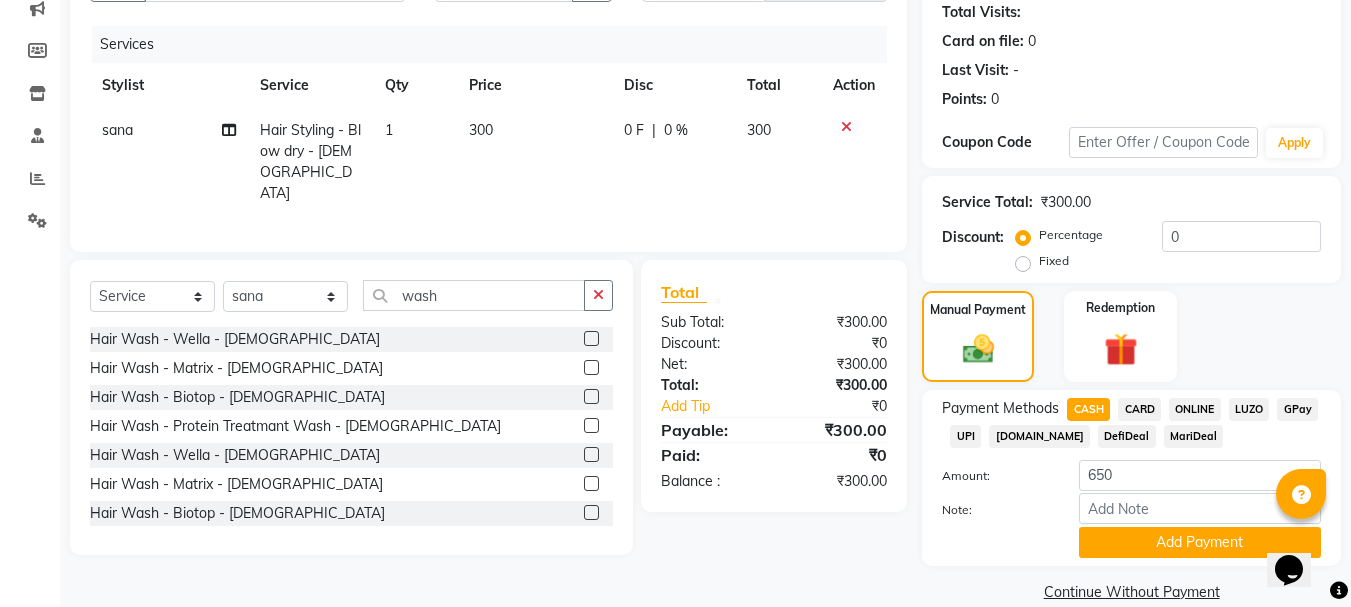 click 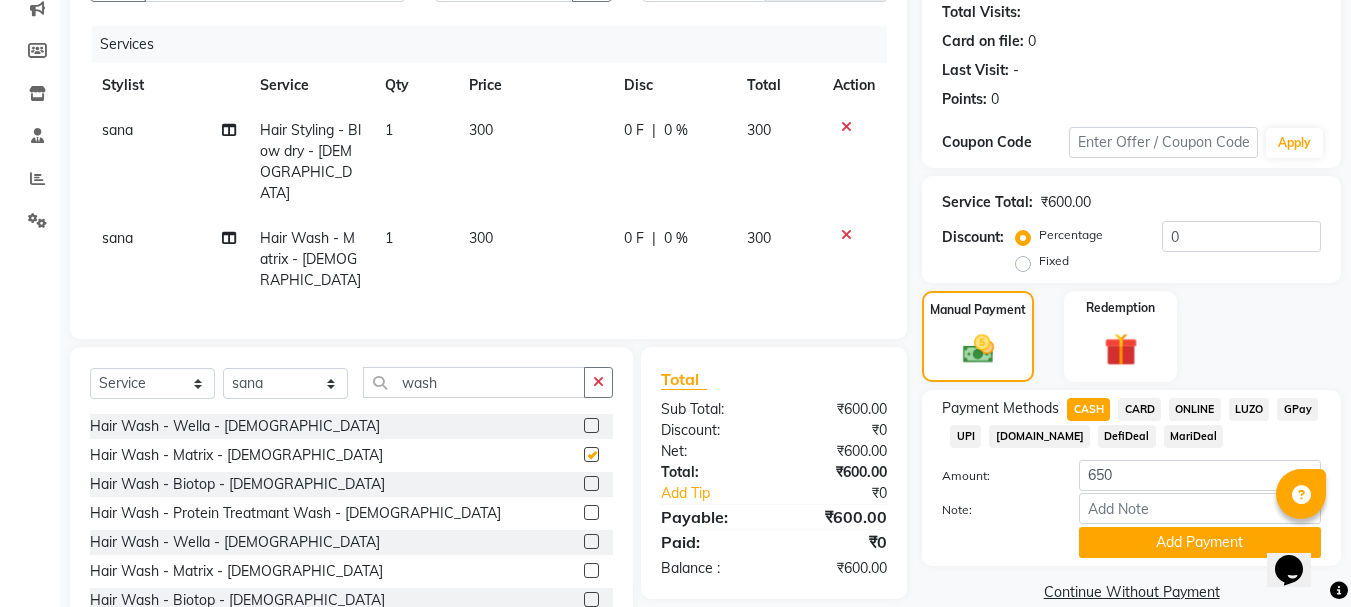 checkbox on "false" 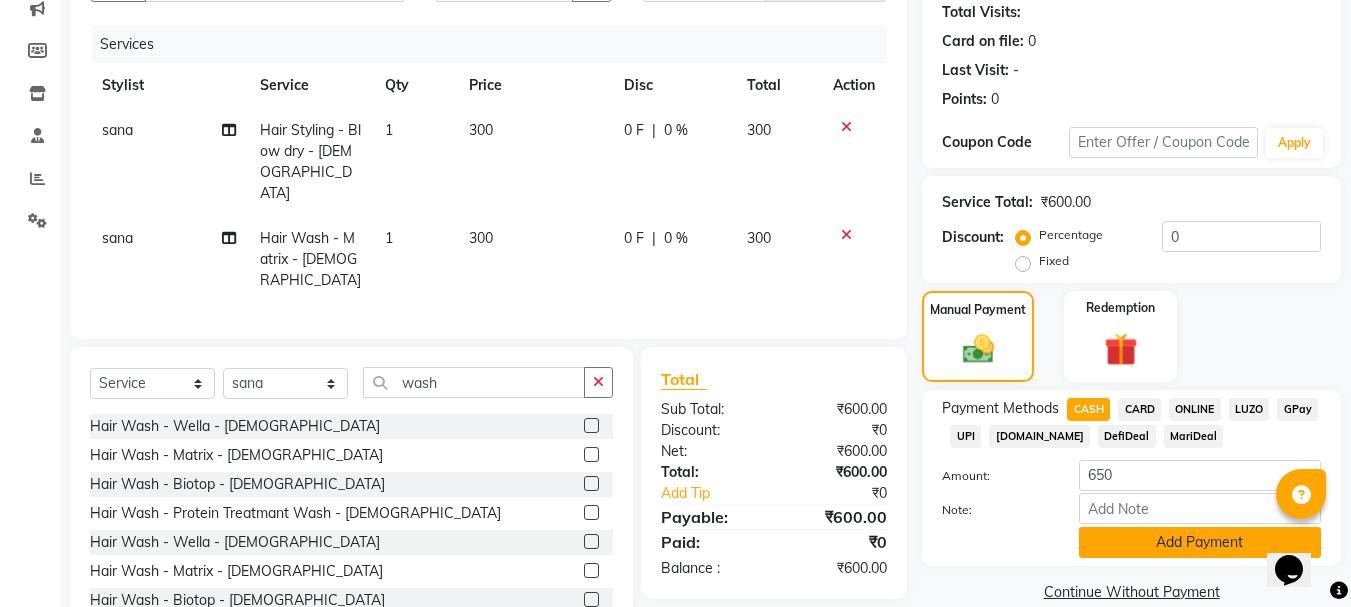 click on "Add Payment" 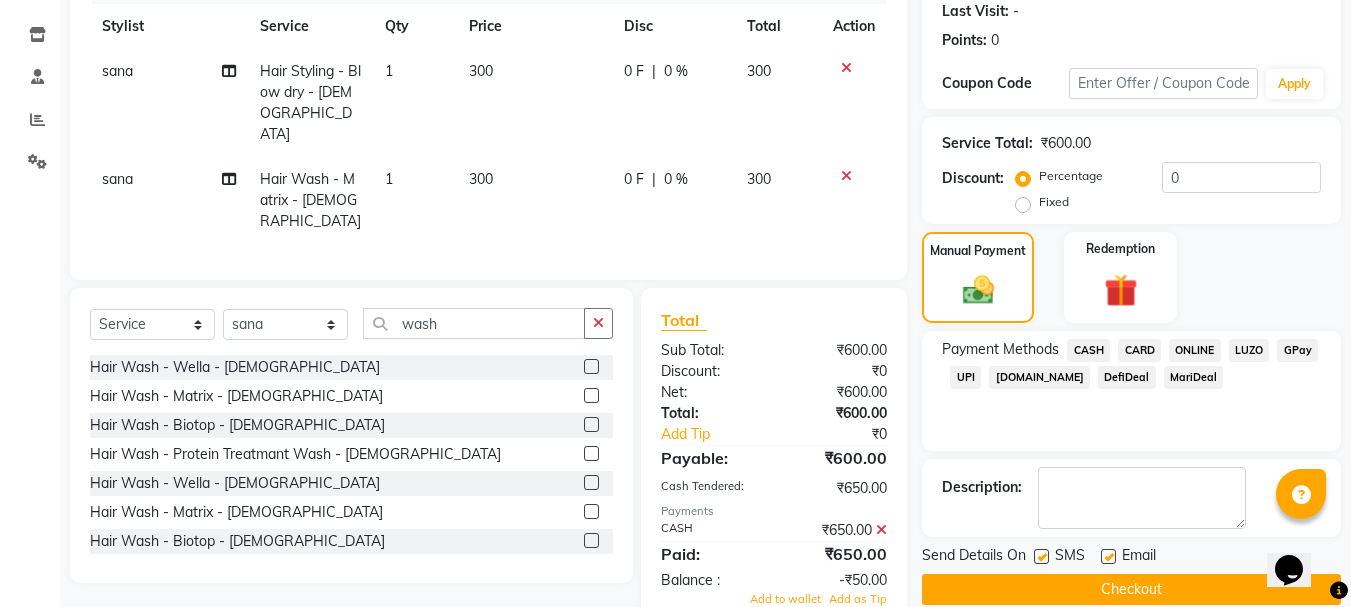 scroll, scrollTop: 309, scrollLeft: 0, axis: vertical 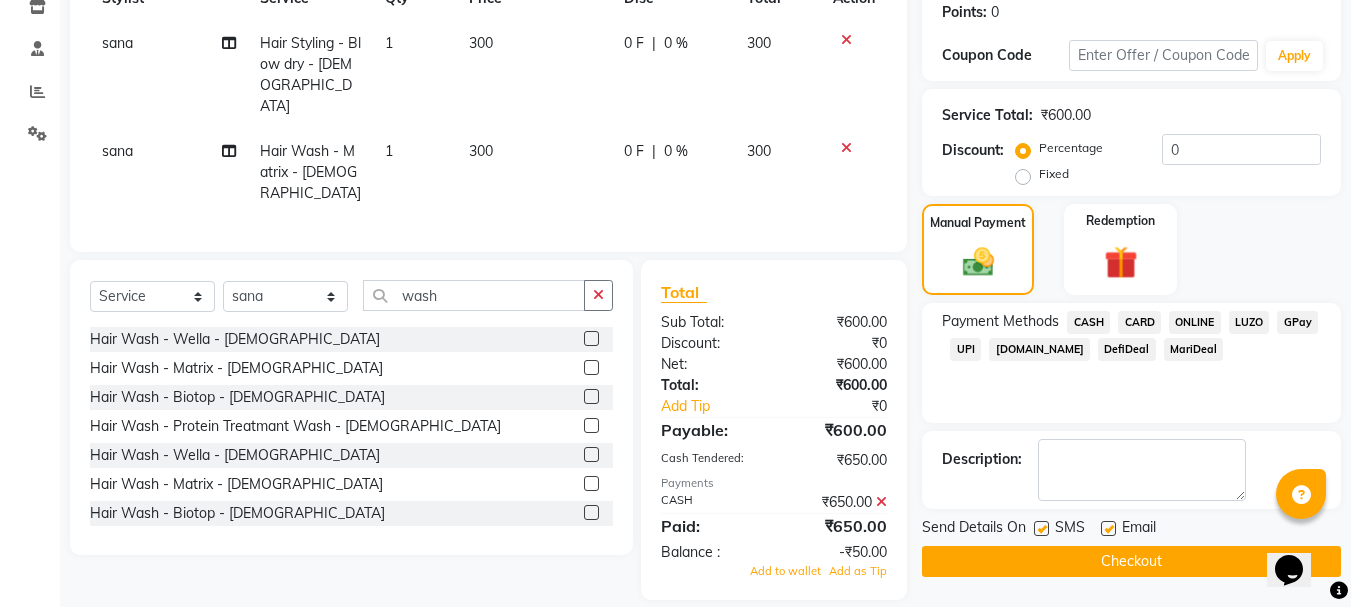click on "Checkout" 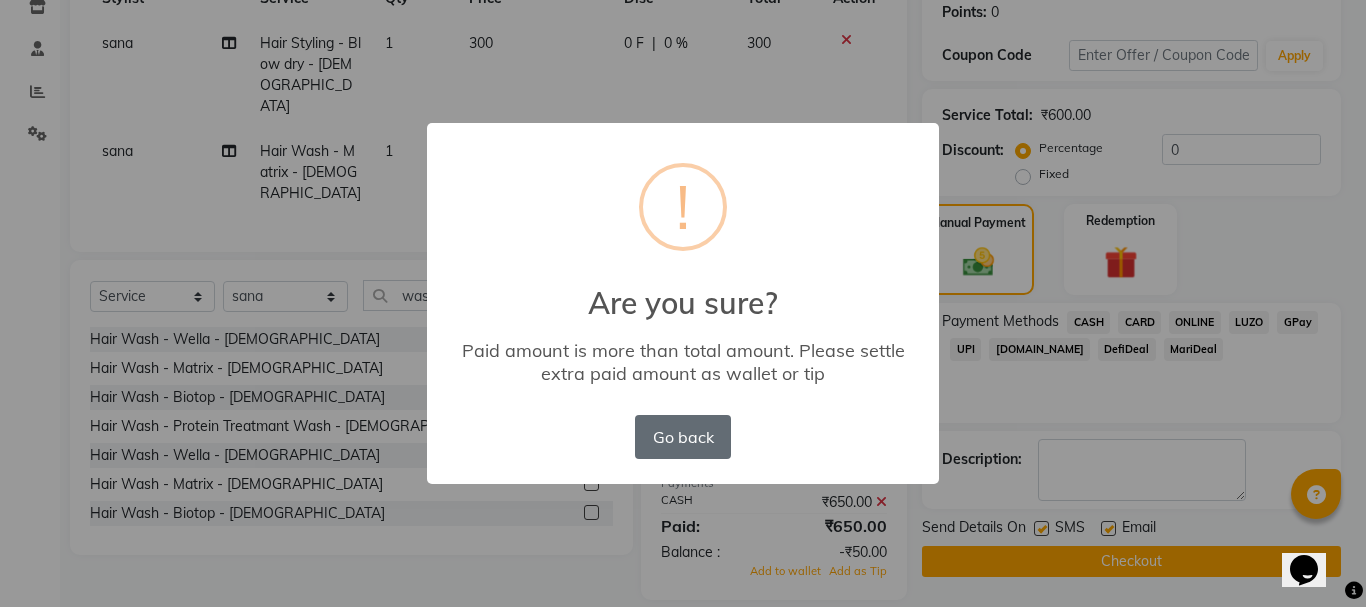 click on "Go back" at bounding box center (683, 437) 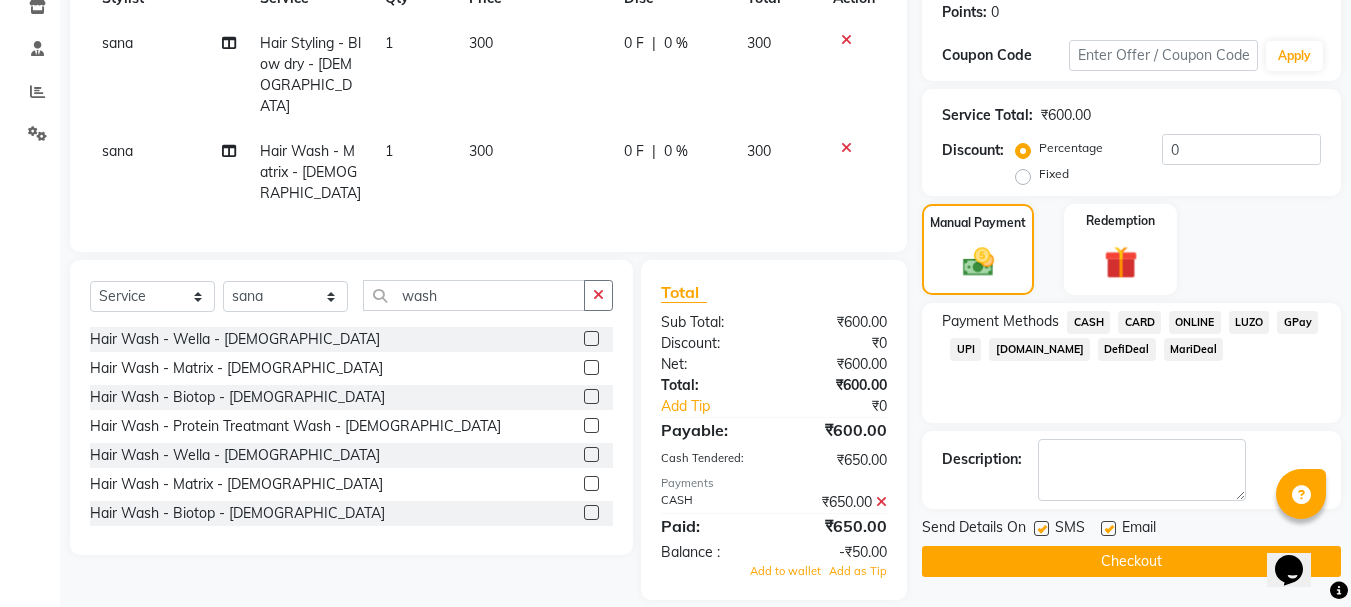 click on "Checkout" 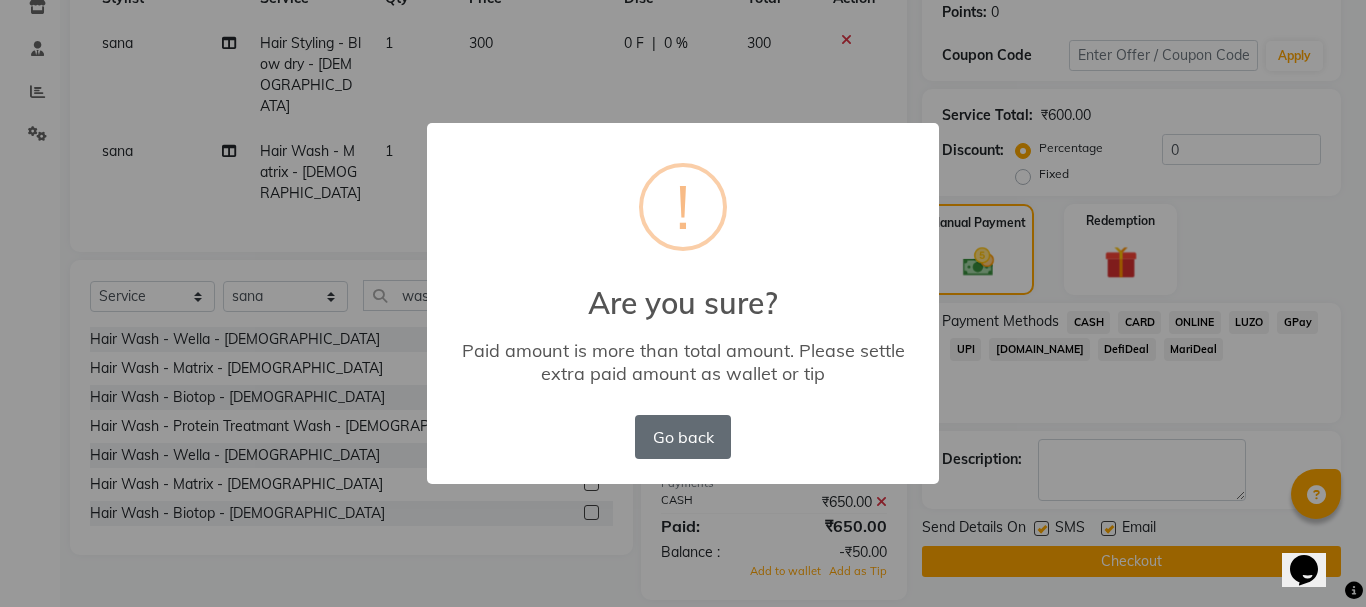 click on "Go back" at bounding box center (683, 437) 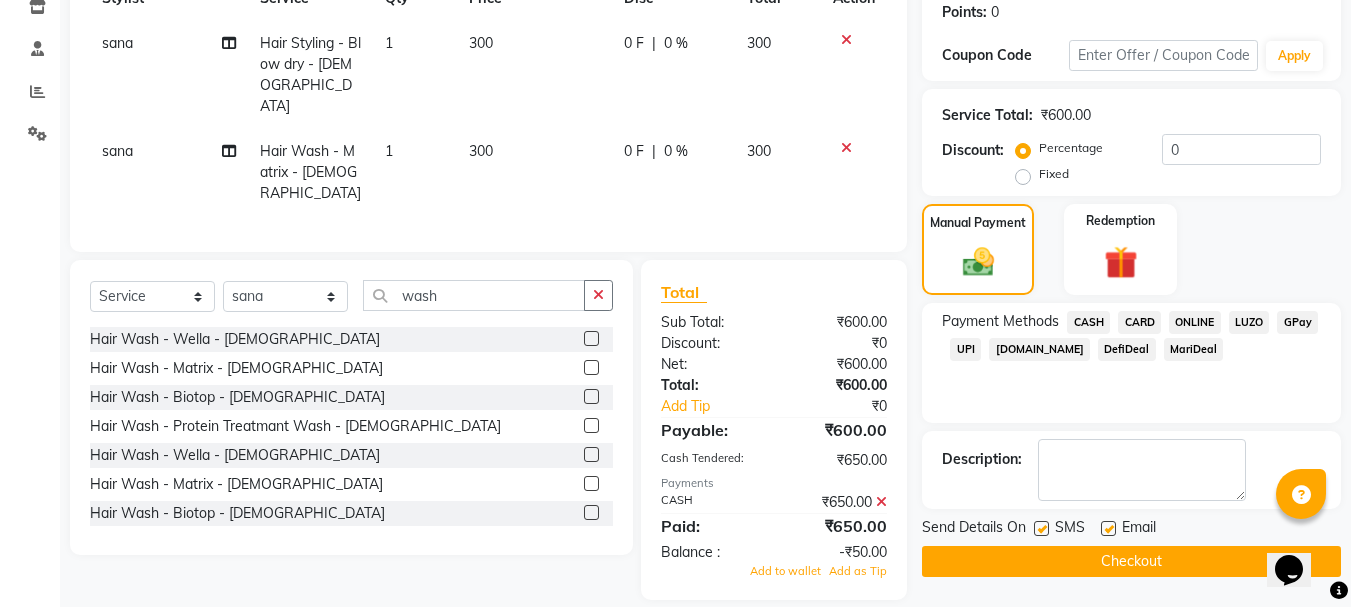 click 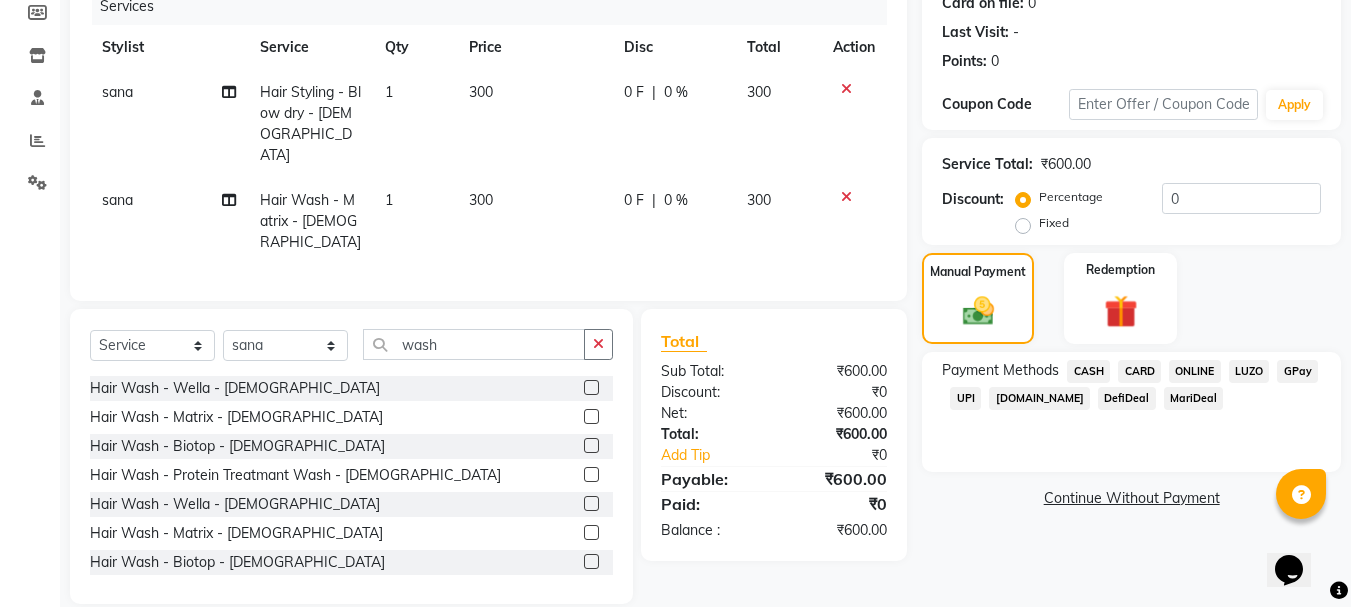 click on "CASH" 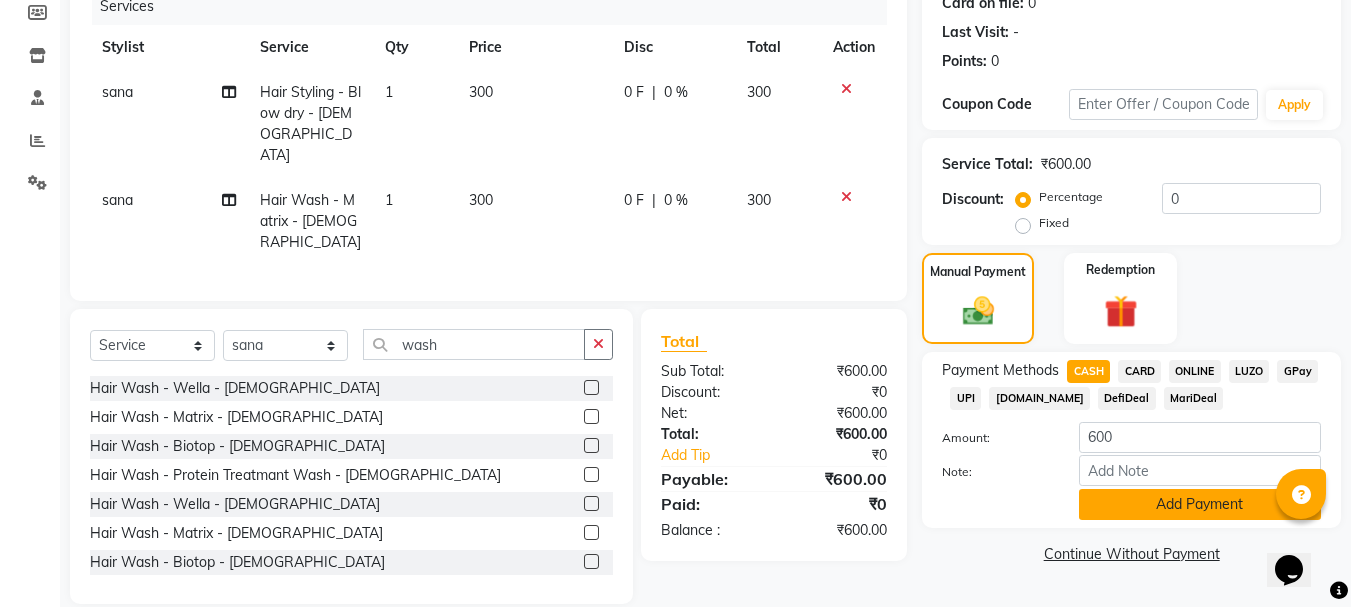 click on "Add Payment" 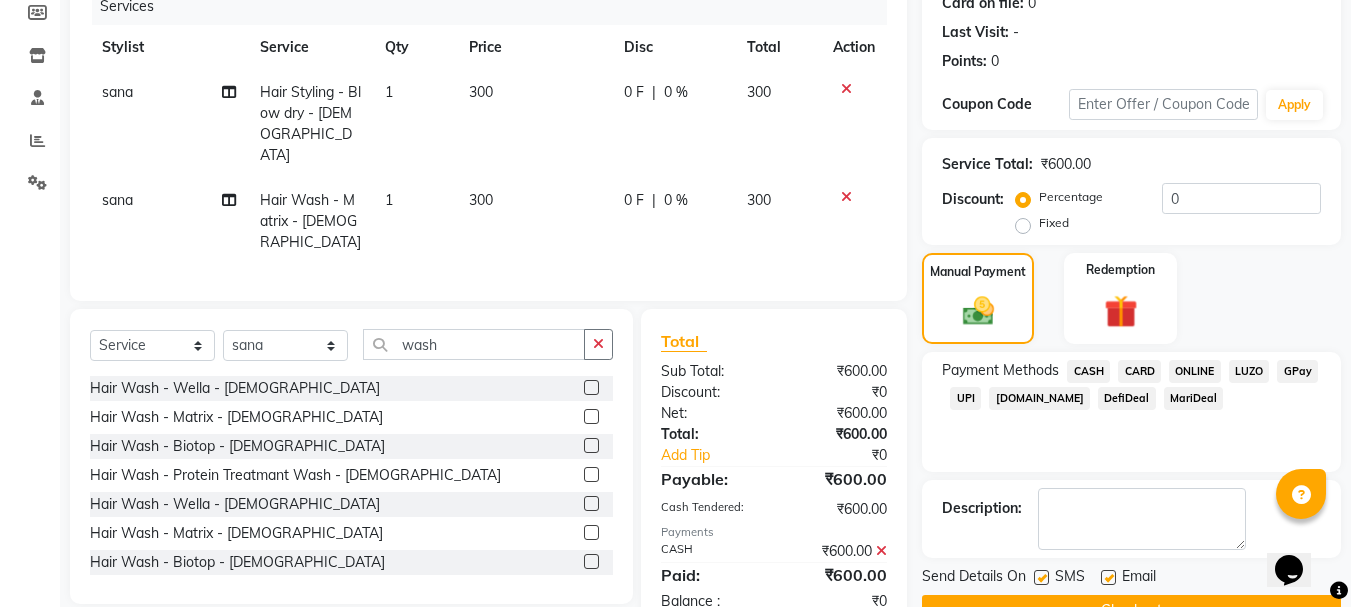 click on "Checkout" 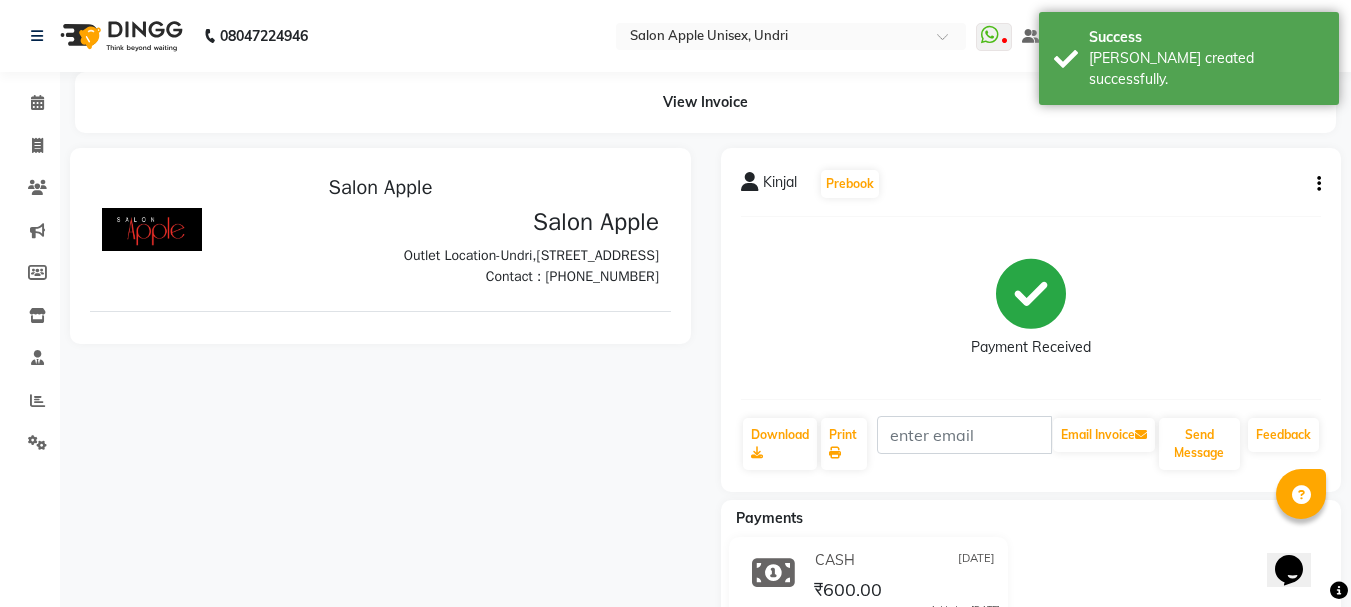 scroll, scrollTop: 0, scrollLeft: 0, axis: both 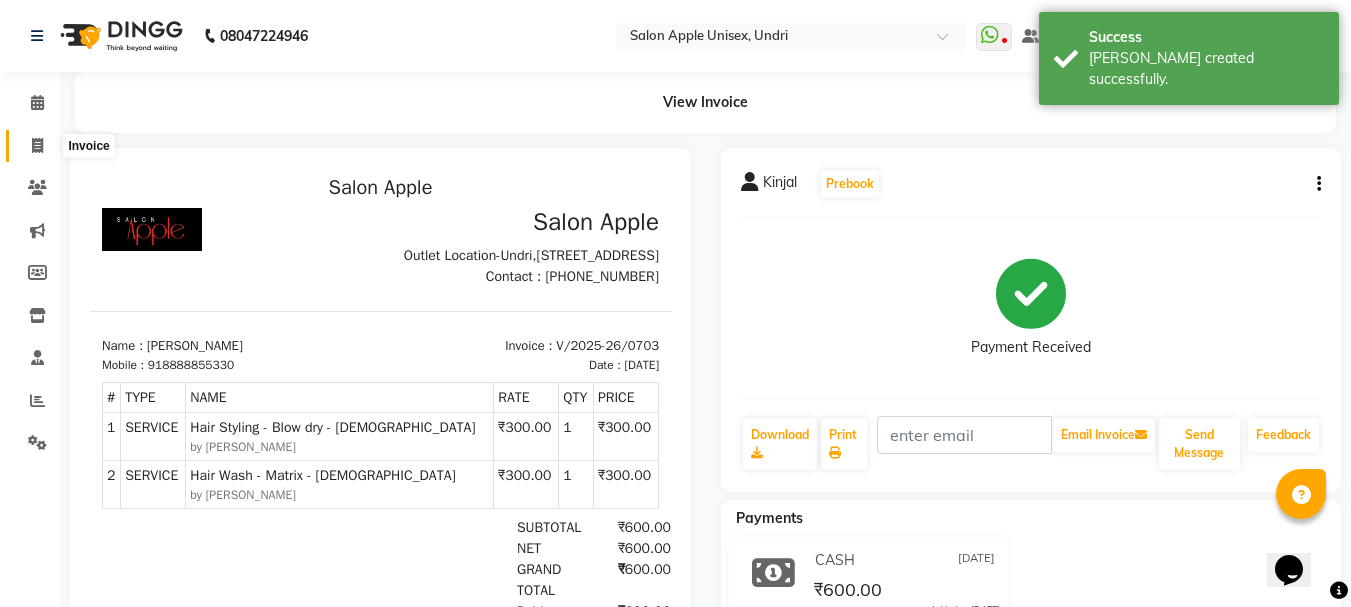 click 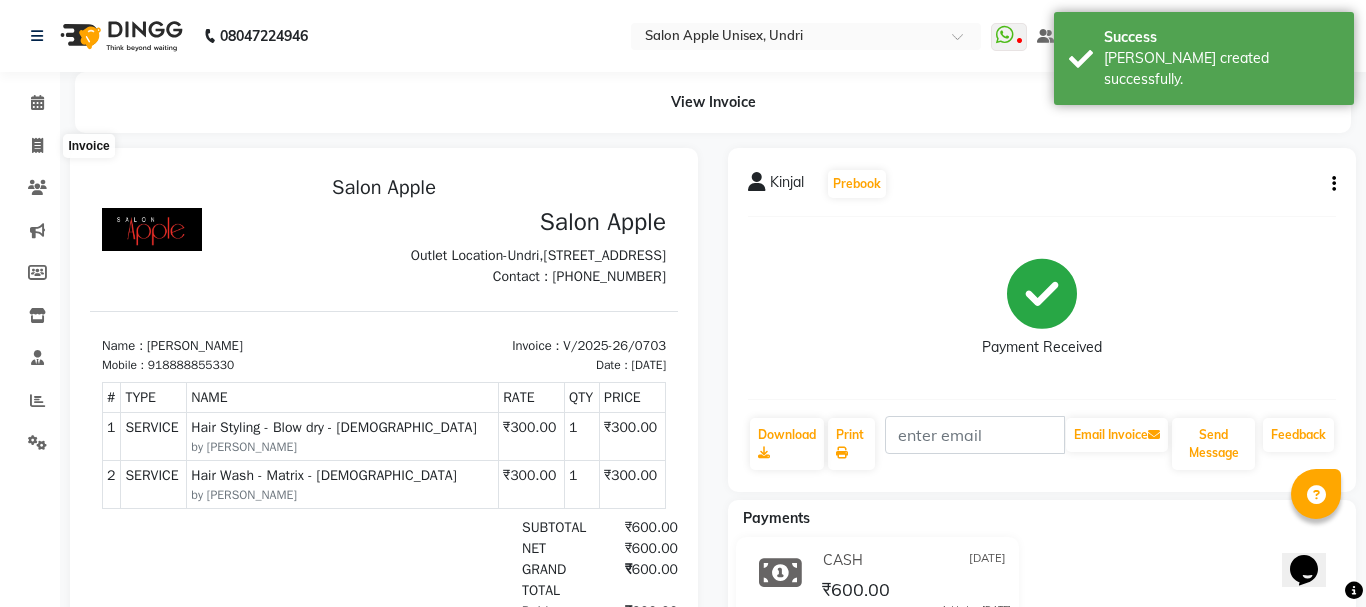 select on "service" 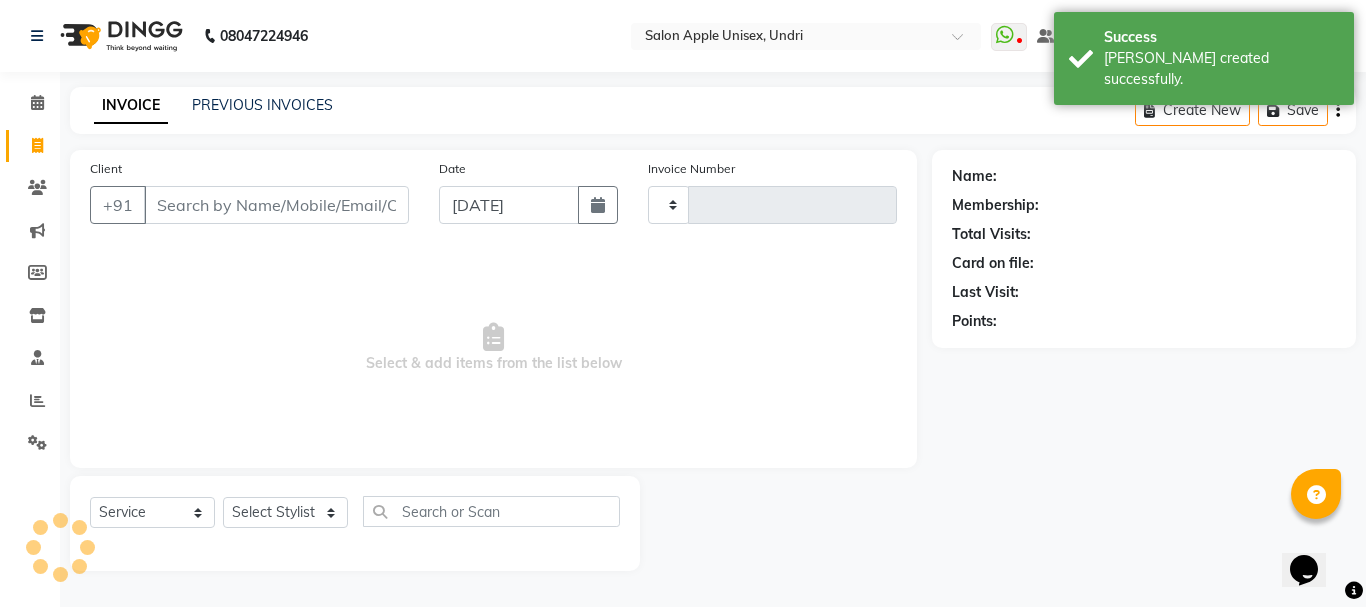 type on "0704" 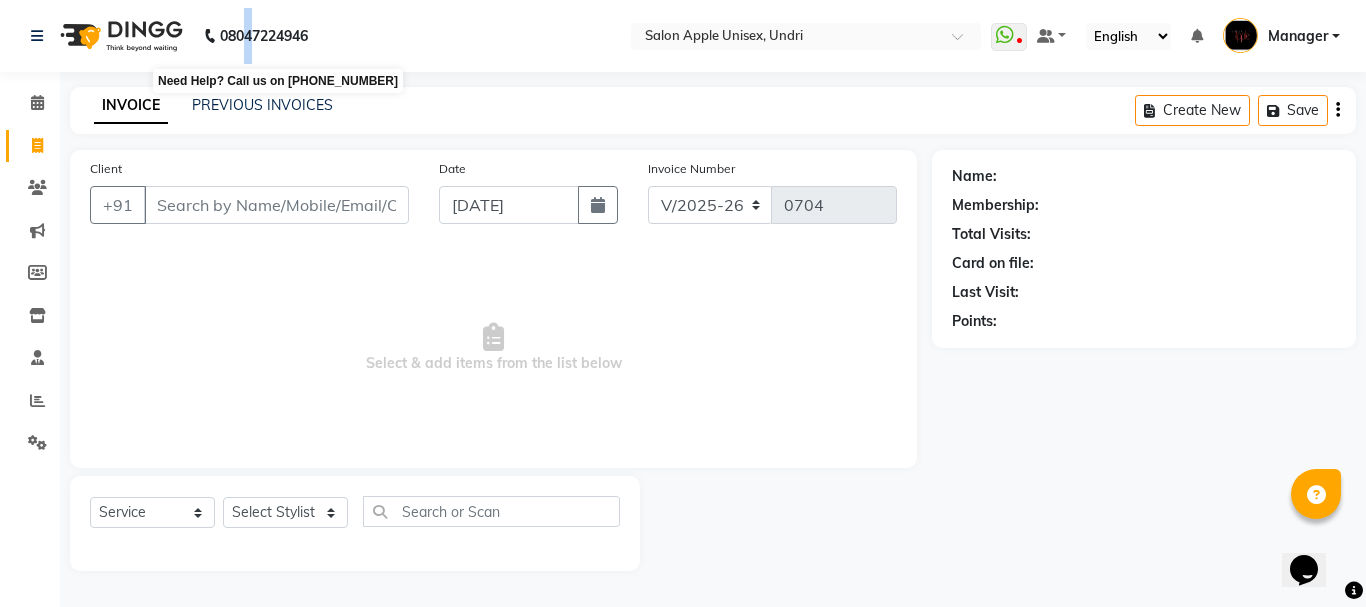 drag, startPoint x: 250, startPoint y: 62, endPoint x: 268, endPoint y: 96, distance: 38.470768 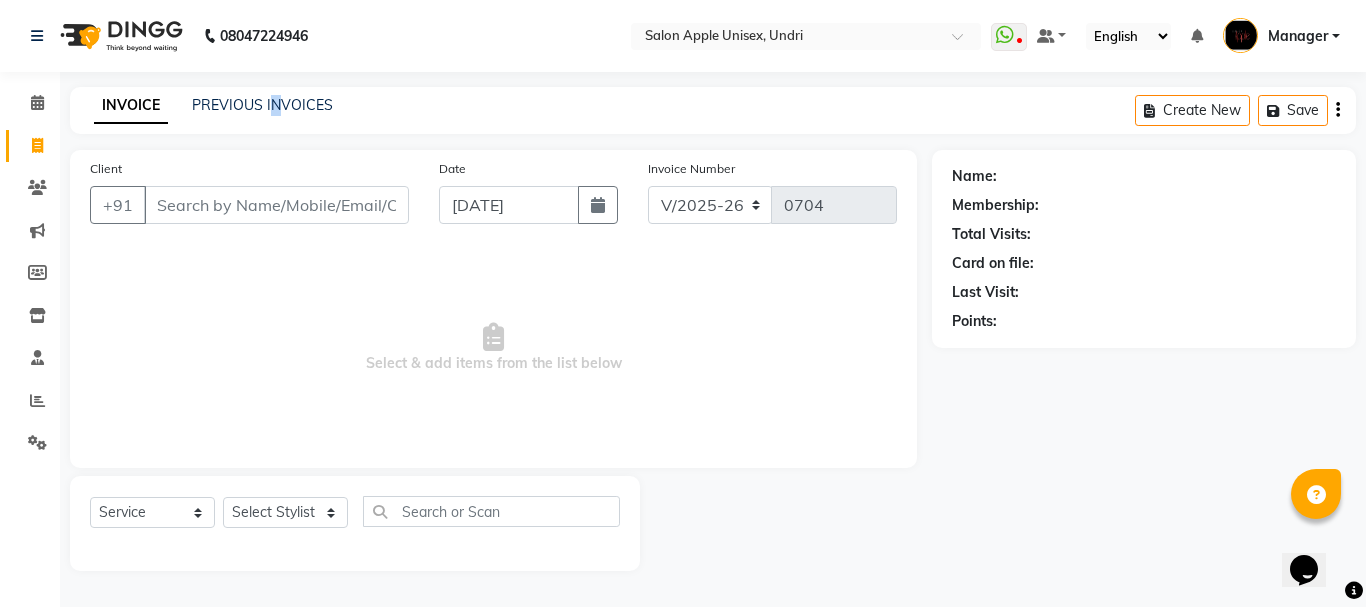 click on "PREVIOUS INVOICES" 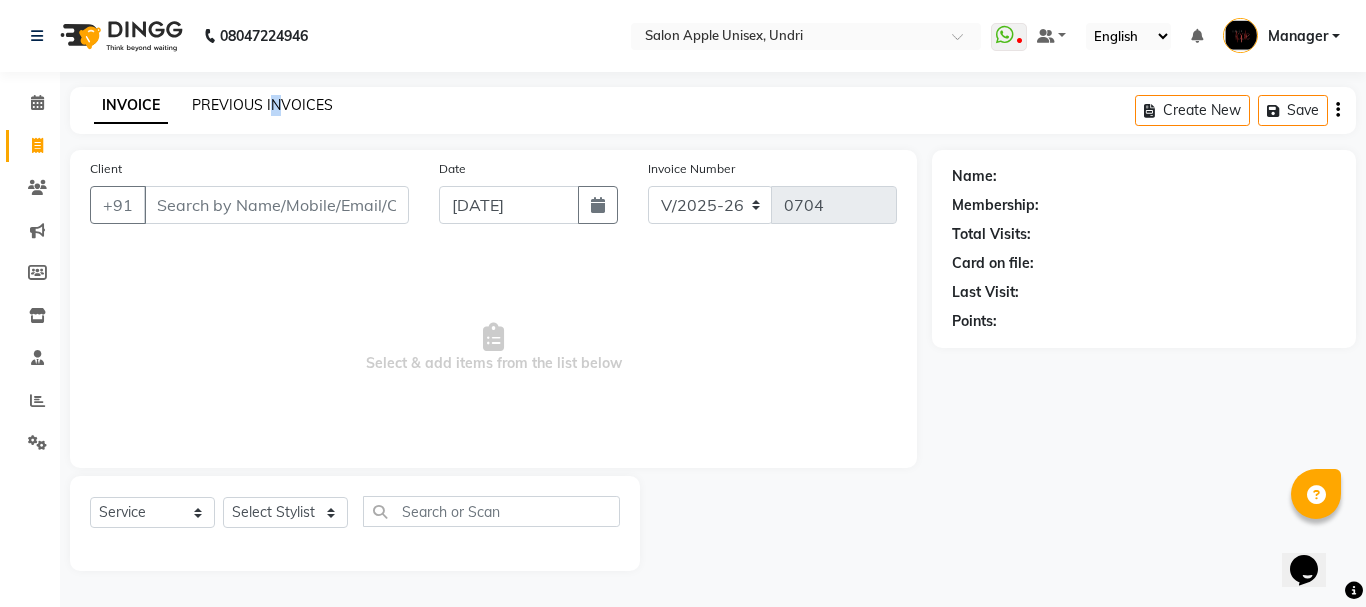 click on "PREVIOUS INVOICES" 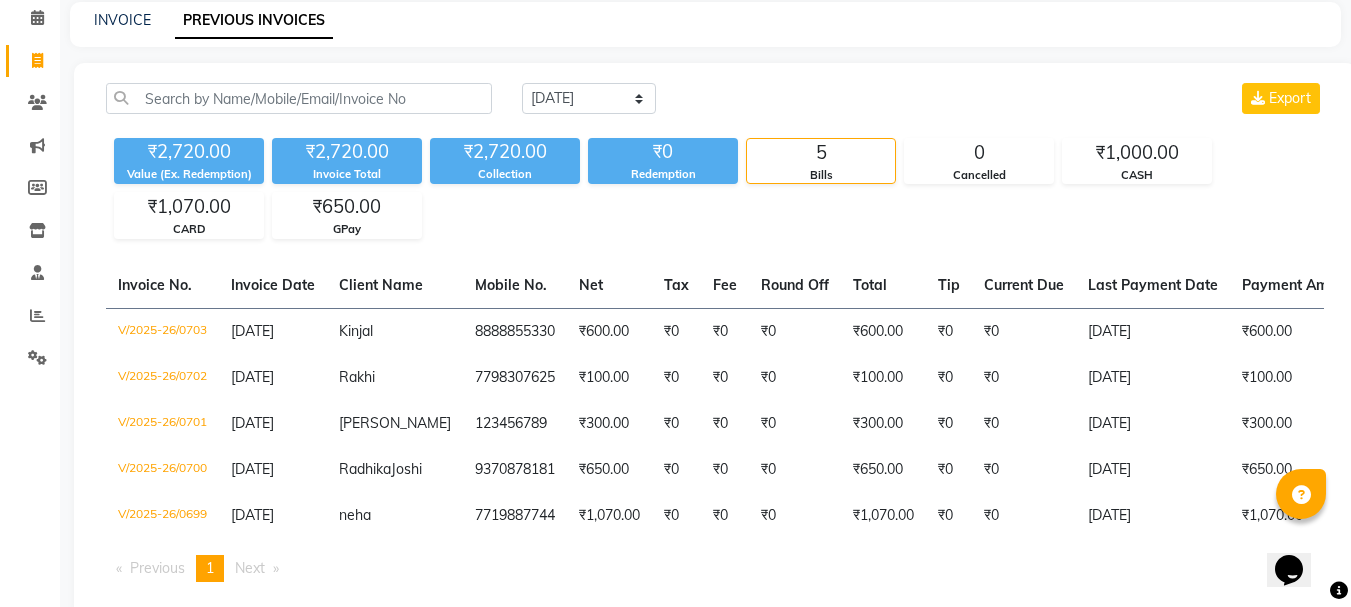 scroll, scrollTop: 17, scrollLeft: 0, axis: vertical 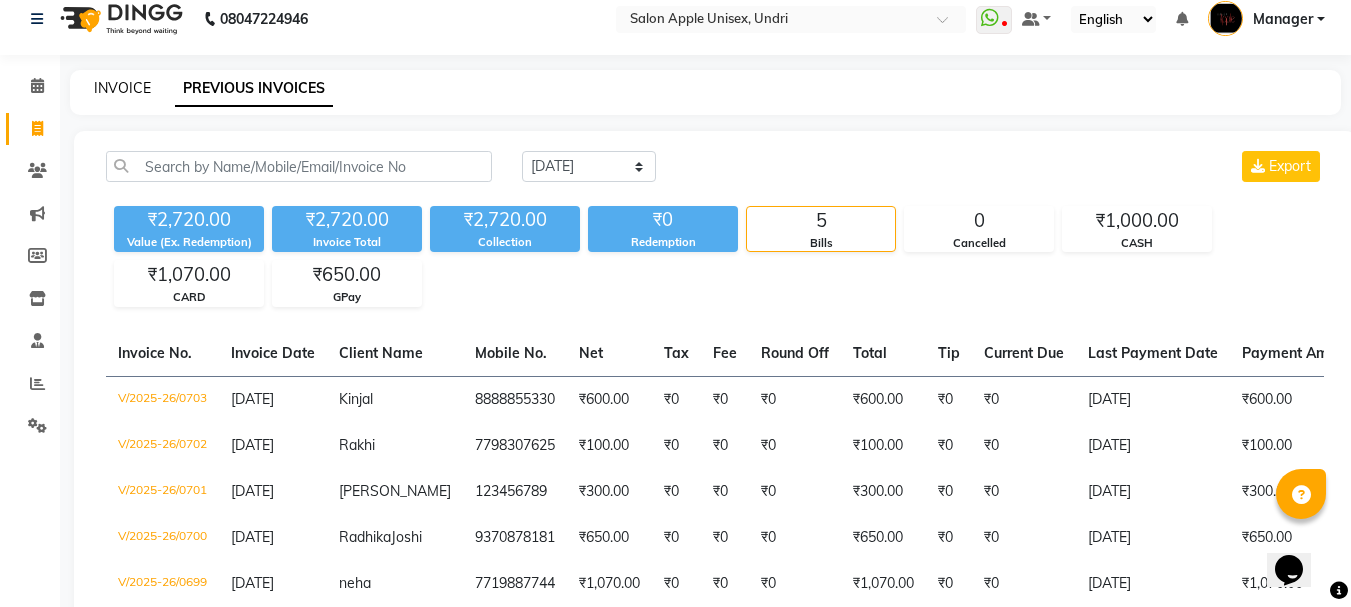 click on "INVOICE" 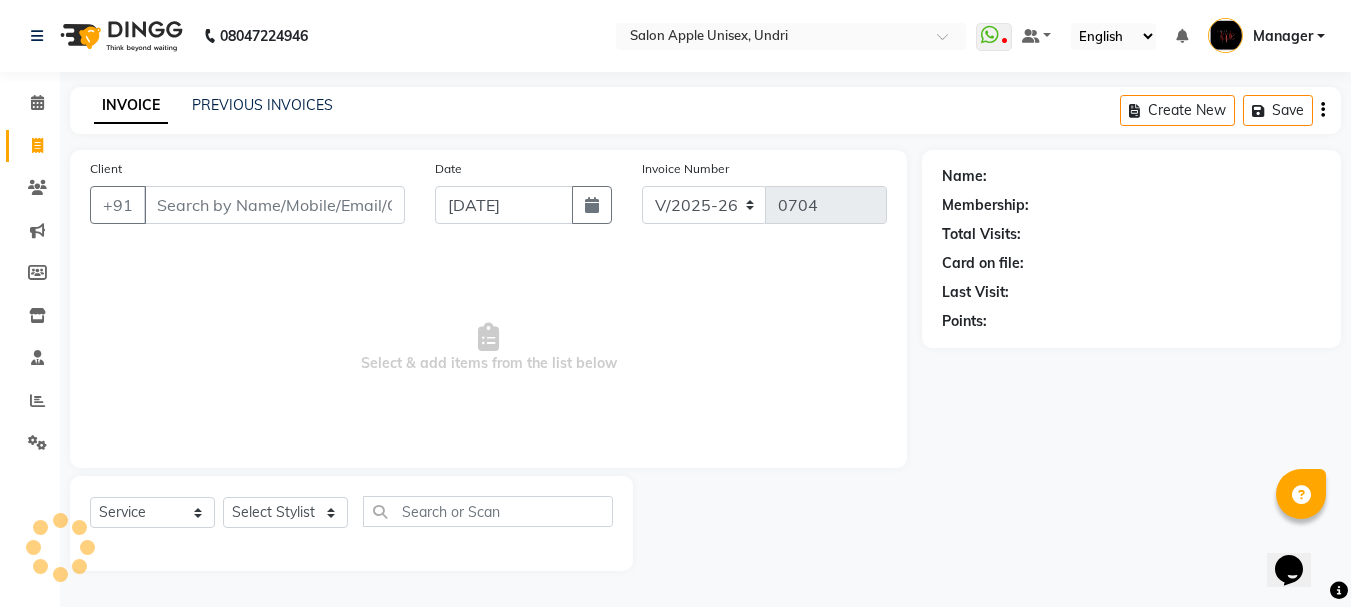 scroll, scrollTop: 0, scrollLeft: 0, axis: both 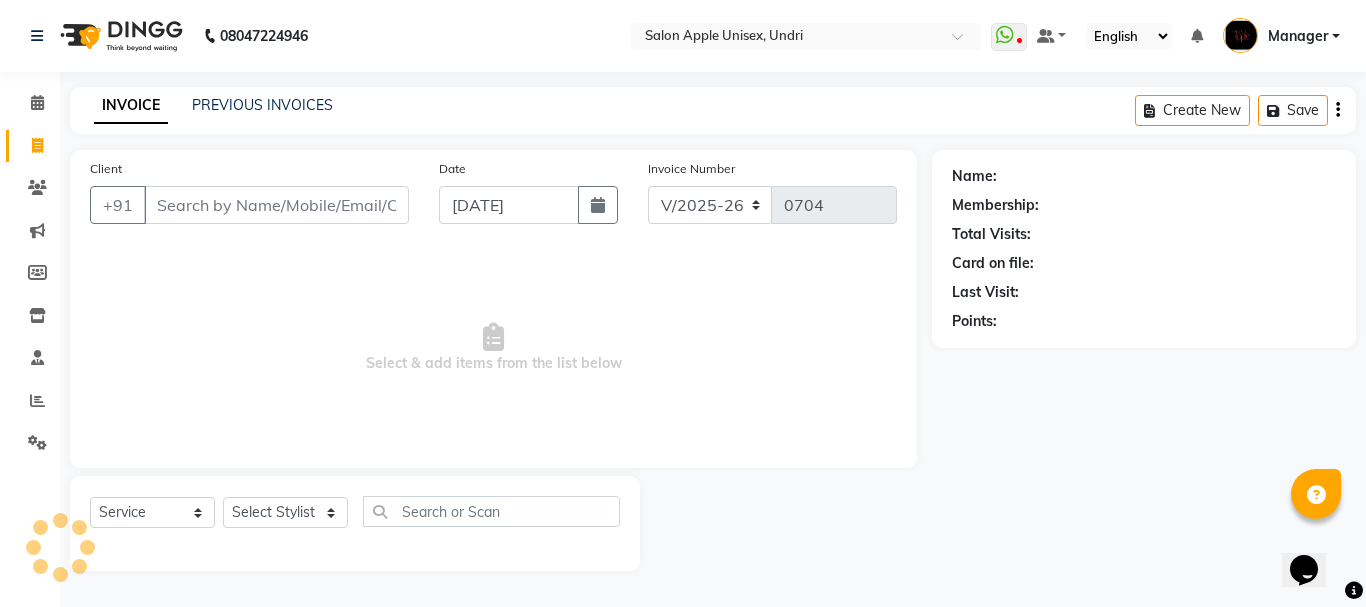 click on "Client" at bounding box center [276, 205] 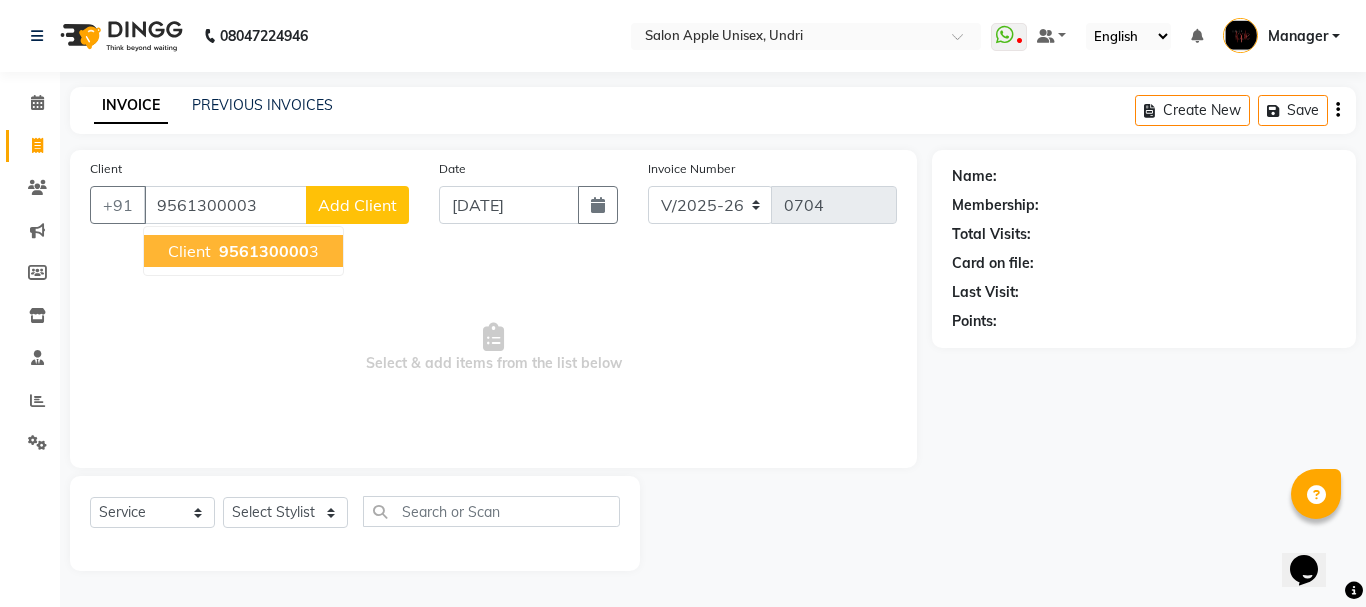 type on "9561300003" 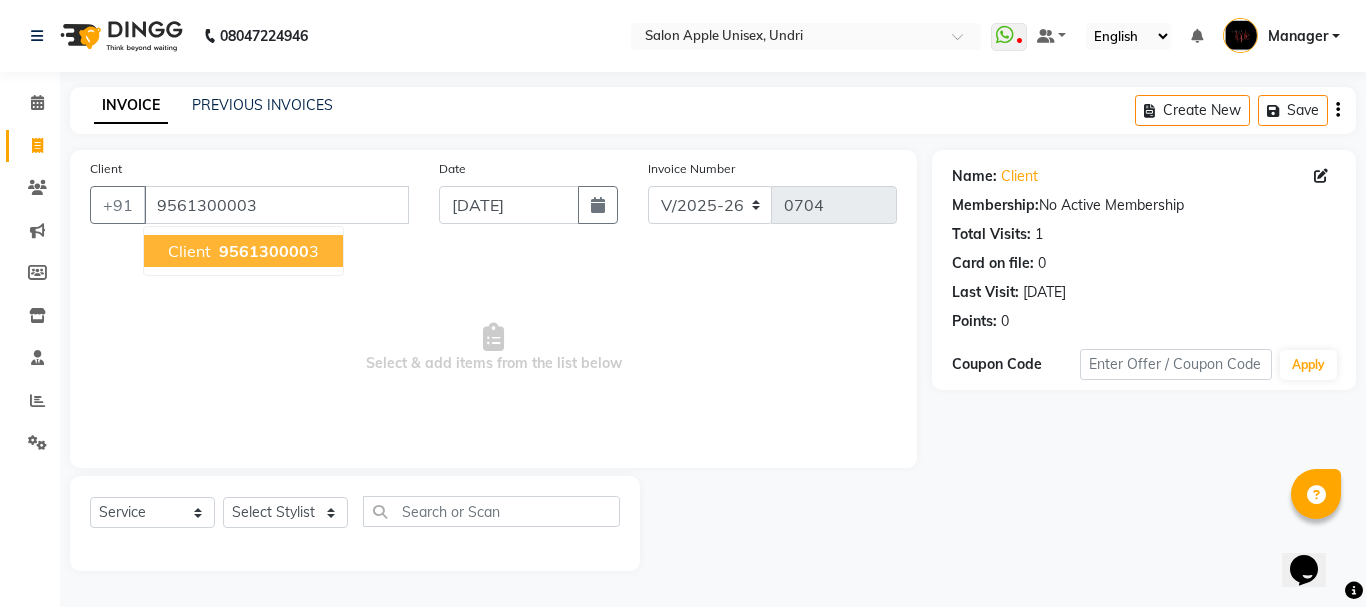click on "956130000" at bounding box center [264, 251] 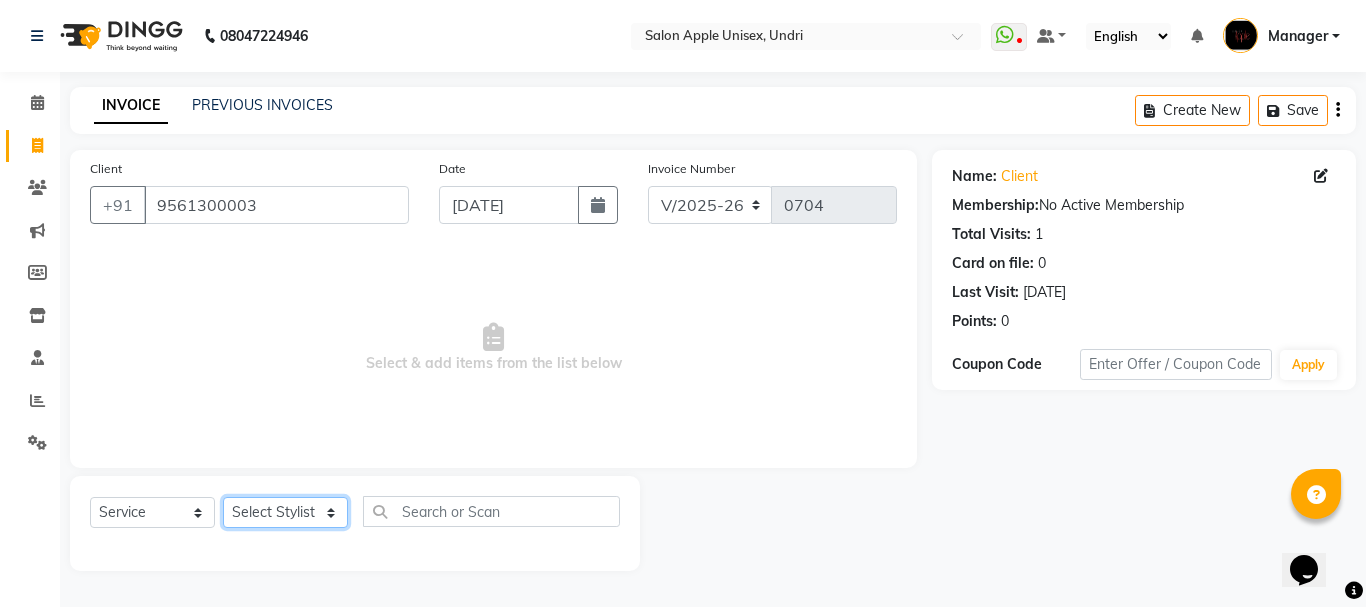 drag, startPoint x: 280, startPoint y: 519, endPoint x: 284, endPoint y: 498, distance: 21.377558 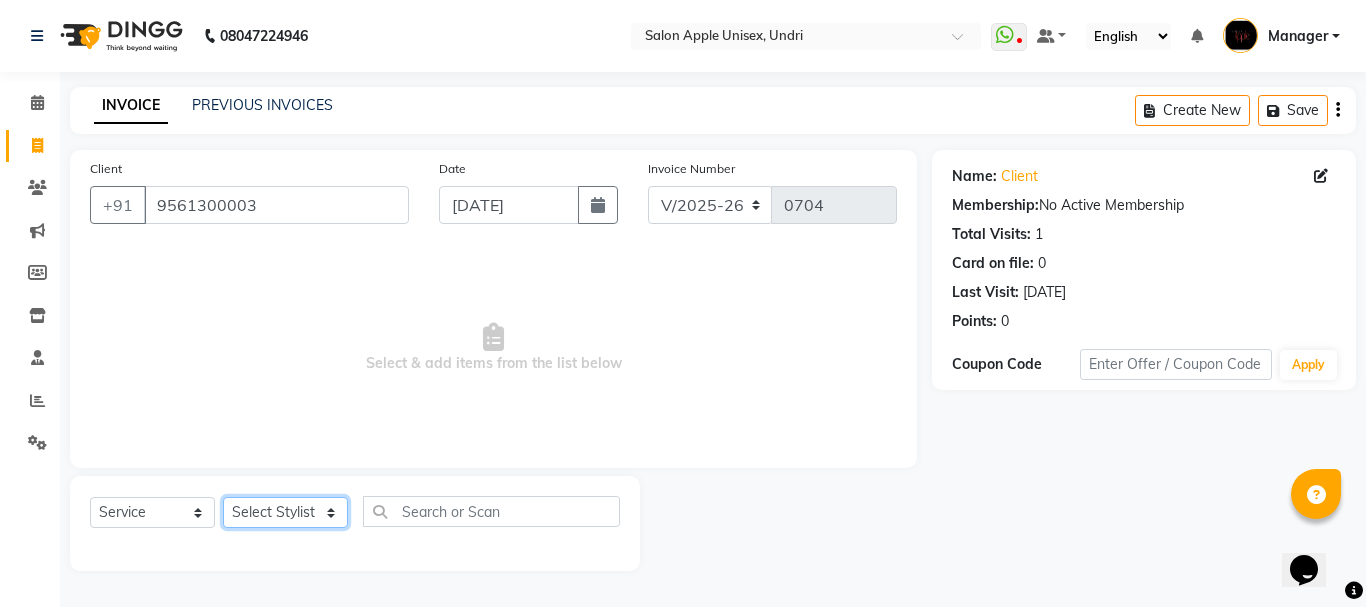 select on "29070" 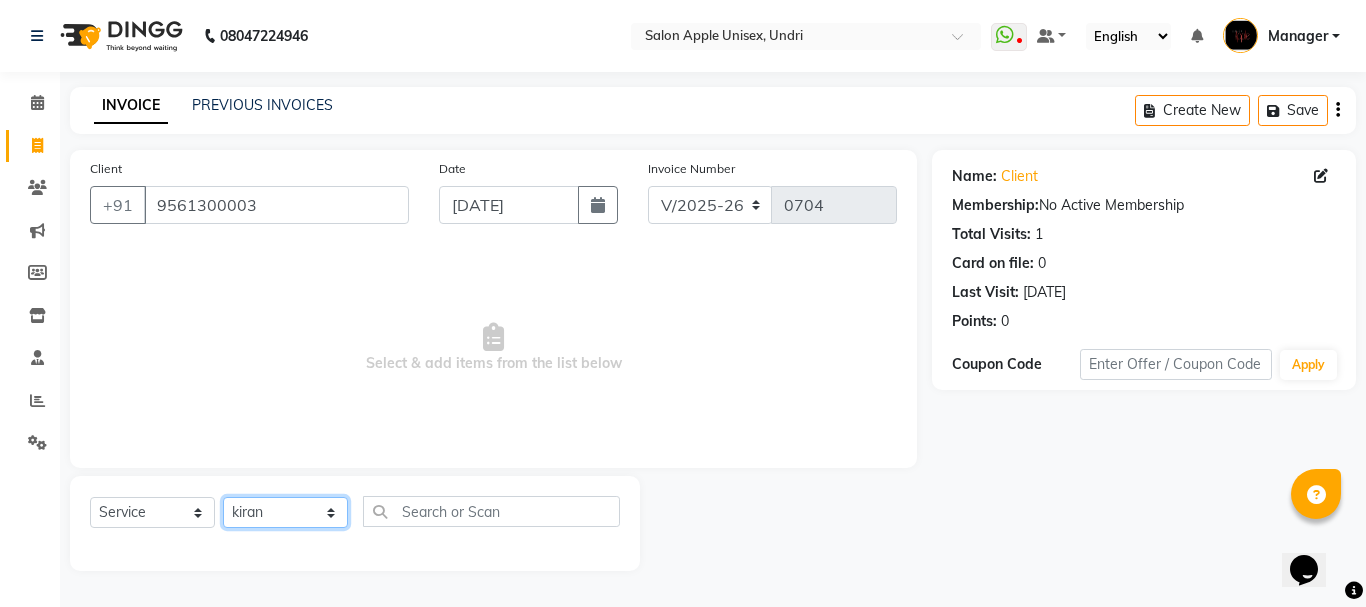 click on "Select Stylist [PERSON_NAME] durga [PERSON_NAME] Manager Manager [PERSON_NAME] OWNER [PERSON_NAME] sana [PERSON_NAME] Training Department" 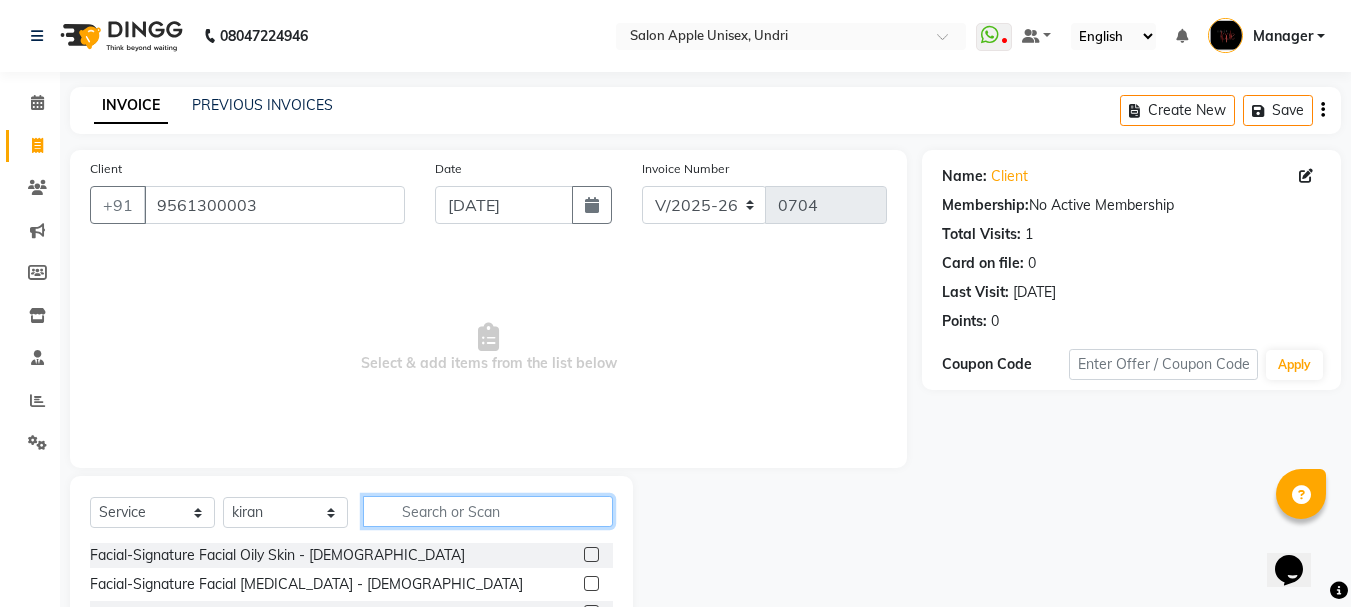 click 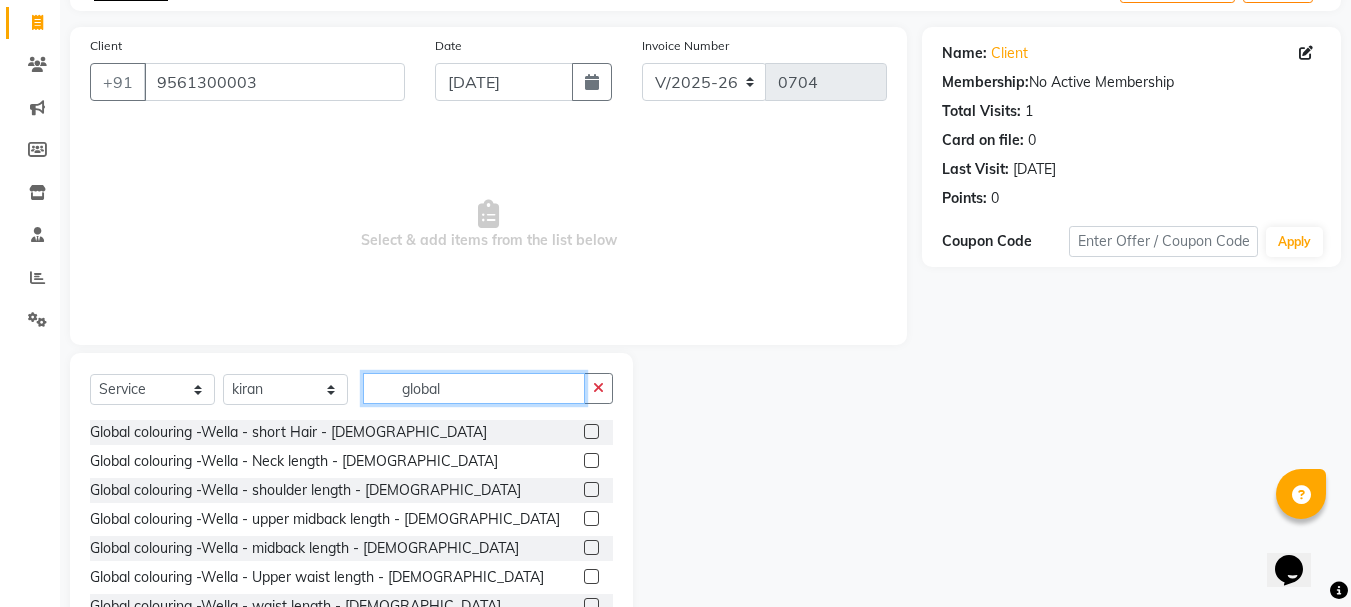 scroll, scrollTop: 194, scrollLeft: 0, axis: vertical 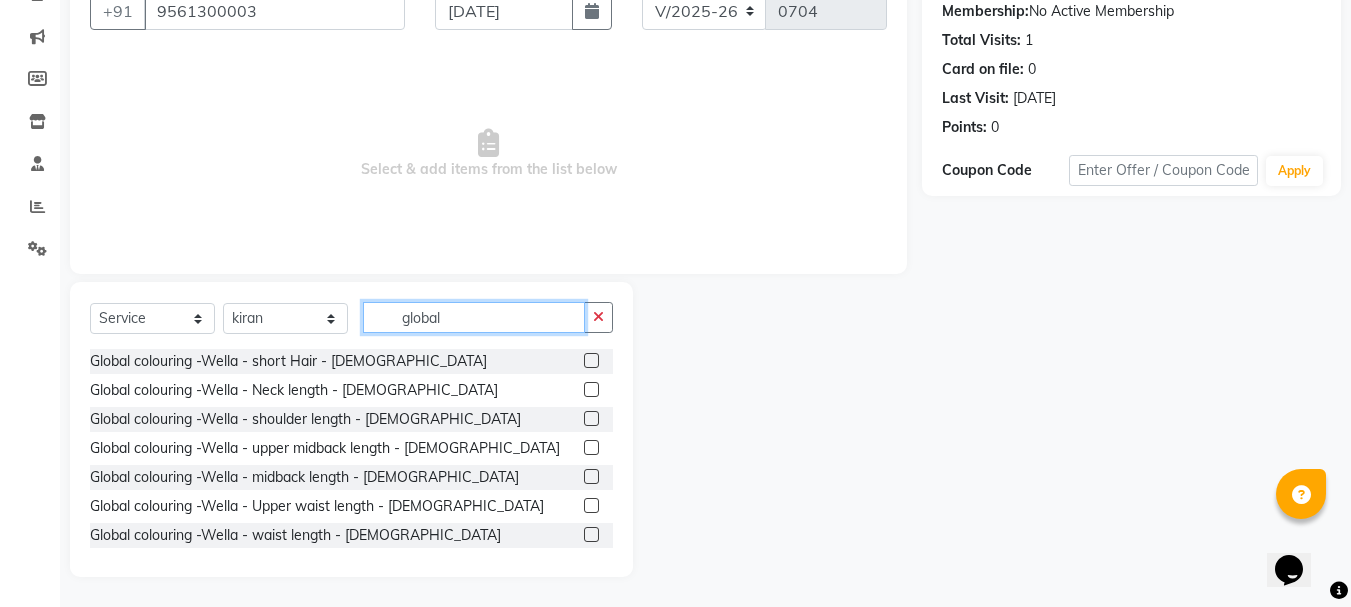 type on "global" 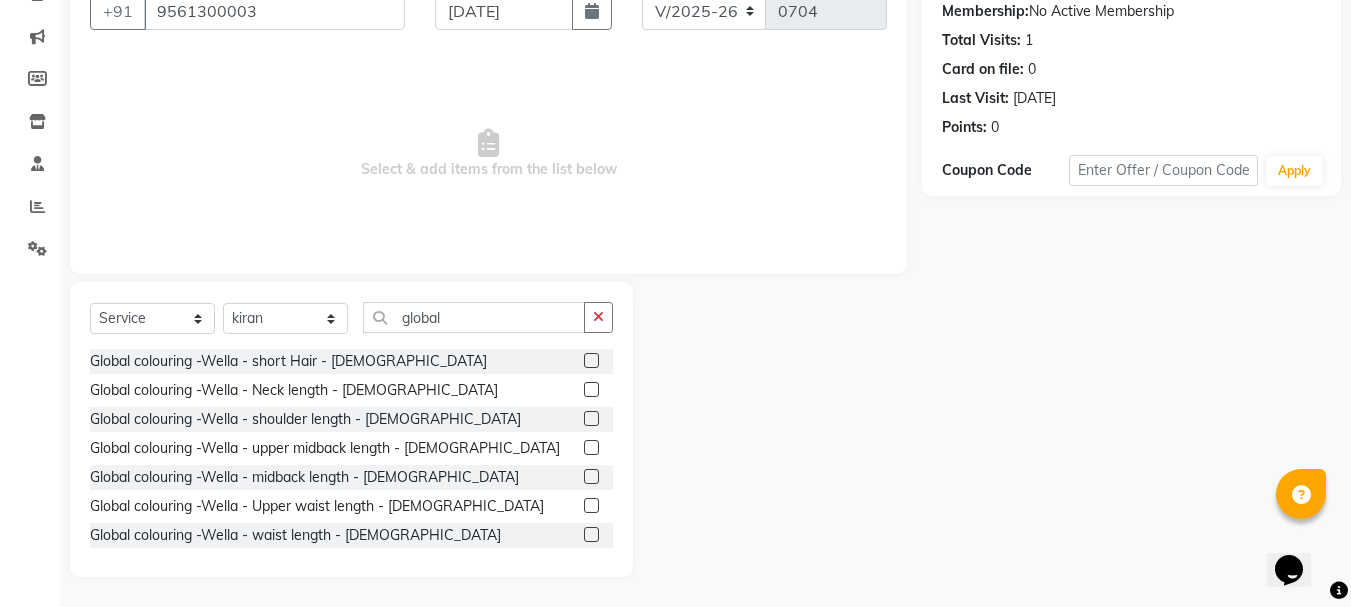 click 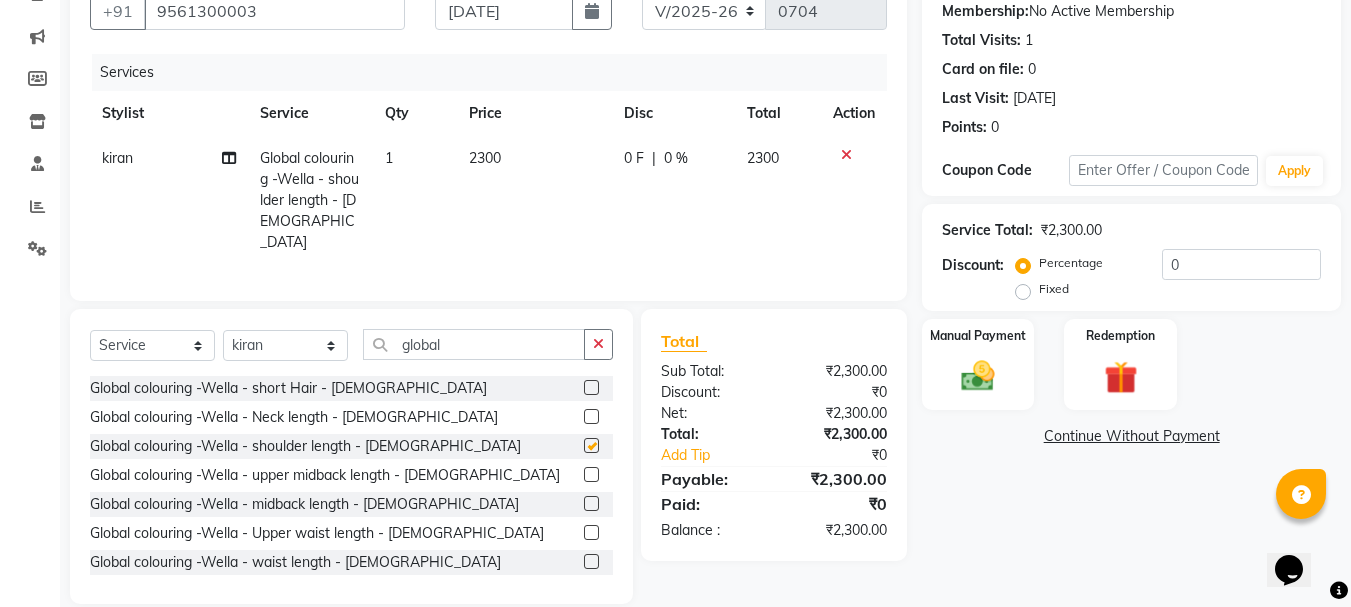 checkbox on "false" 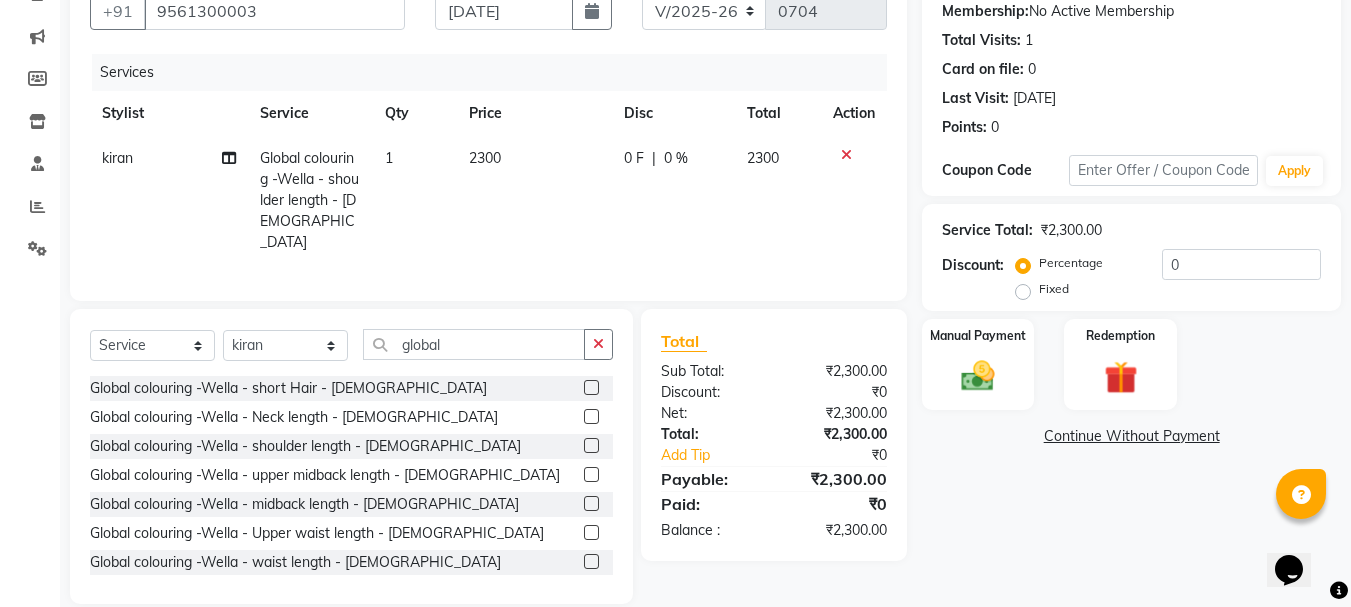 click 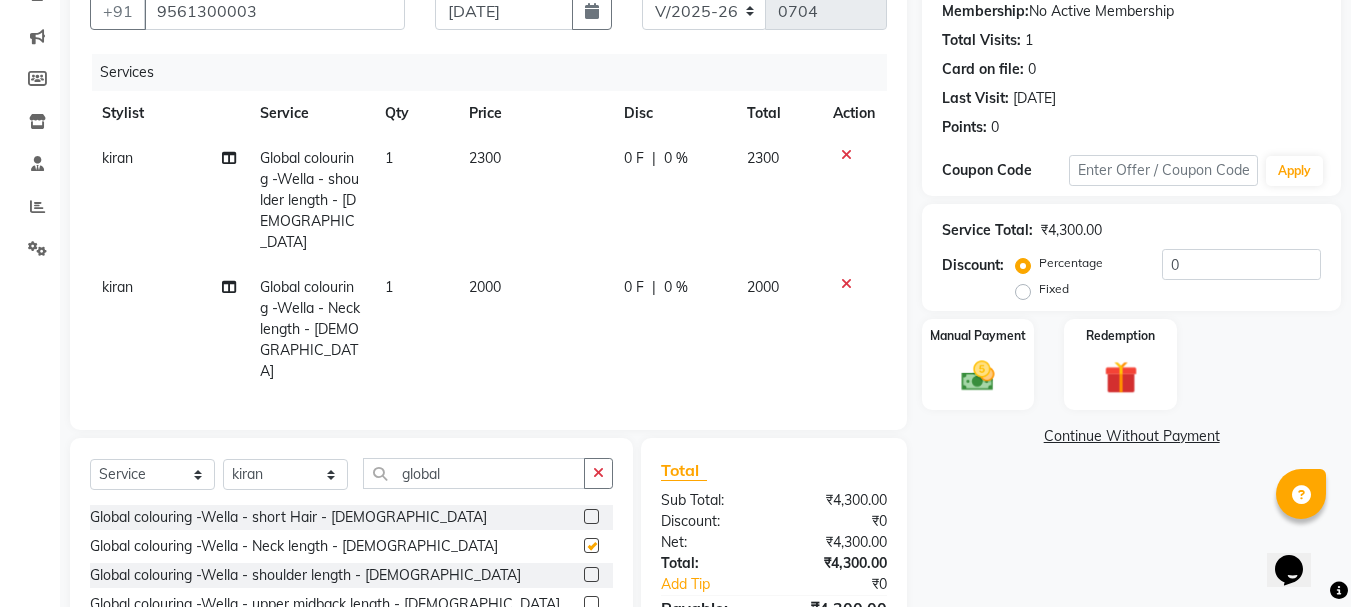 checkbox on "false" 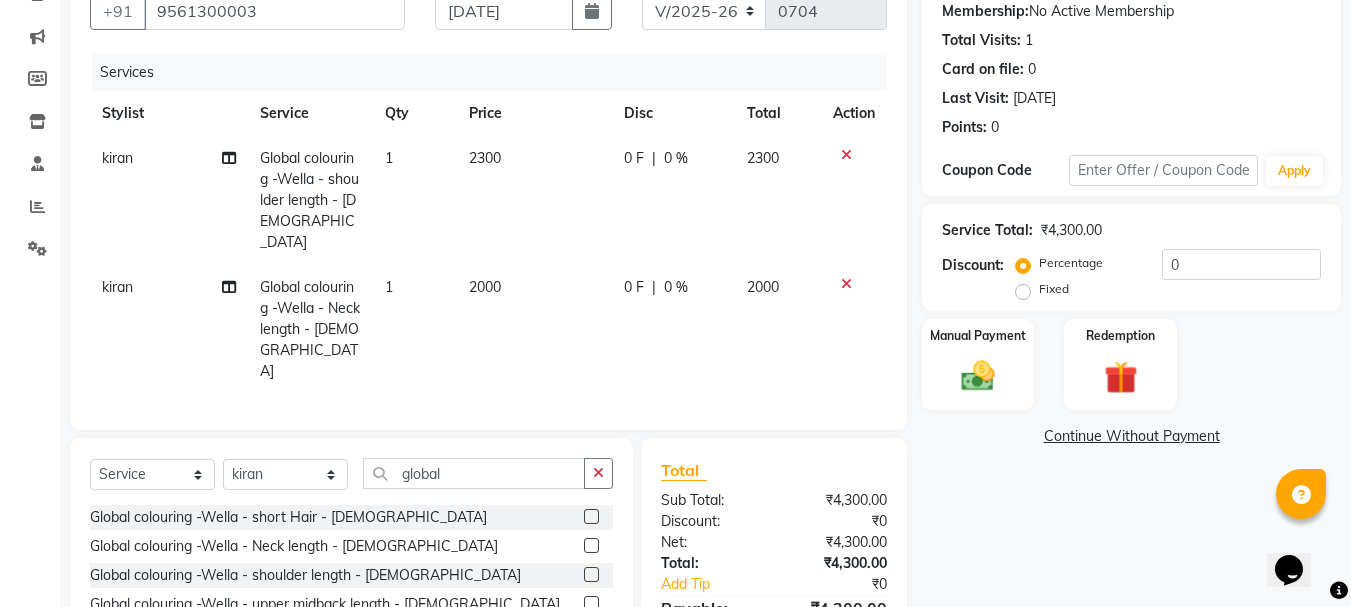 click 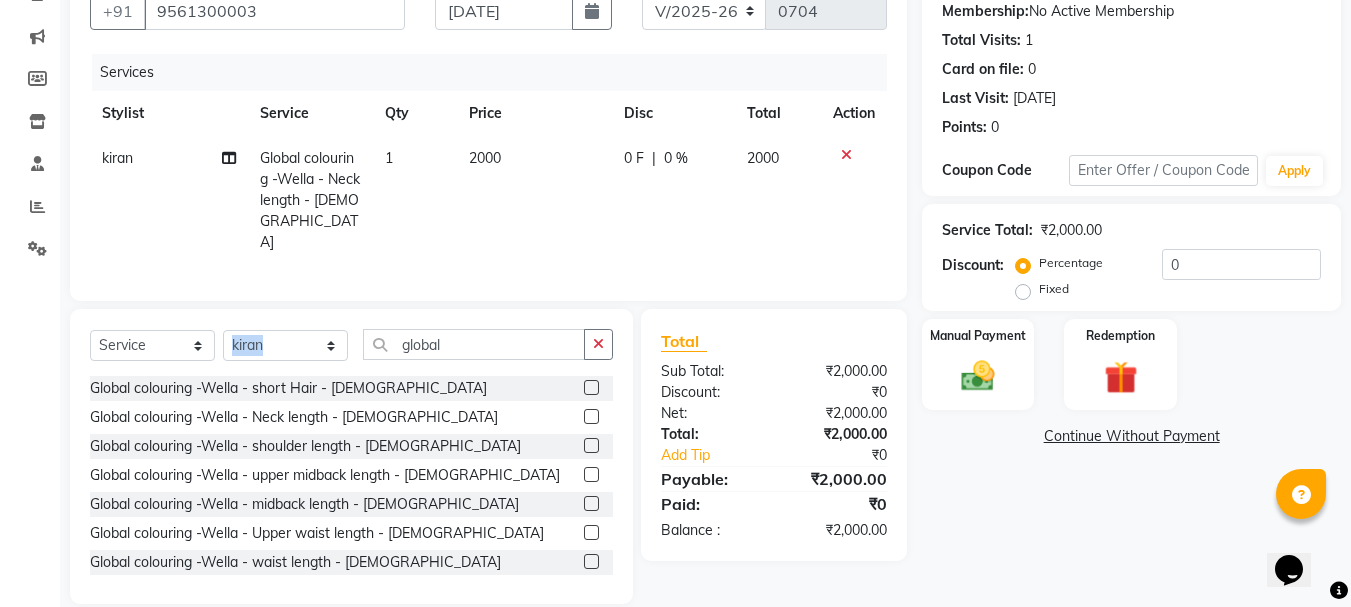 drag, startPoint x: 471, startPoint y: 339, endPoint x: 271, endPoint y: 327, distance: 200.35968 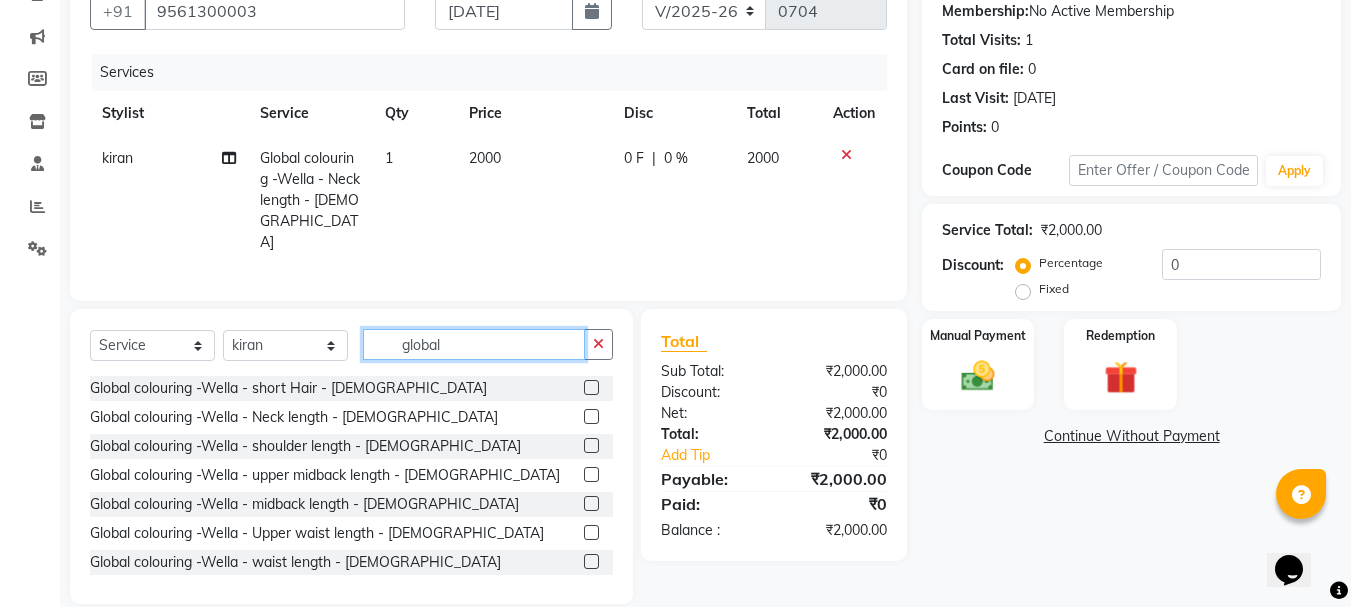 drag, startPoint x: 483, startPoint y: 309, endPoint x: 353, endPoint y: 325, distance: 130.98091 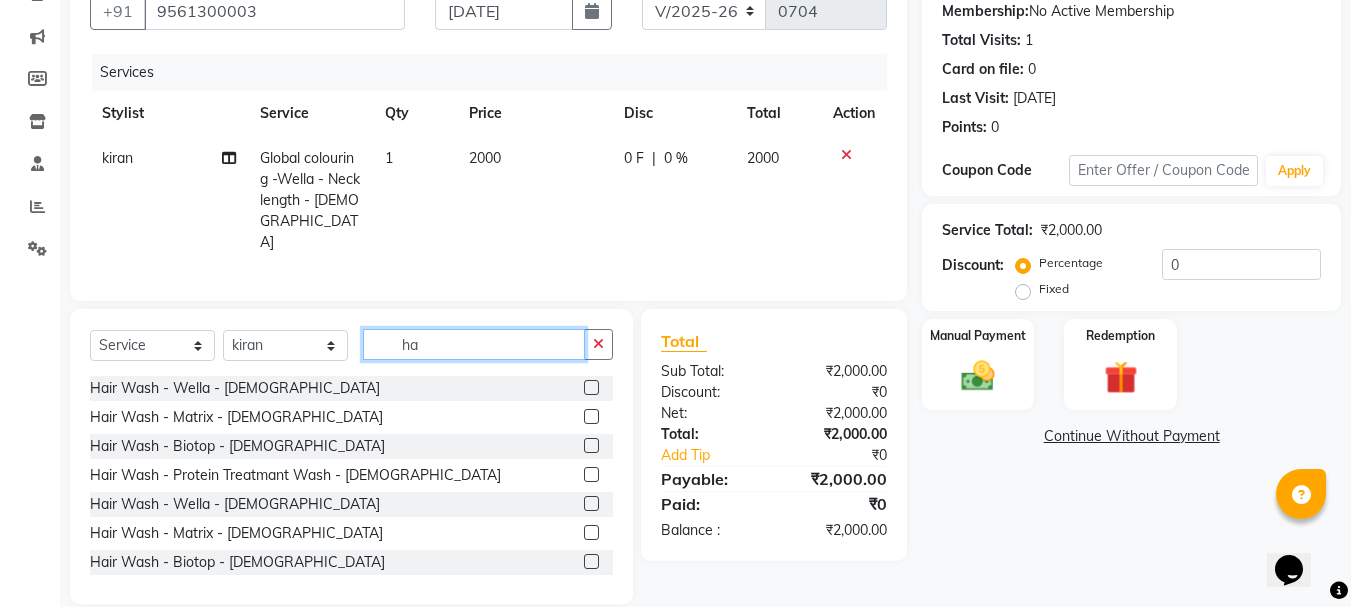 type on "h" 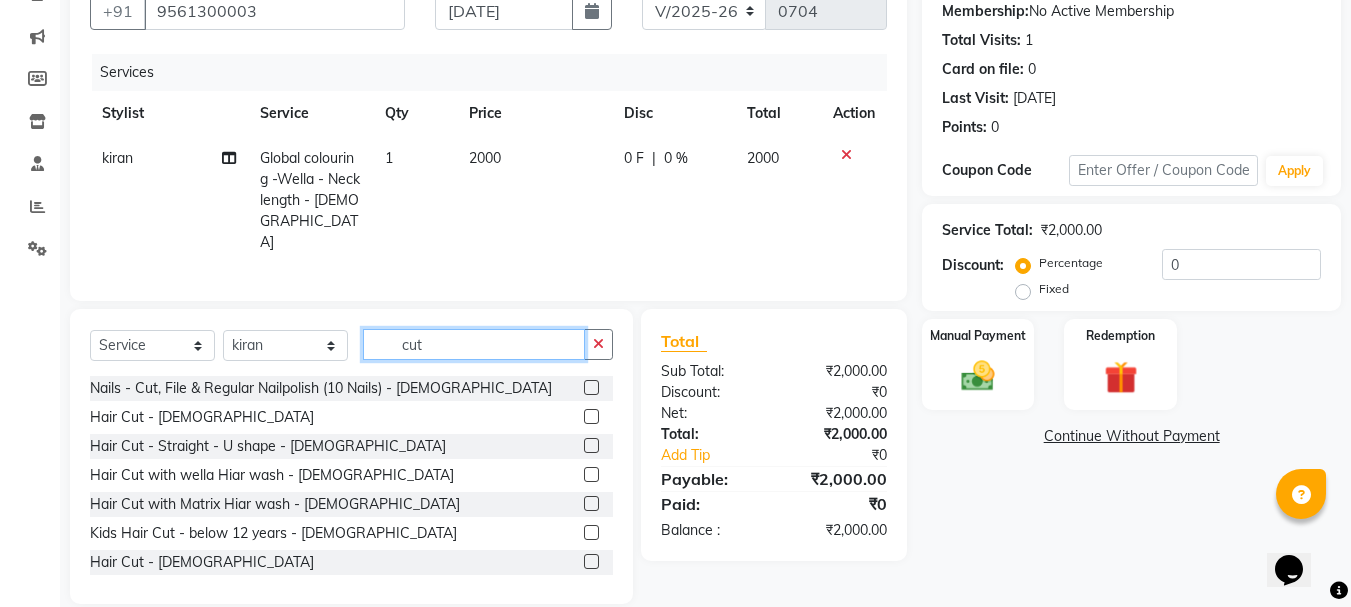 type on "cut" 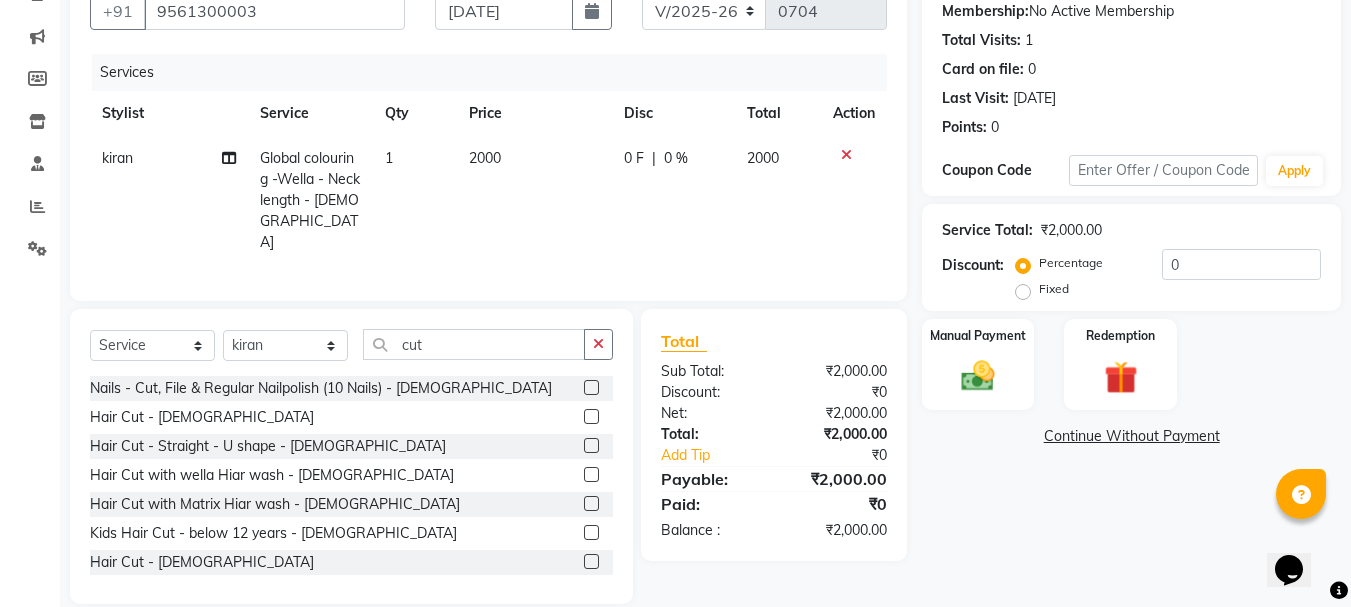 click 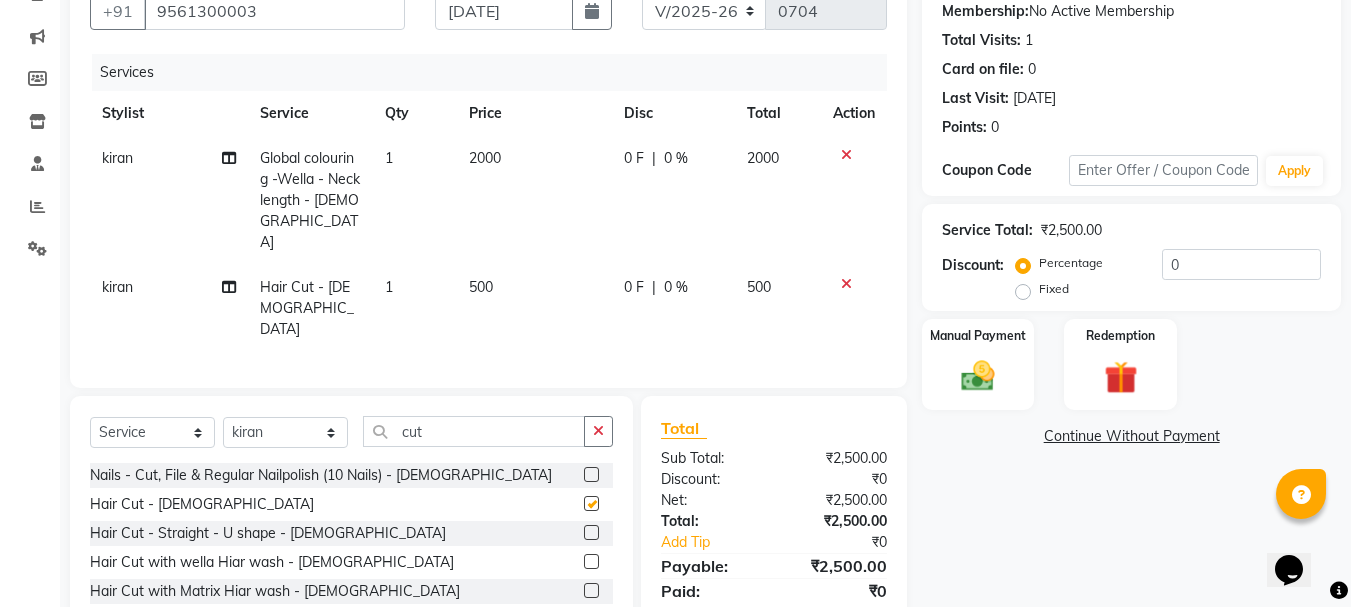 checkbox on "false" 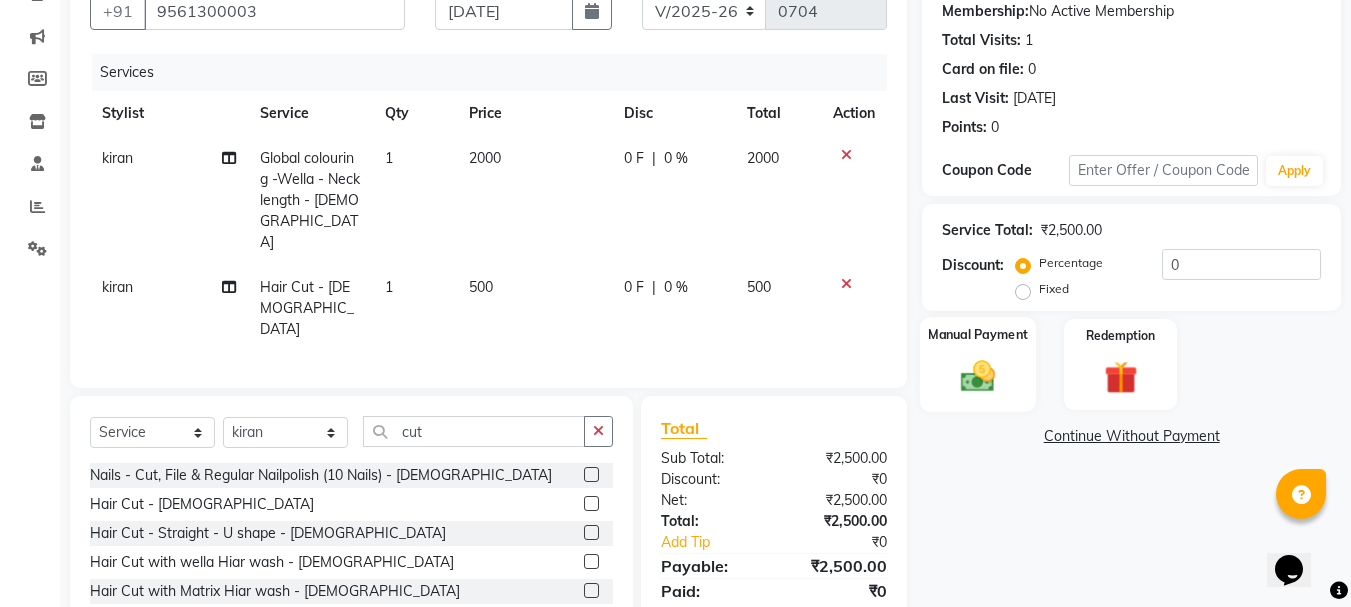 click 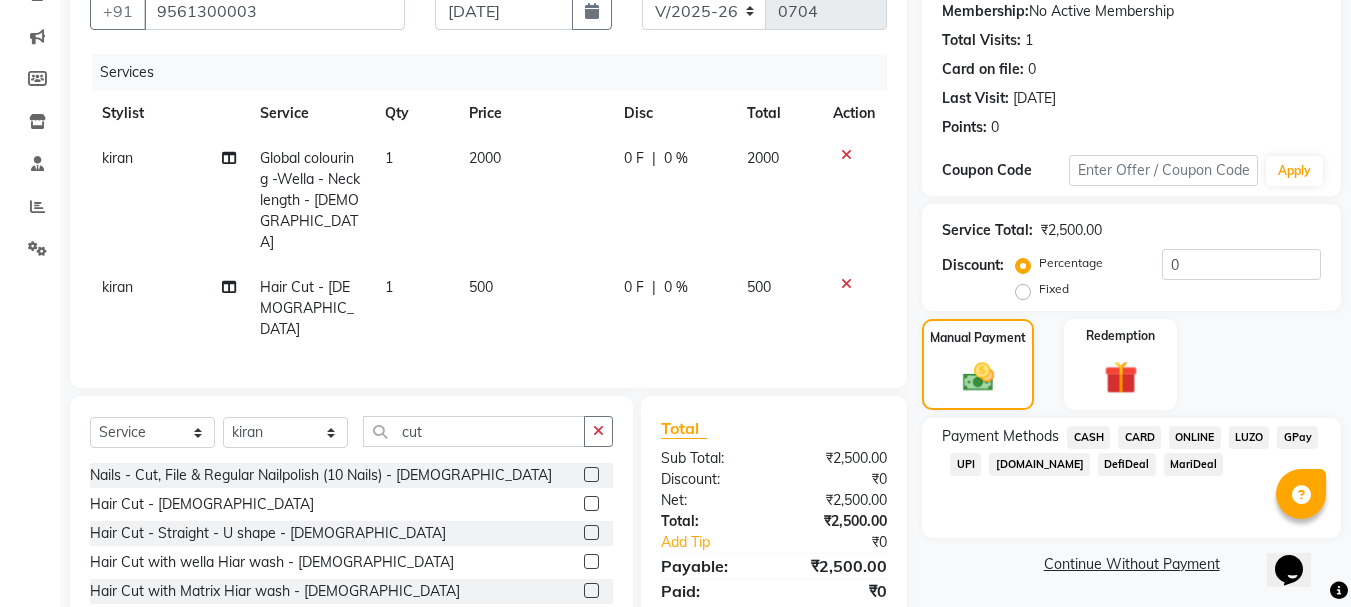 click on "CASH" 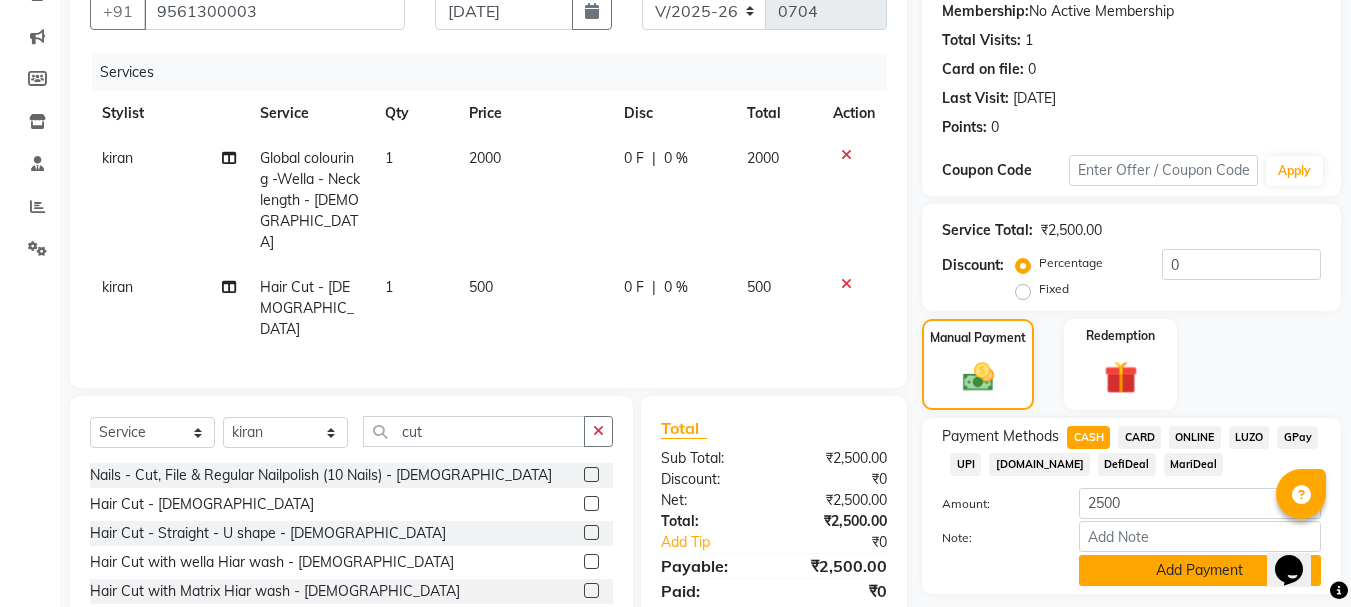 click on "Add Payment" 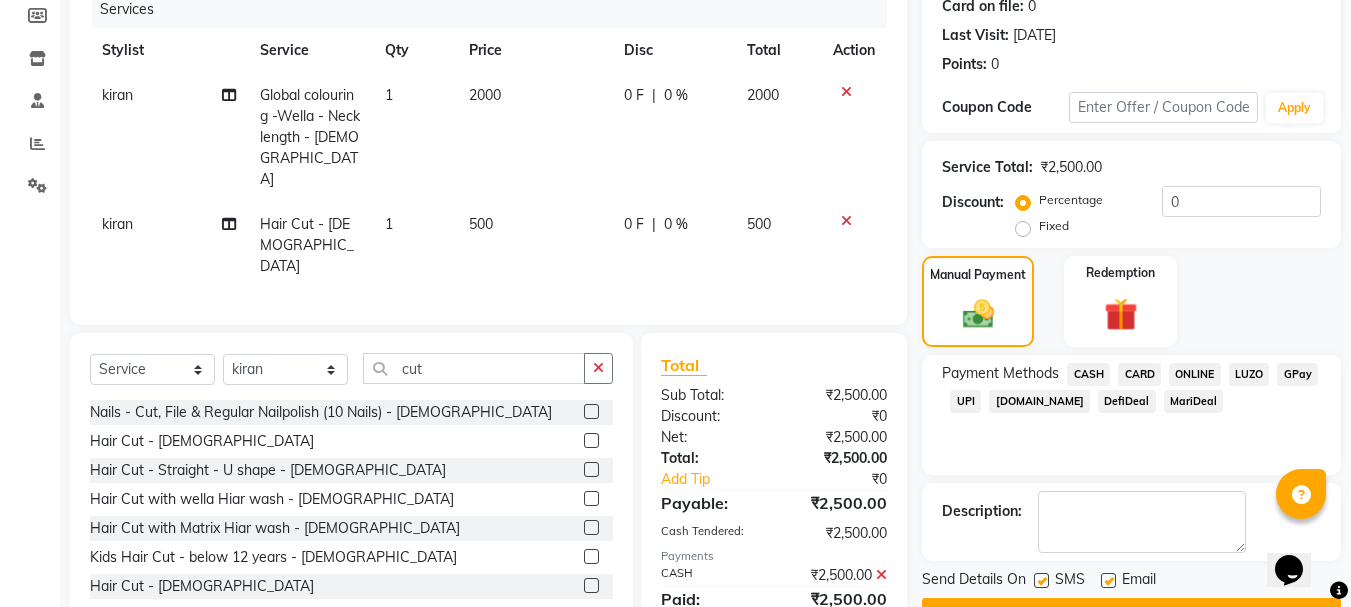 scroll, scrollTop: 309, scrollLeft: 0, axis: vertical 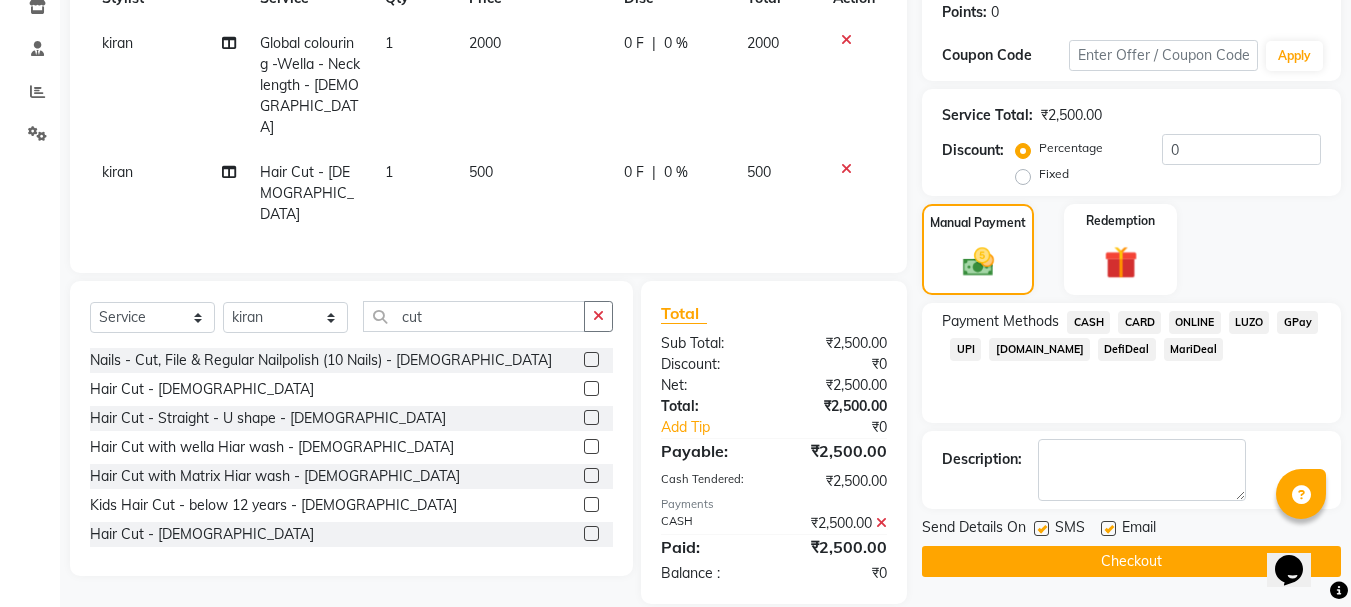 click on "Checkout" 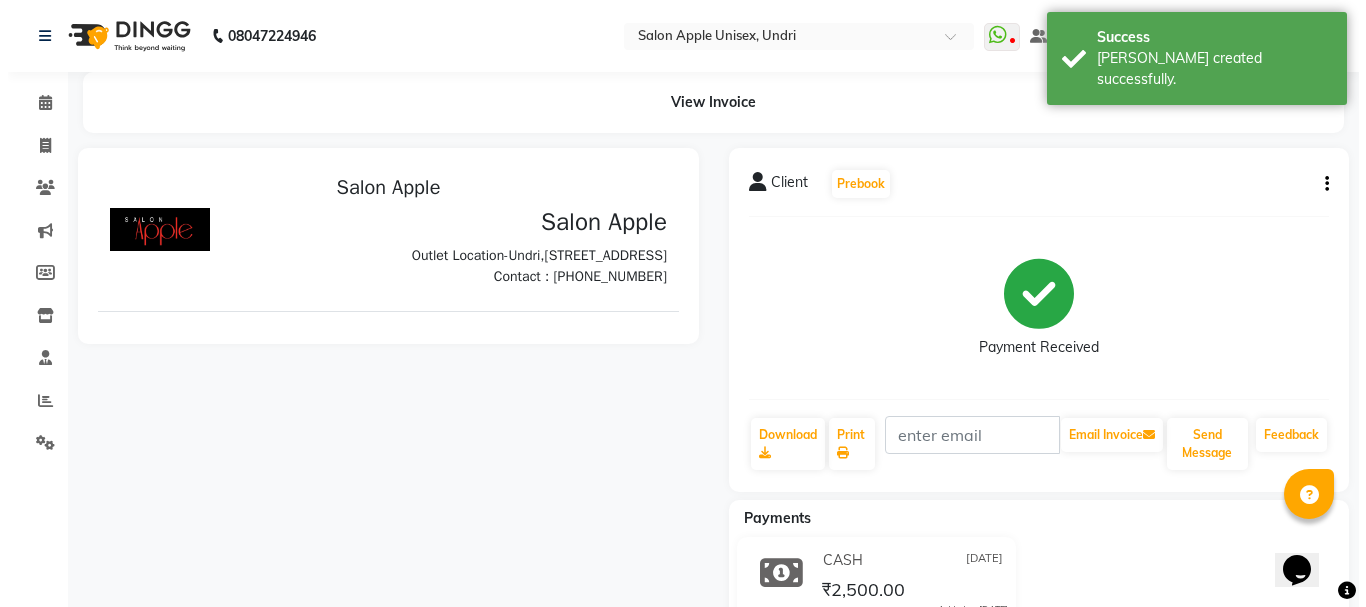 scroll, scrollTop: 0, scrollLeft: 0, axis: both 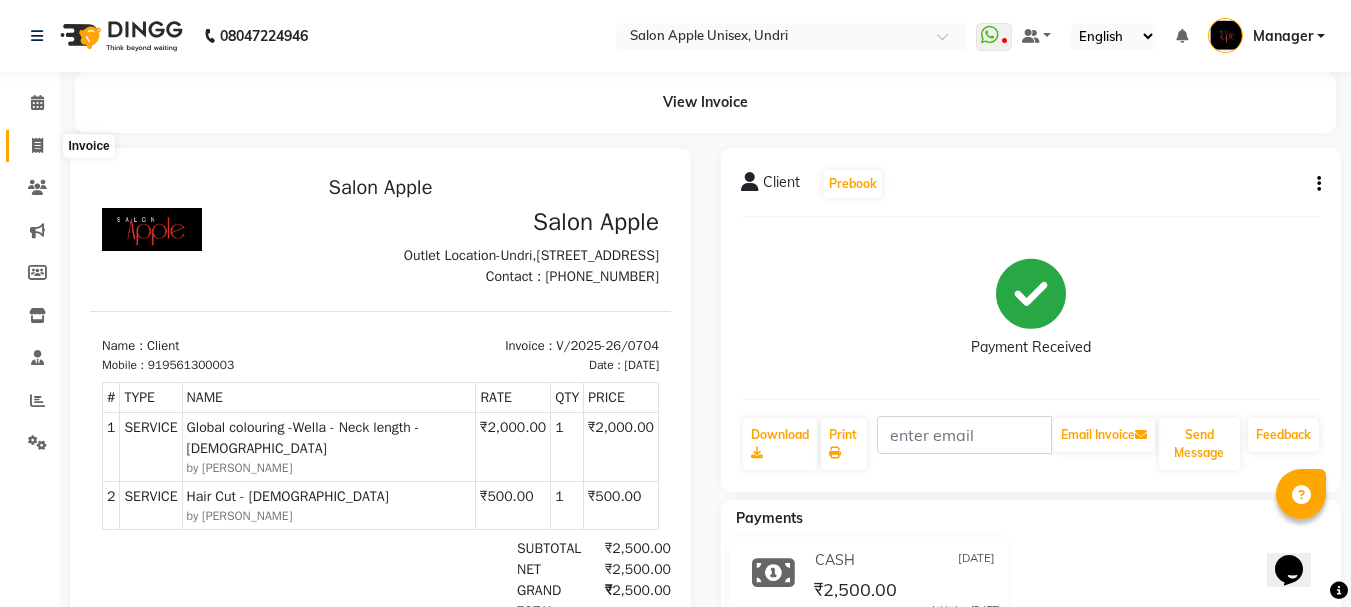 click 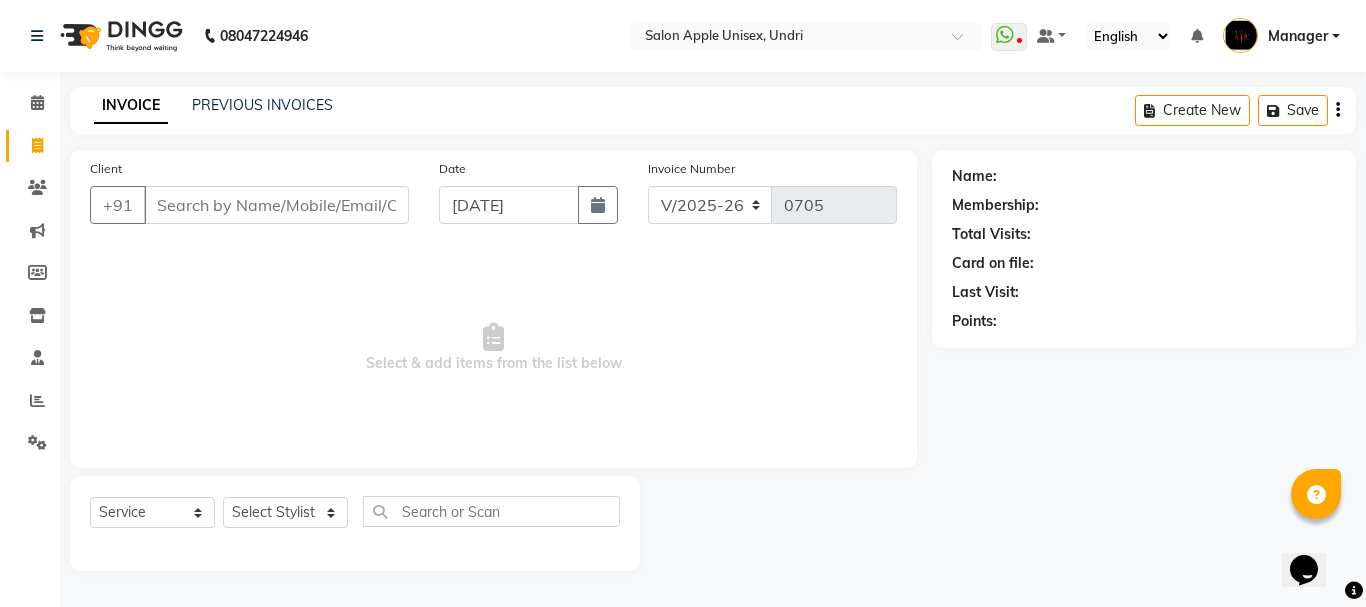 click on "Client" at bounding box center (276, 205) 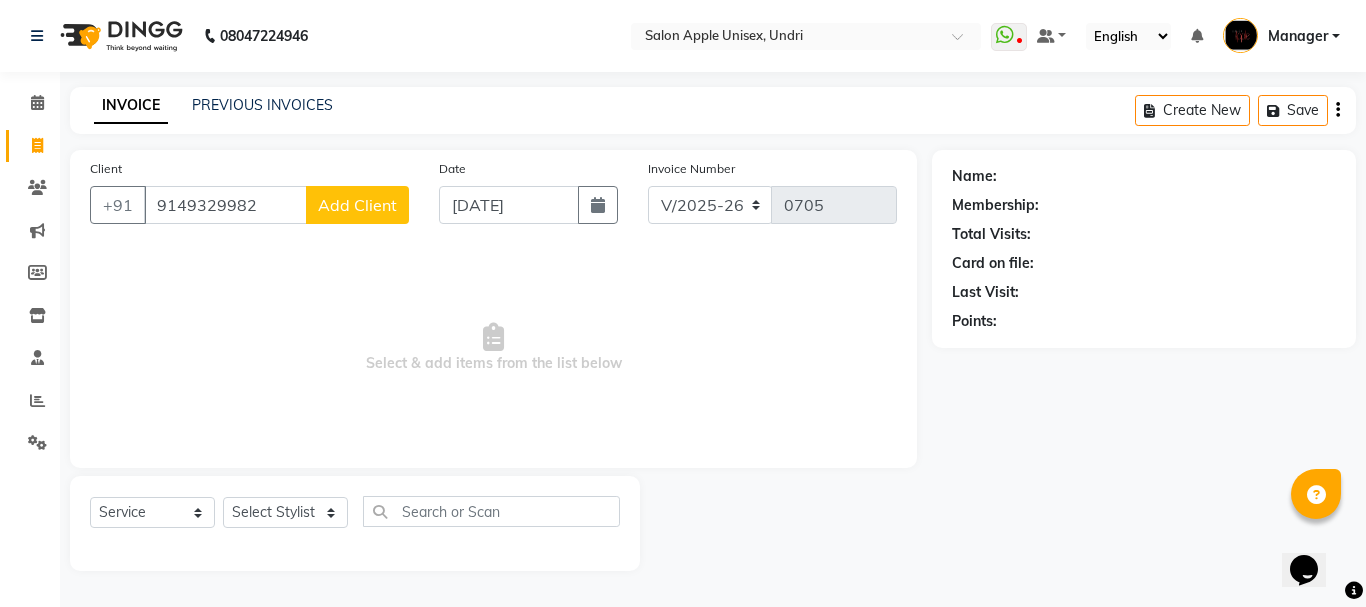 type on "9149329982" 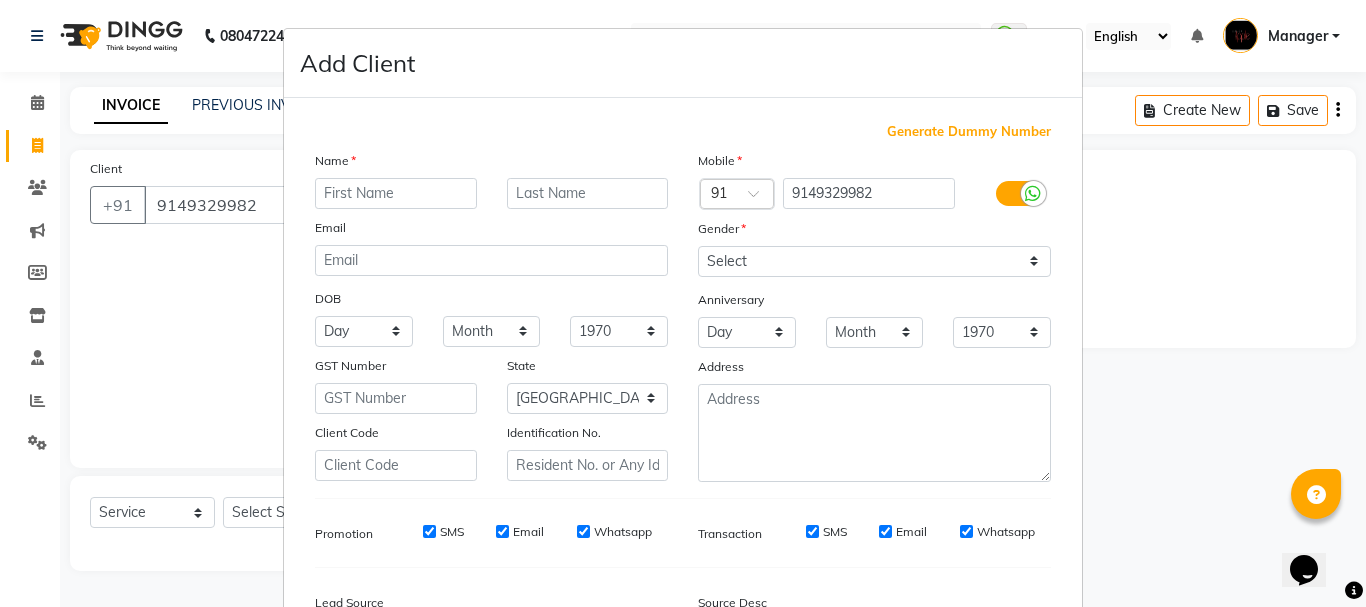 click at bounding box center [396, 193] 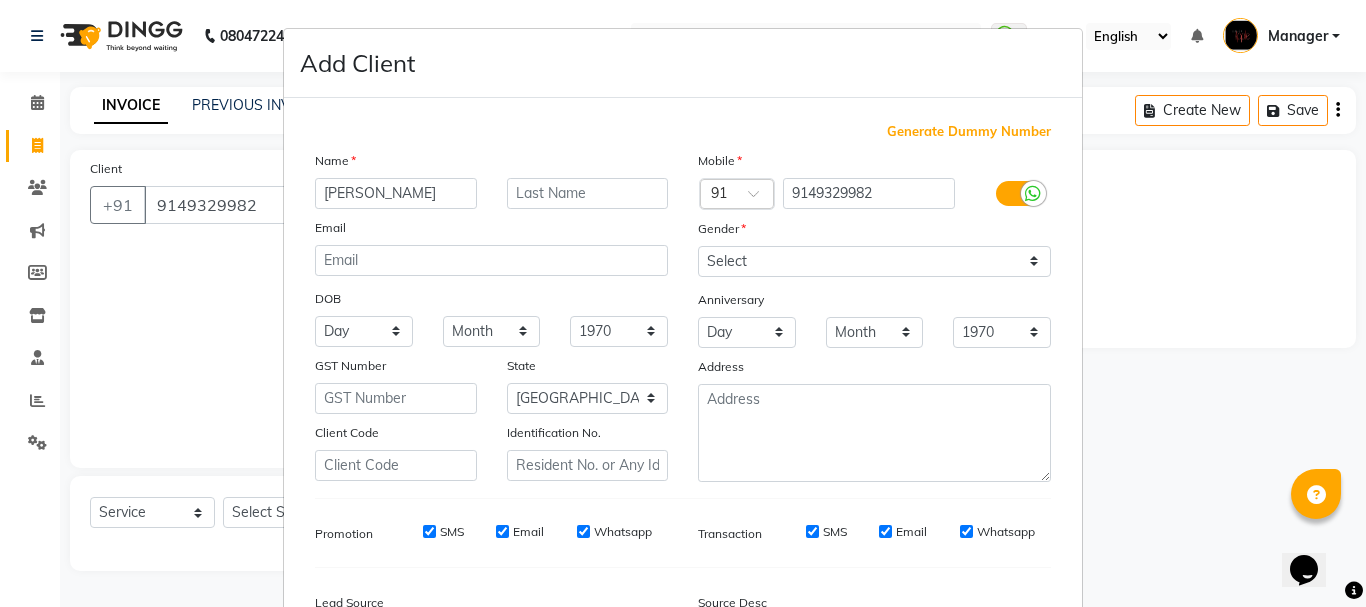 type on "[PERSON_NAME]" 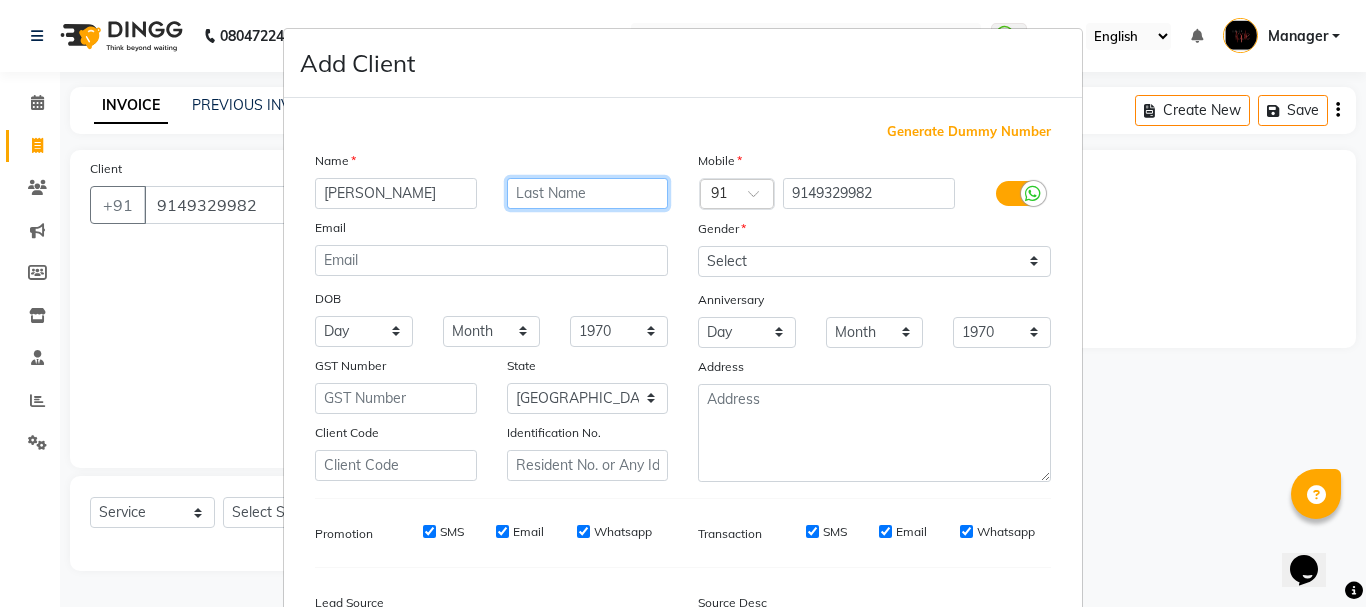 click at bounding box center [588, 193] 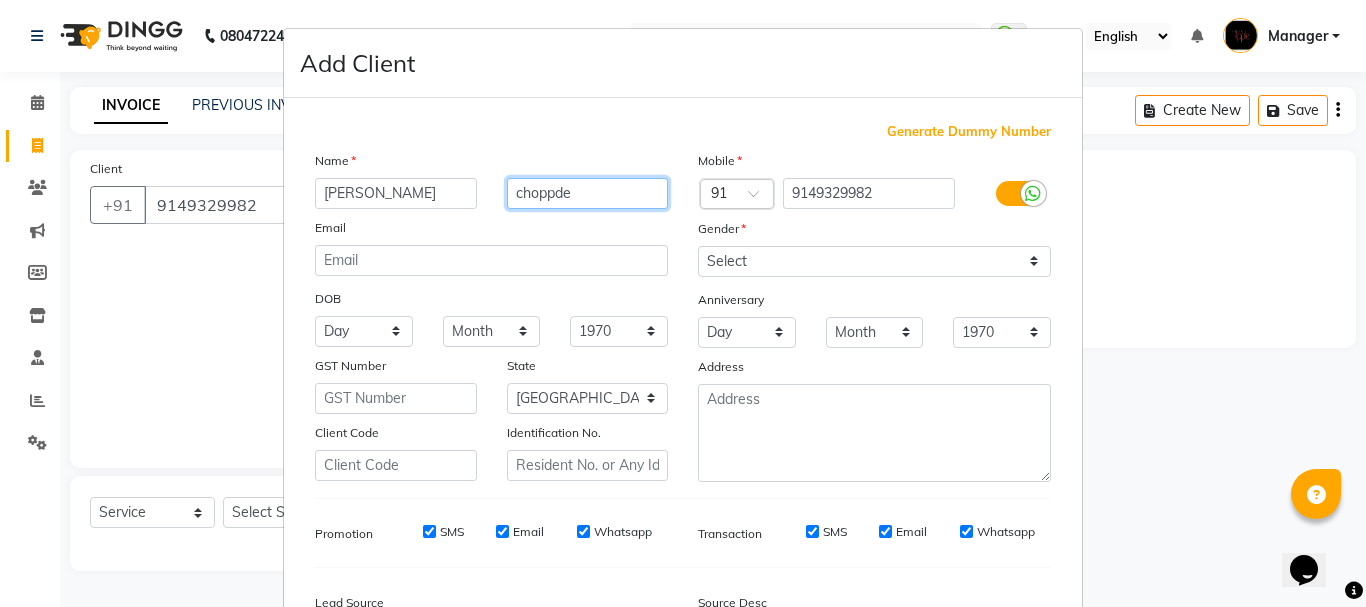 type on "choppde" 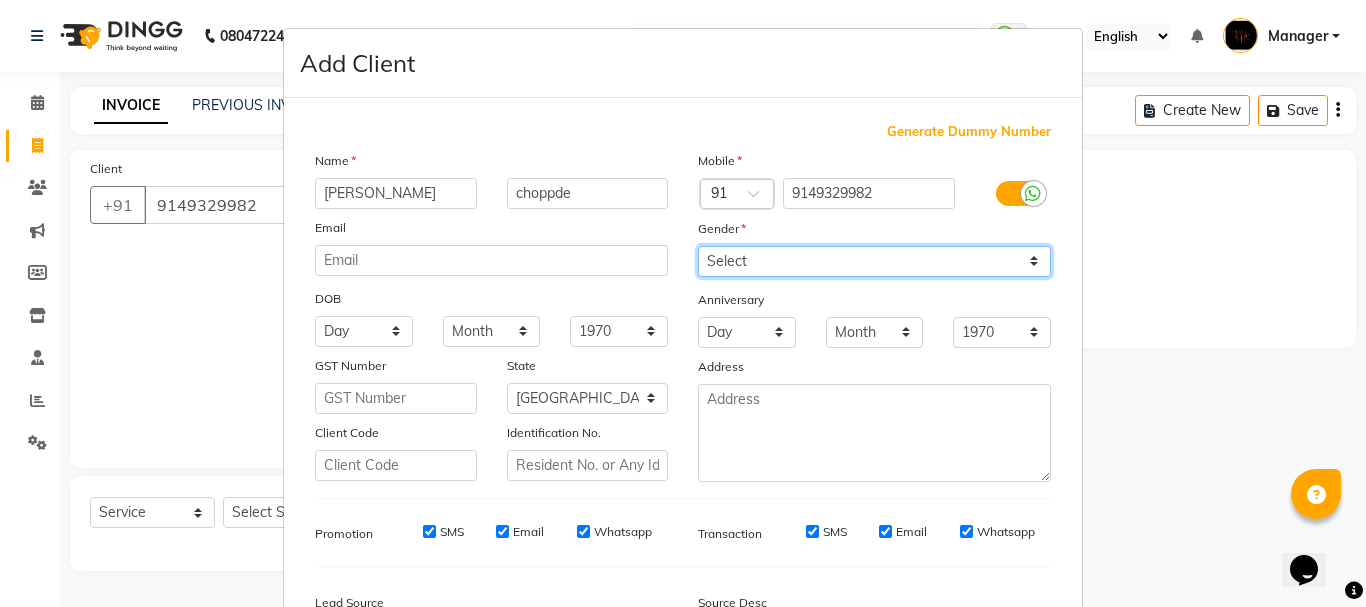 click on "Select [DEMOGRAPHIC_DATA] [DEMOGRAPHIC_DATA] Other Prefer Not To Say" at bounding box center [874, 261] 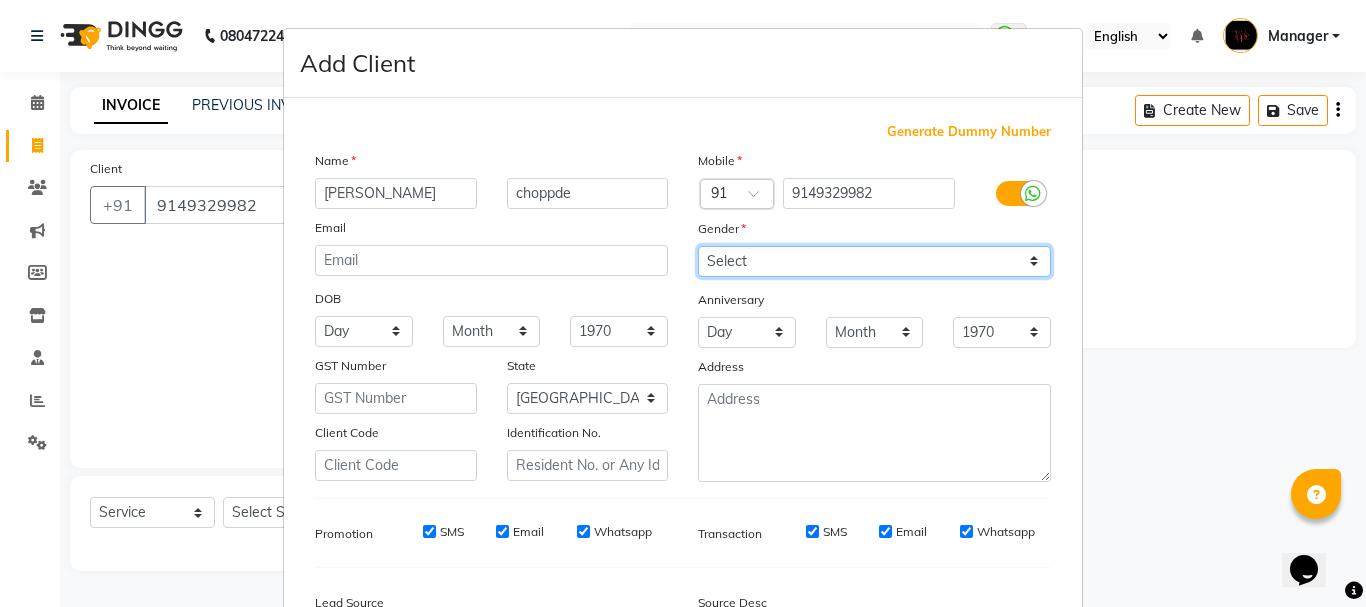 select on "[DEMOGRAPHIC_DATA]" 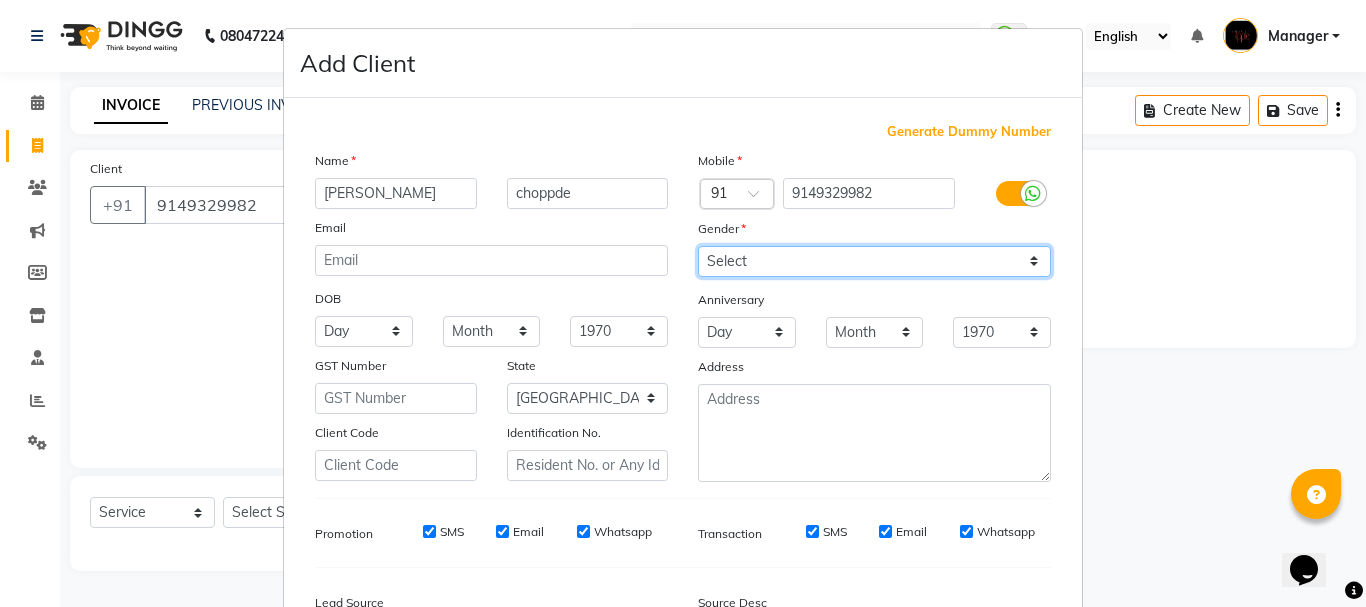click on "Select [DEMOGRAPHIC_DATA] [DEMOGRAPHIC_DATA] Other Prefer Not To Say" at bounding box center [874, 261] 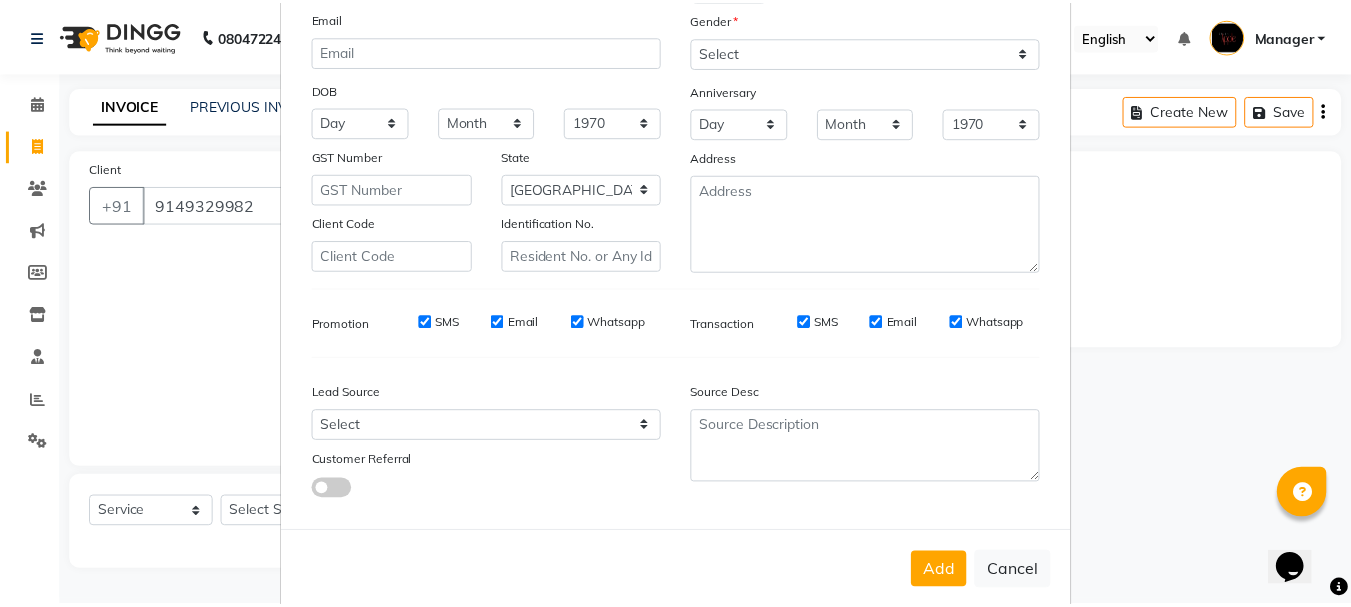 scroll, scrollTop: 242, scrollLeft: 0, axis: vertical 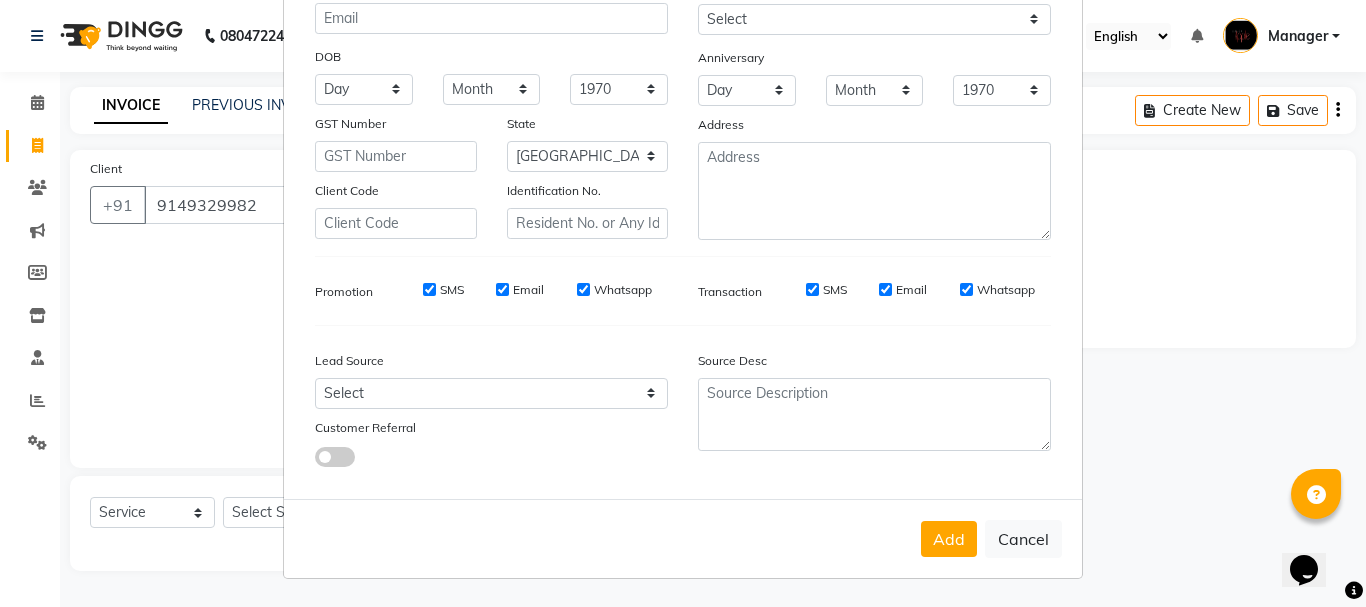 click on "Add" at bounding box center (949, 539) 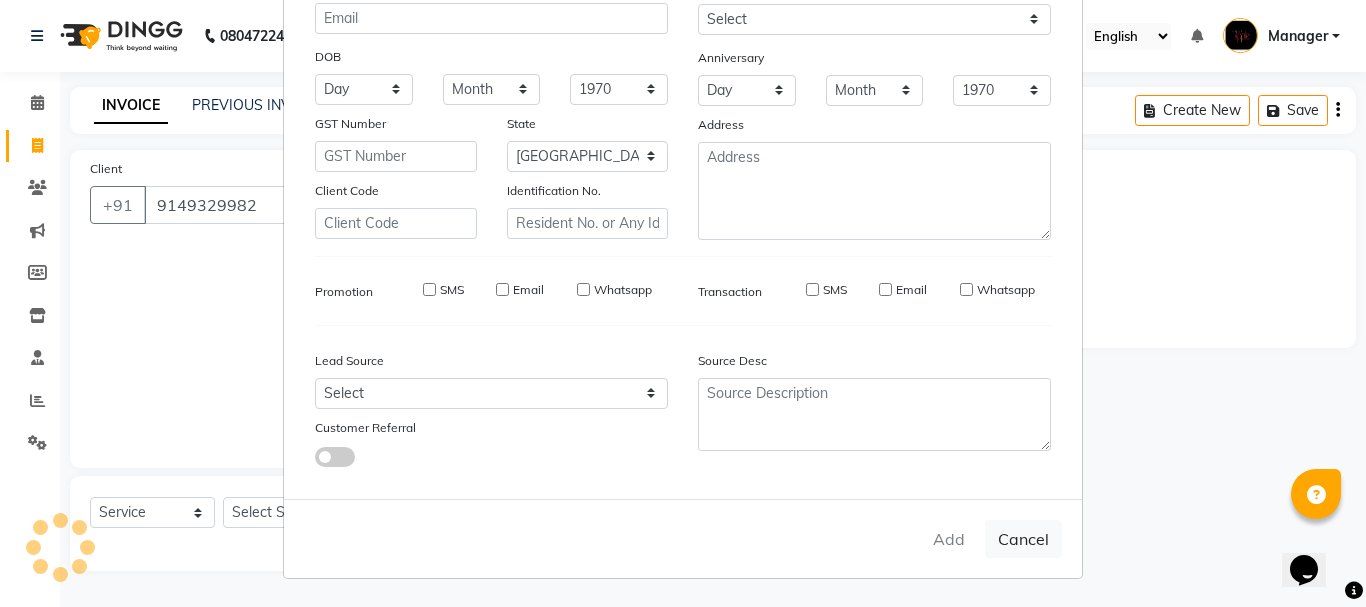 type 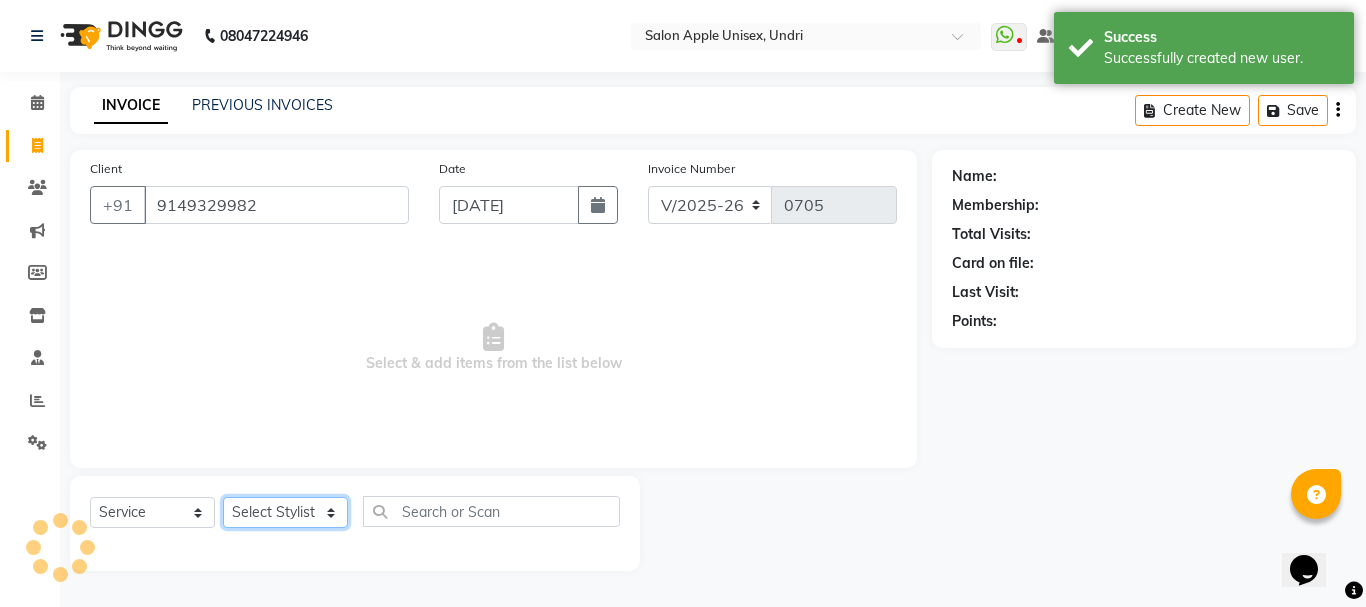 click on "Select Stylist [PERSON_NAME] durga [PERSON_NAME] Manager Manager [PERSON_NAME] OWNER [PERSON_NAME] sana [PERSON_NAME] Training Department" 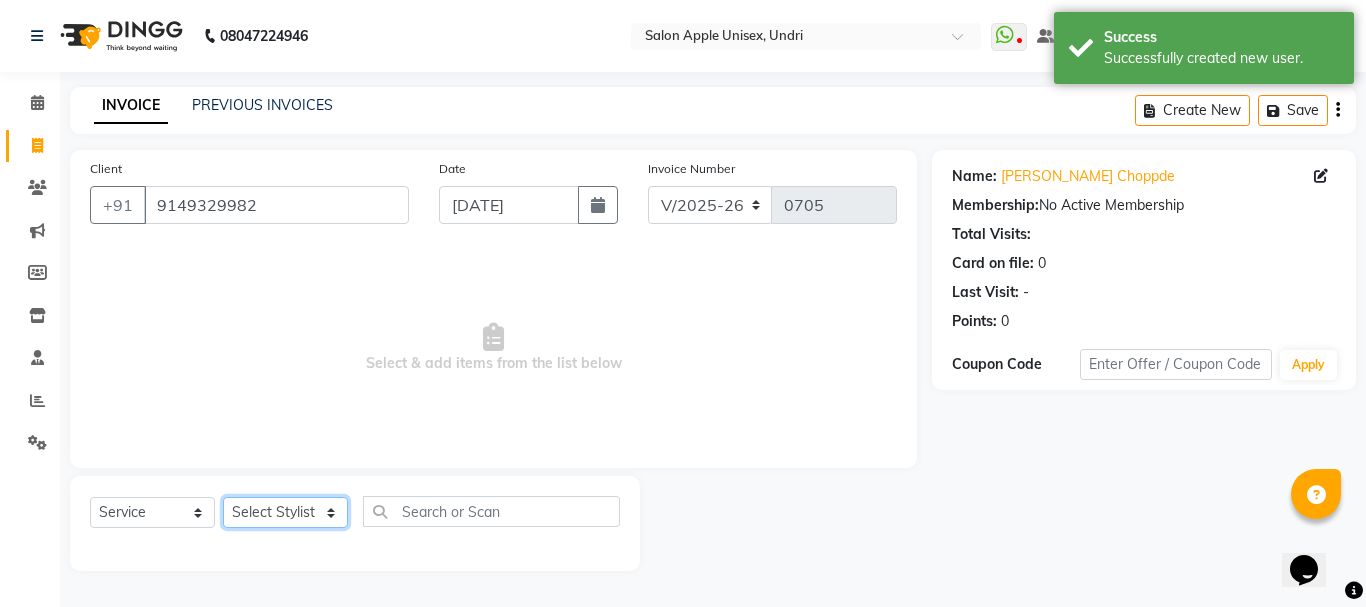 select on "62491" 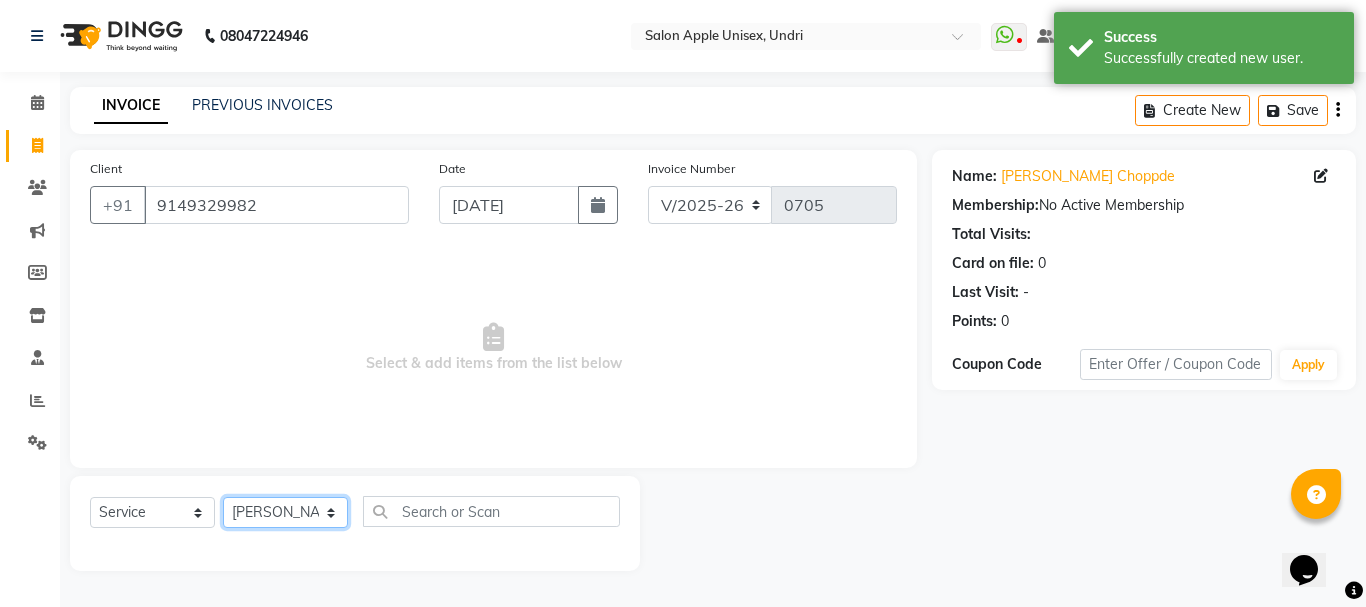 click on "Select Stylist [PERSON_NAME] durga [PERSON_NAME] Manager Manager [PERSON_NAME] OWNER [PERSON_NAME] sana [PERSON_NAME] Training Department" 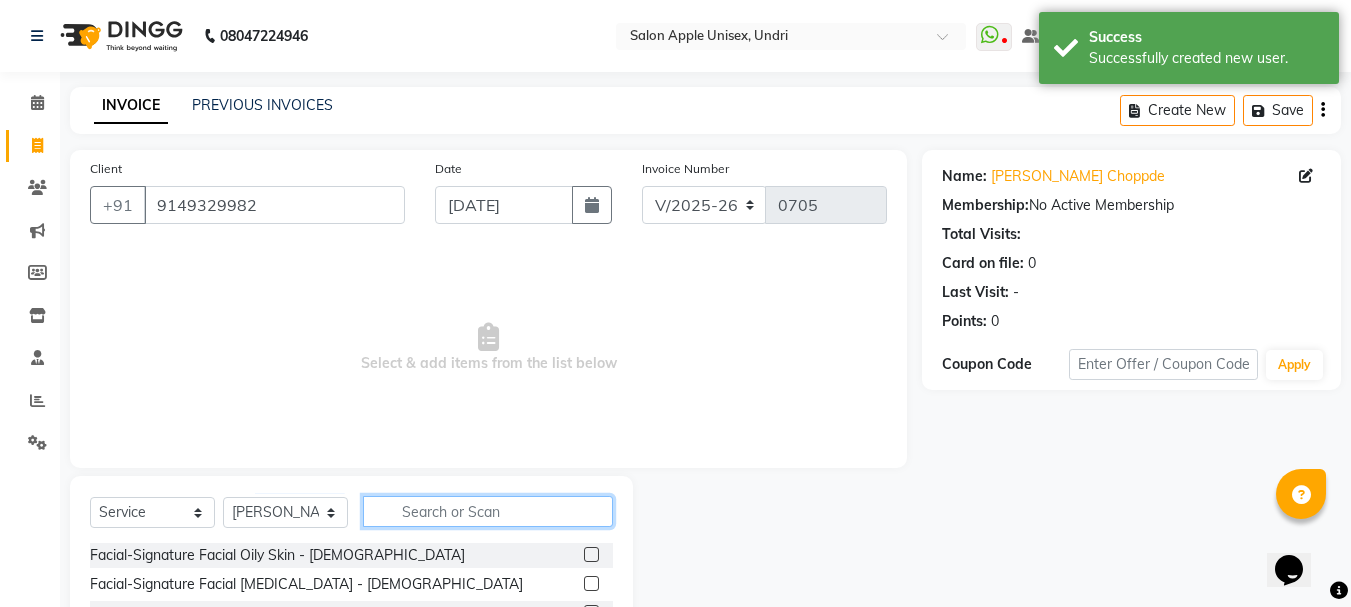 click 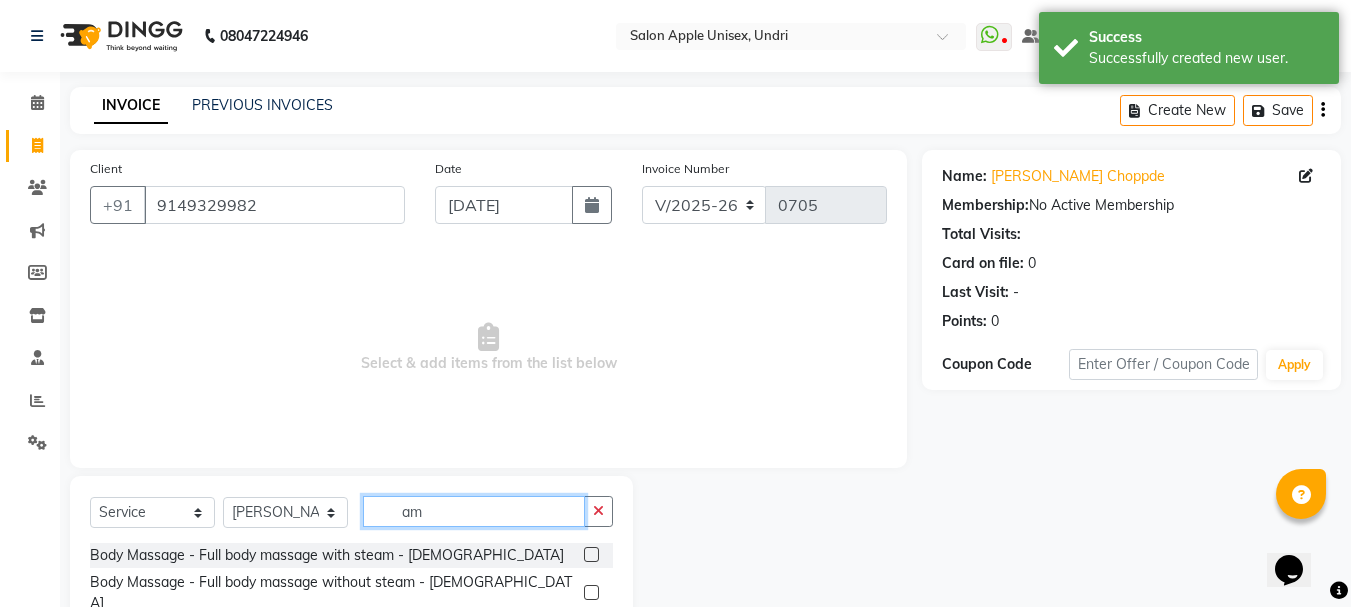 type on "a" 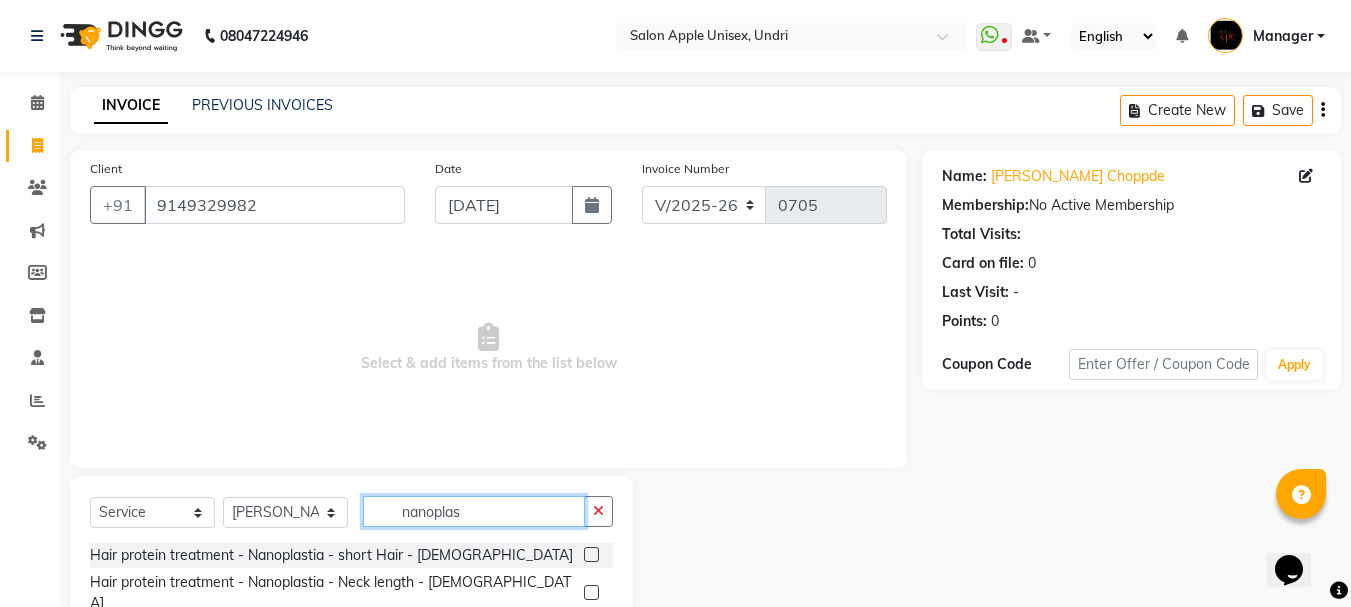 type on "nanoplas" 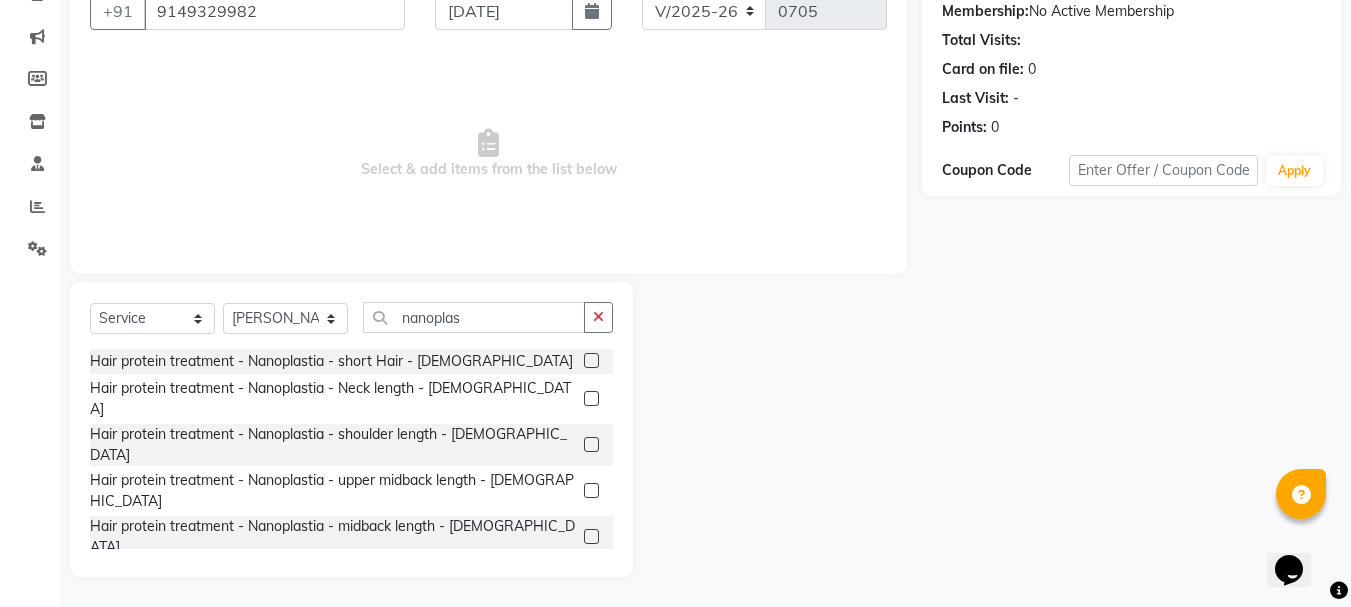 click 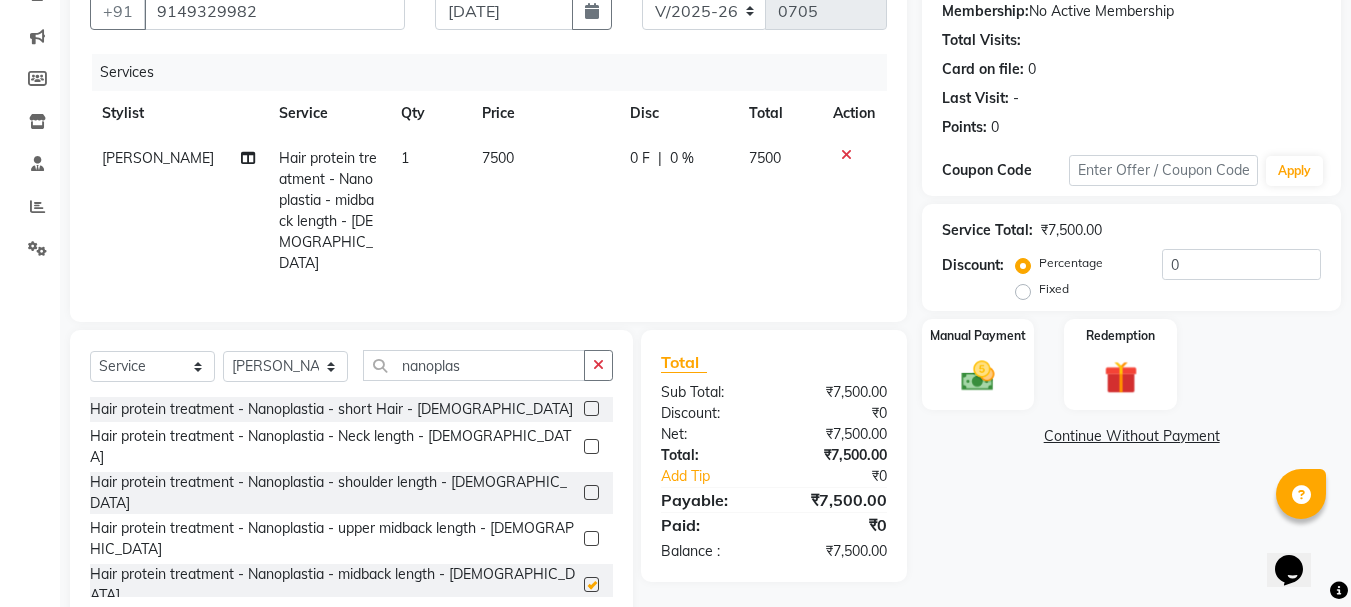 checkbox on "false" 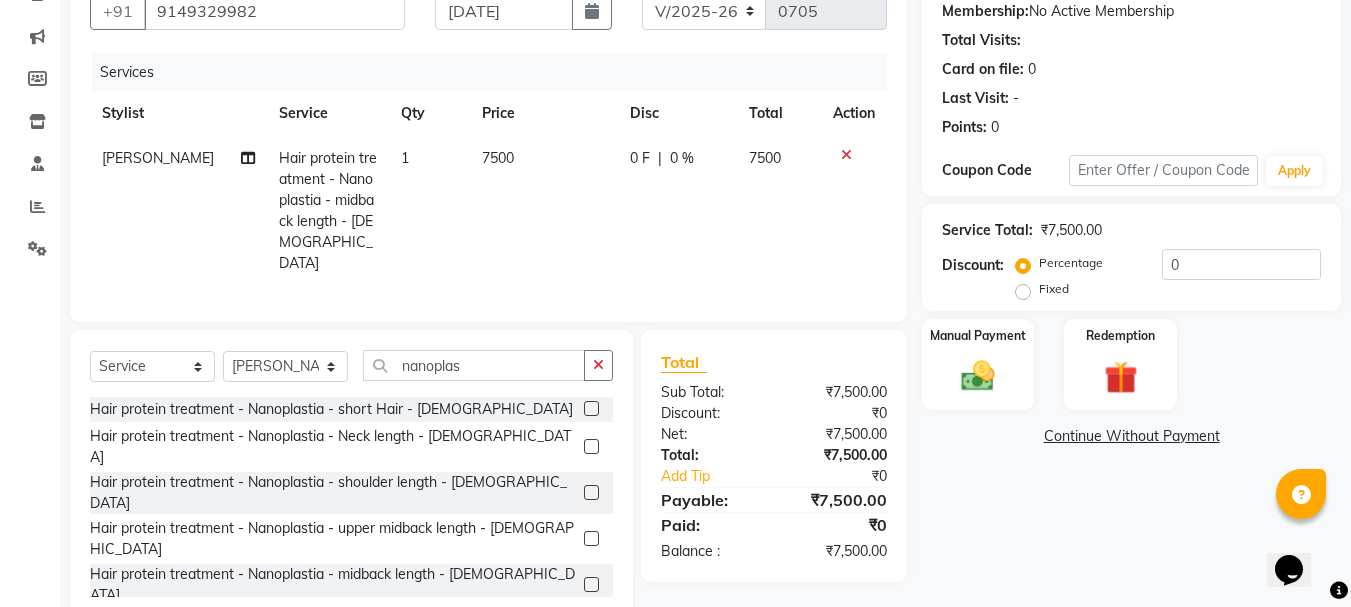 click 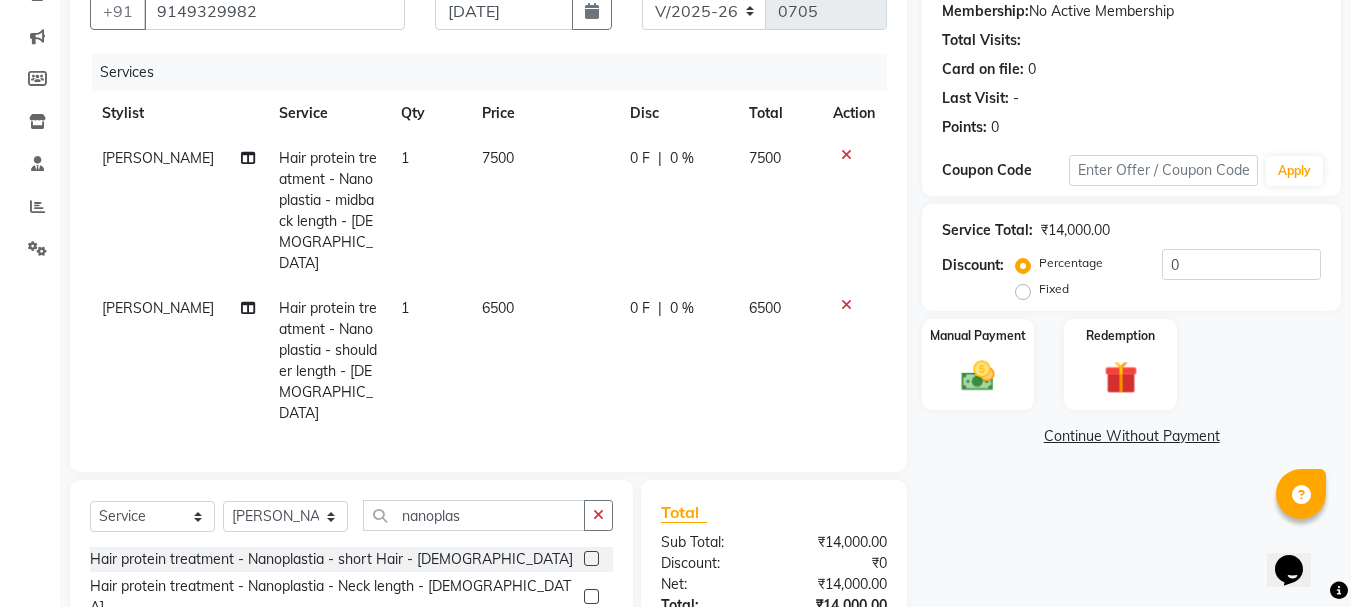 checkbox on "false" 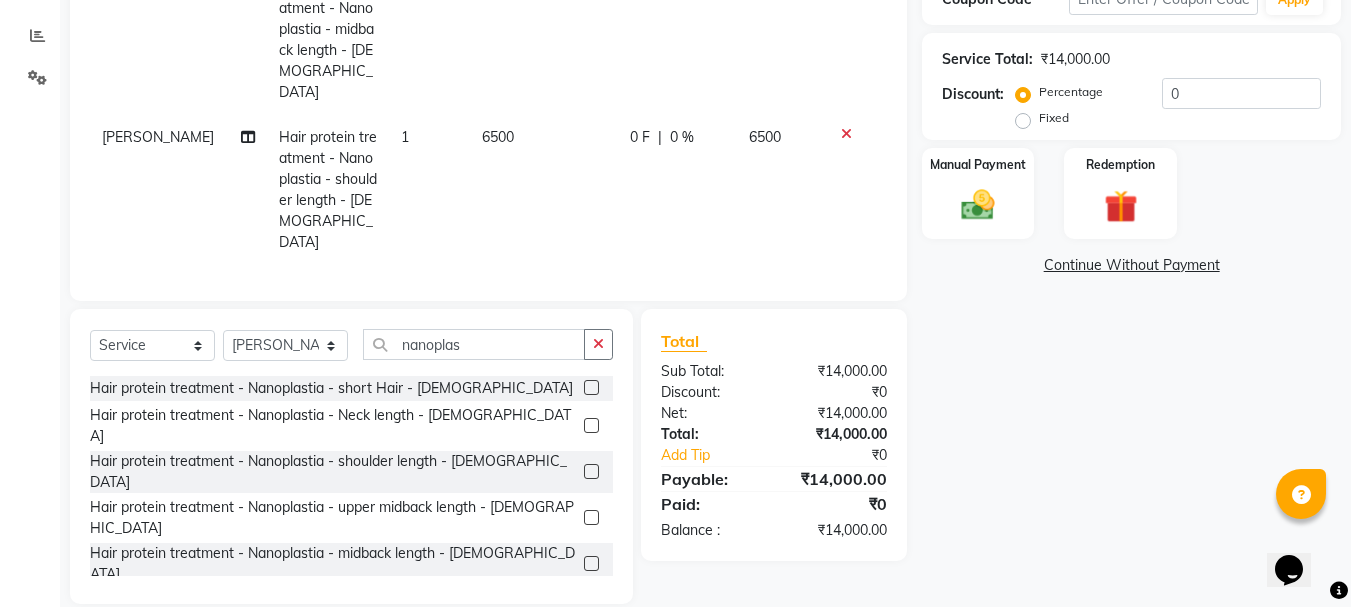 click 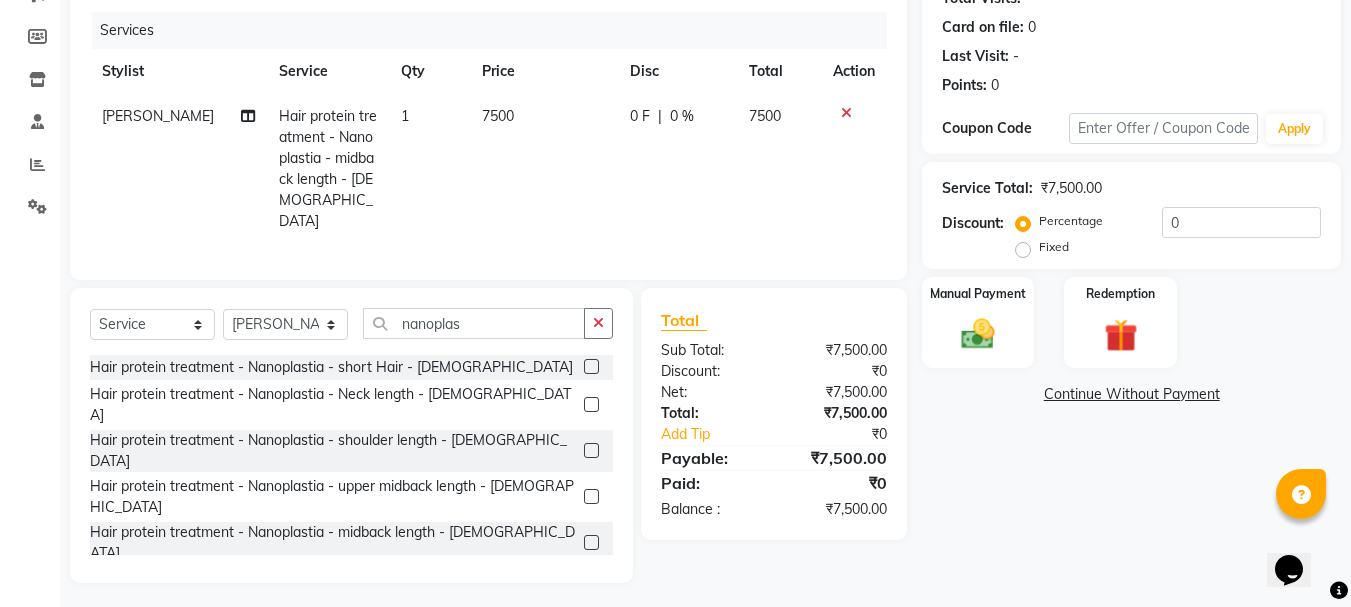 click 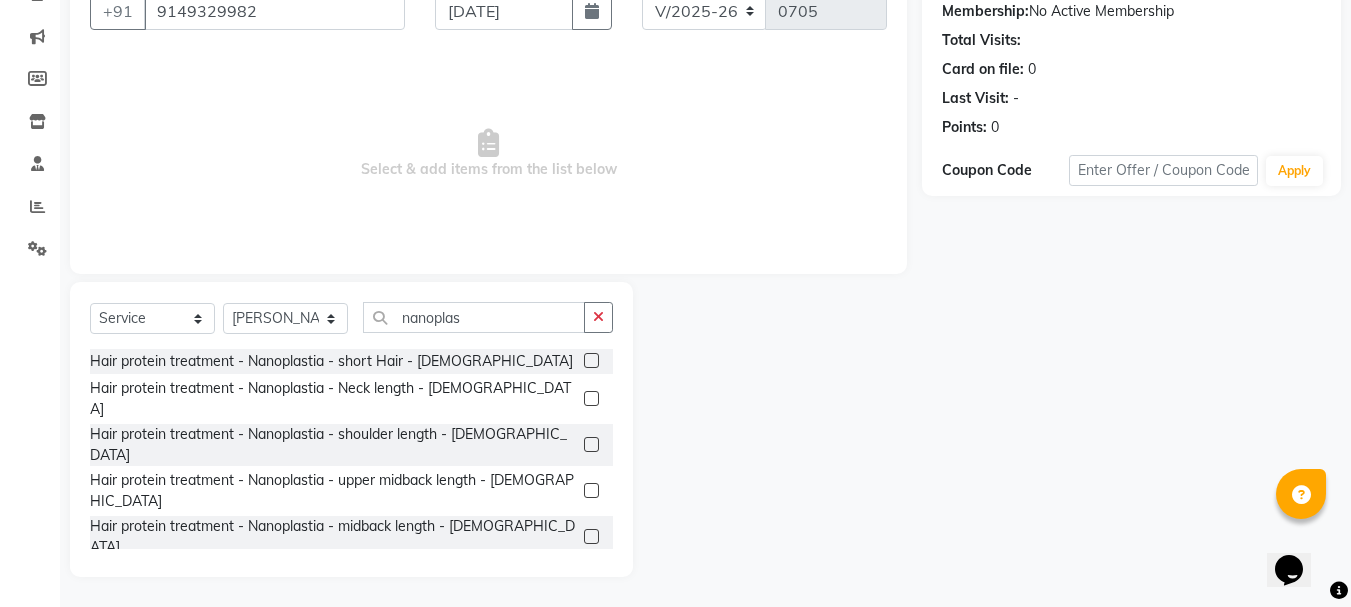 click 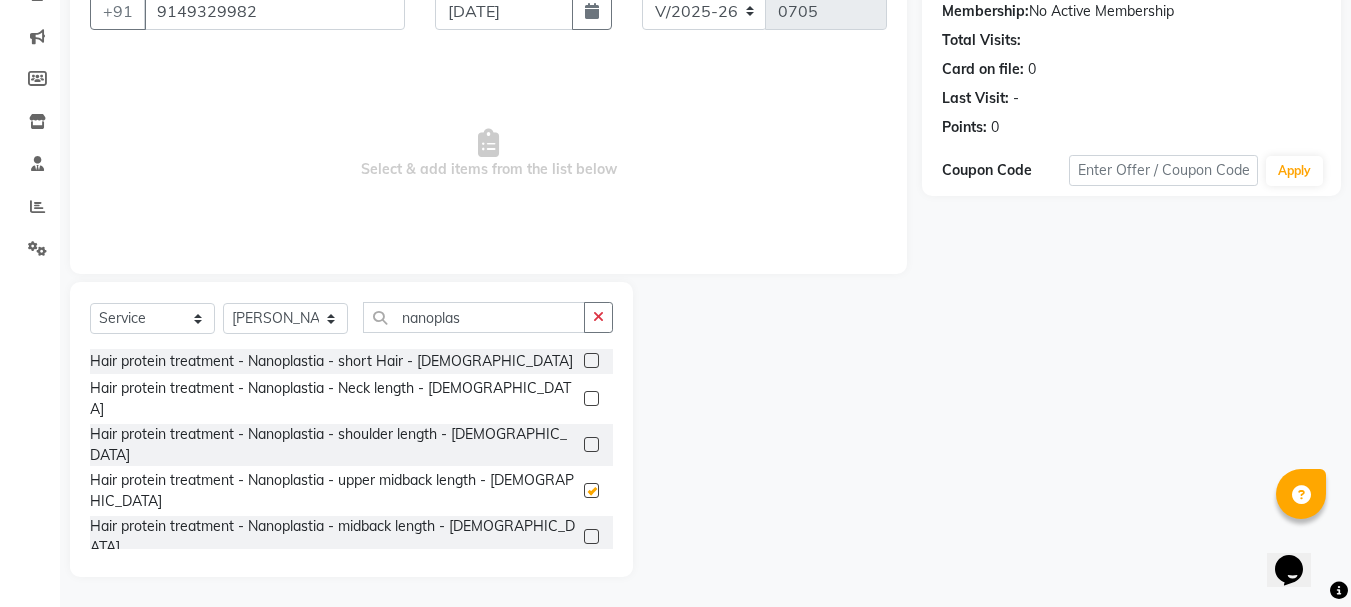 scroll, scrollTop: 236, scrollLeft: 0, axis: vertical 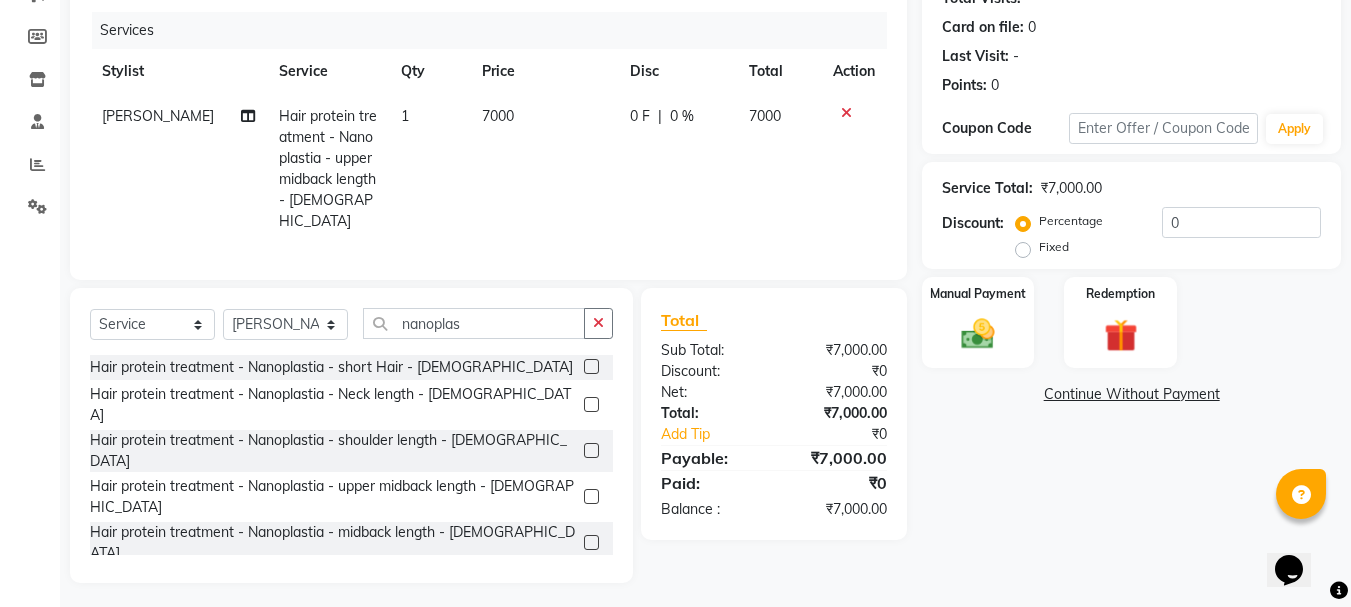 checkbox on "false" 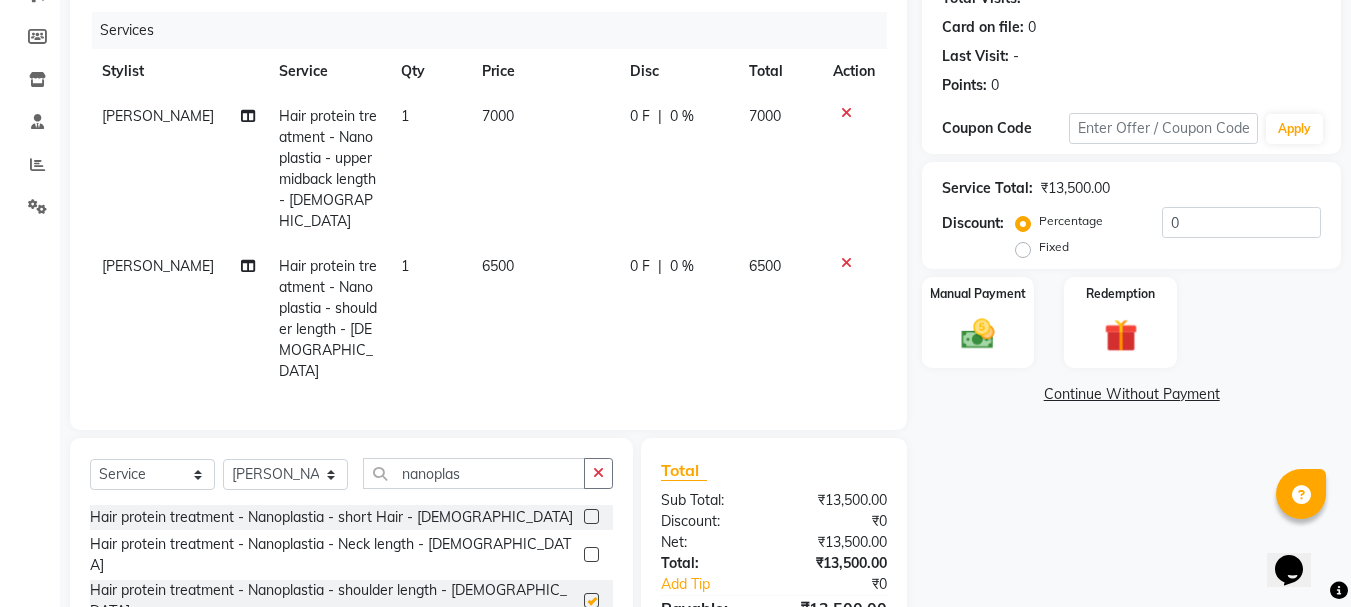 scroll, scrollTop: 365, scrollLeft: 0, axis: vertical 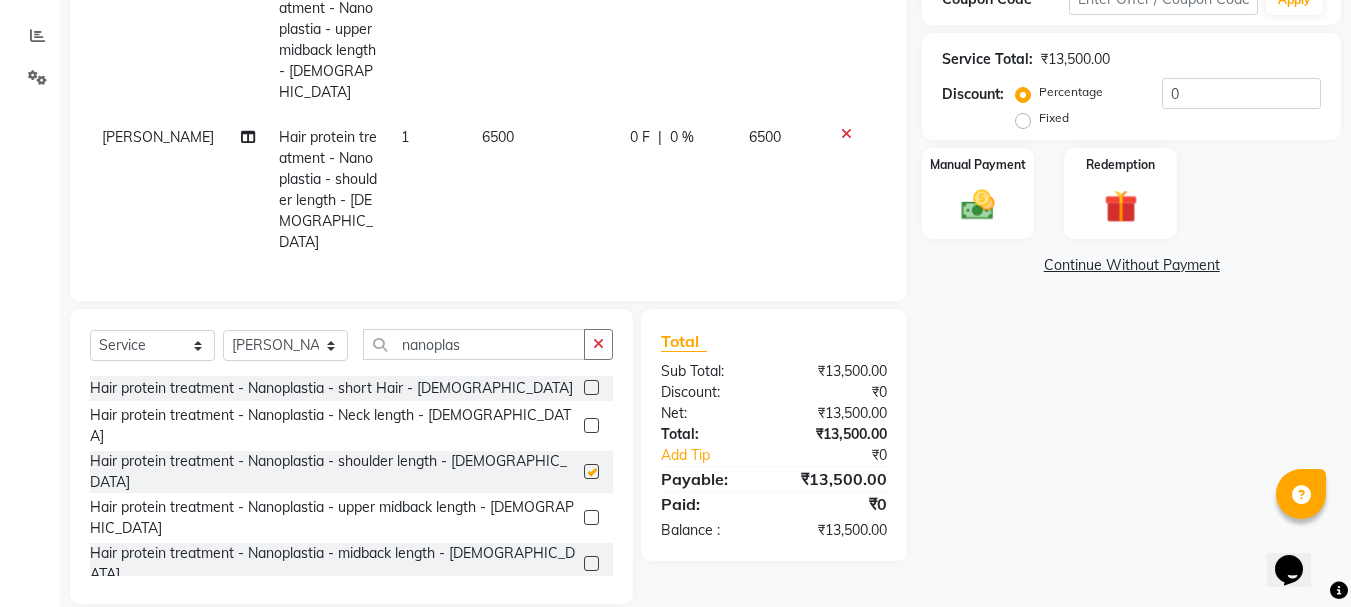 checkbox on "false" 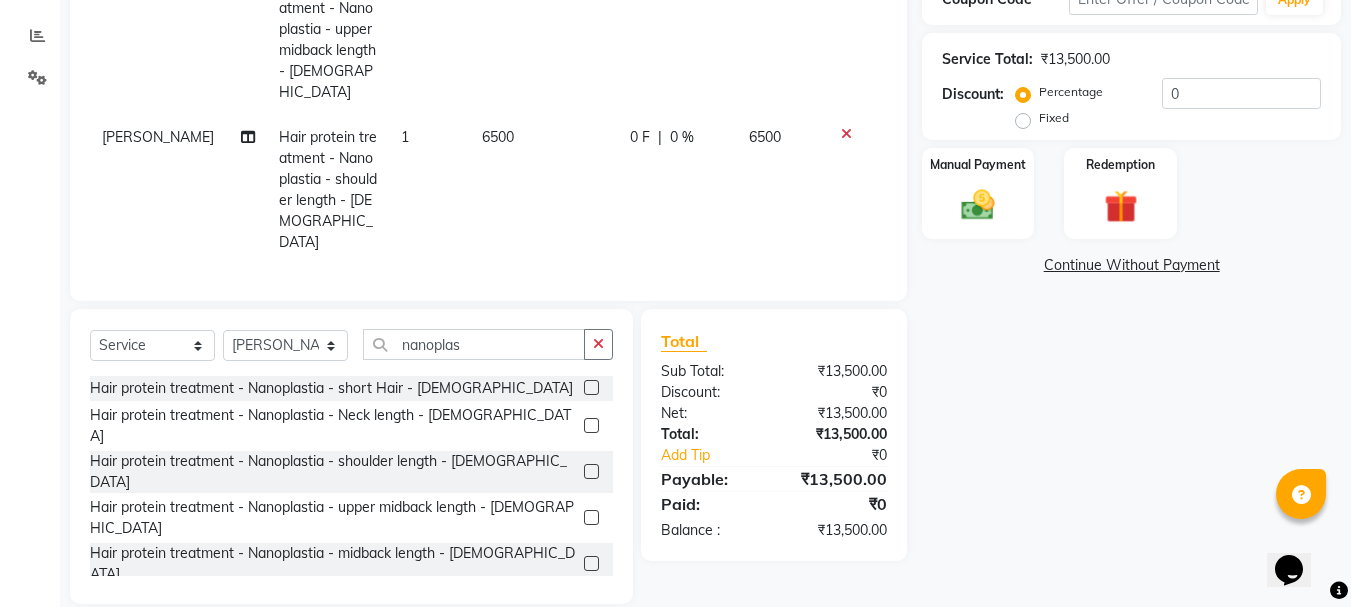 click 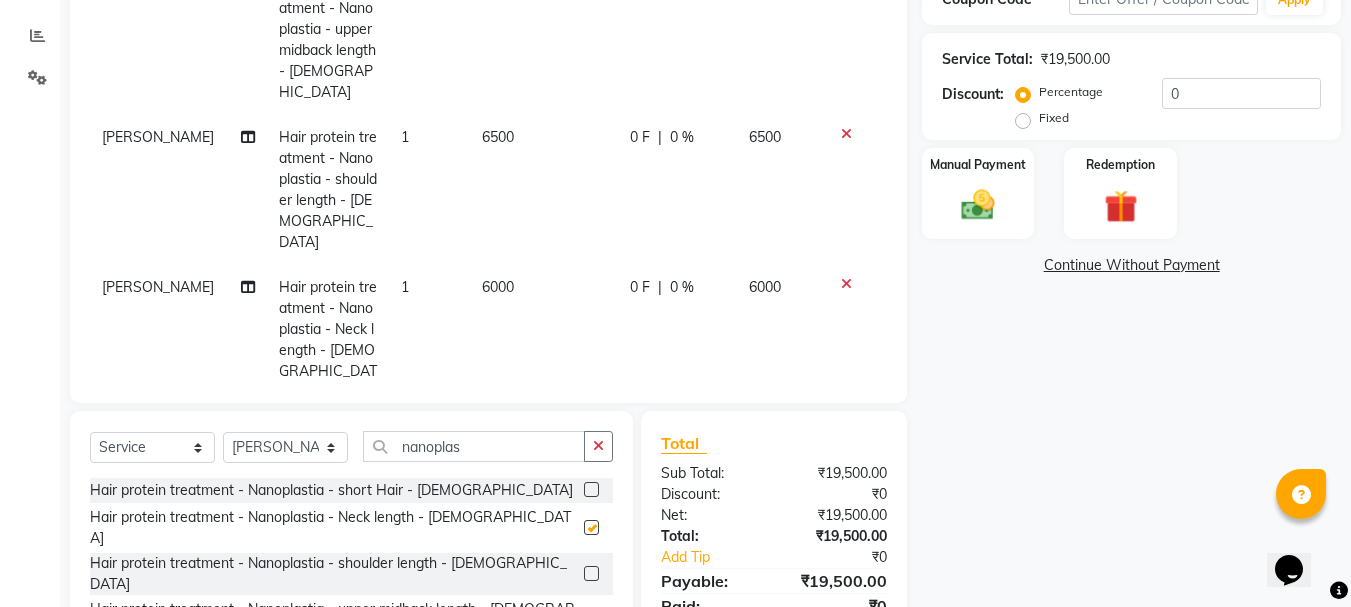 checkbox on "false" 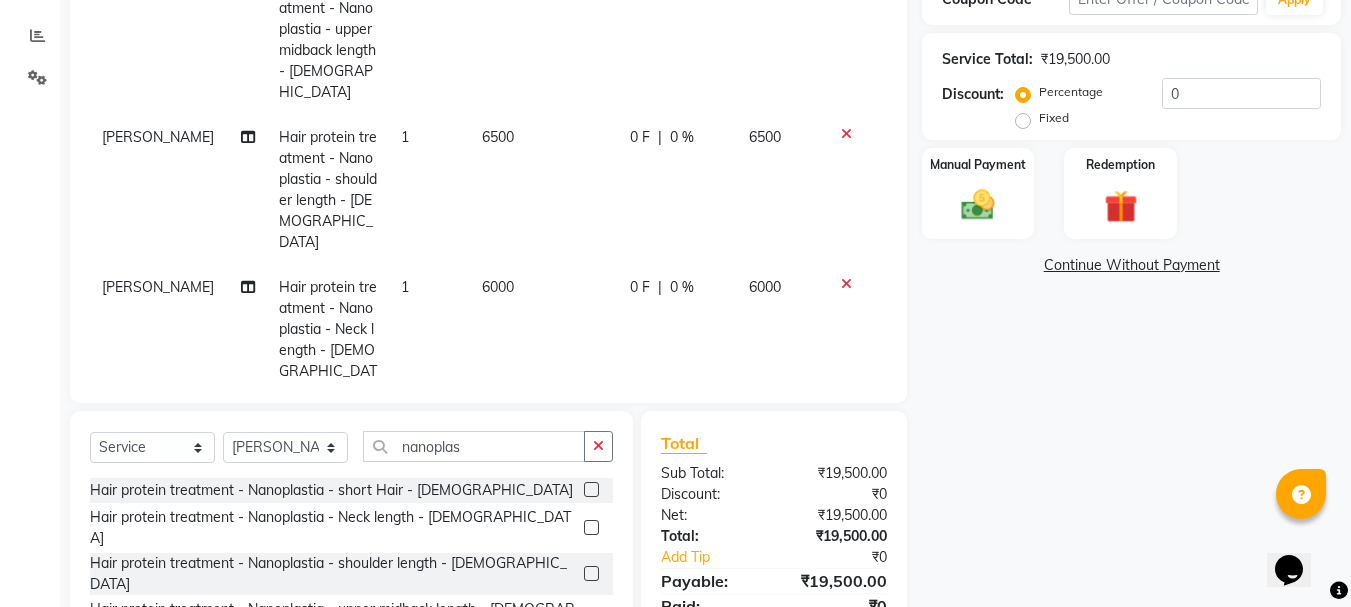 click 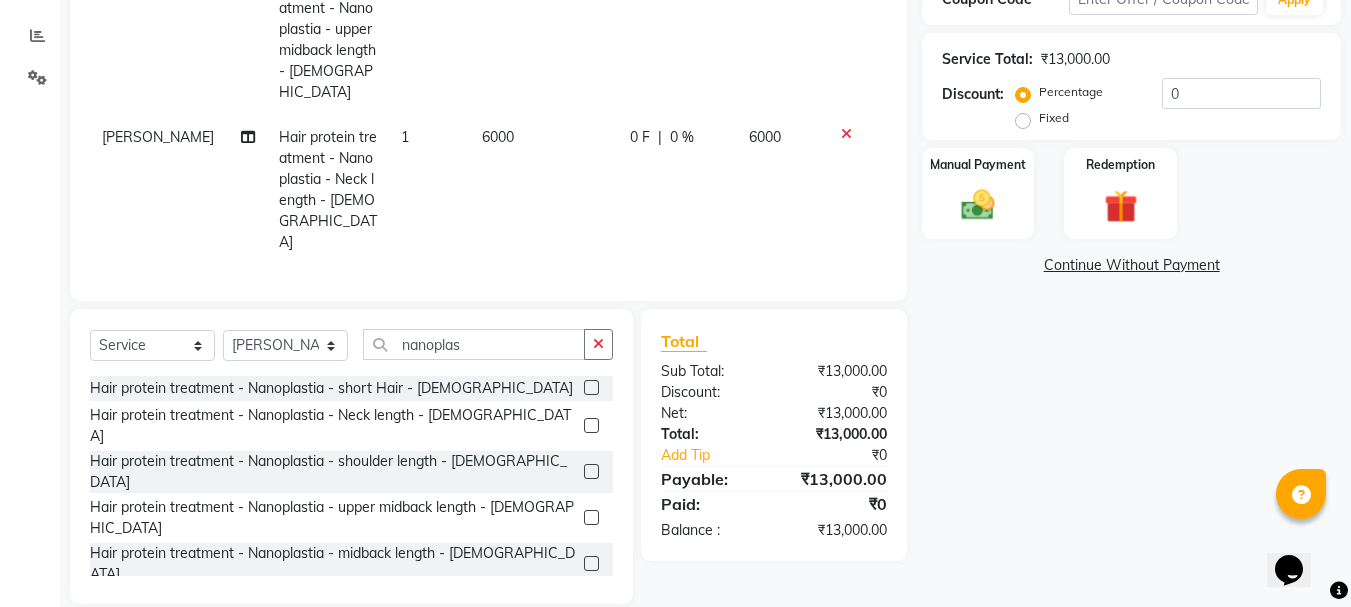 scroll, scrollTop: 344, scrollLeft: 0, axis: vertical 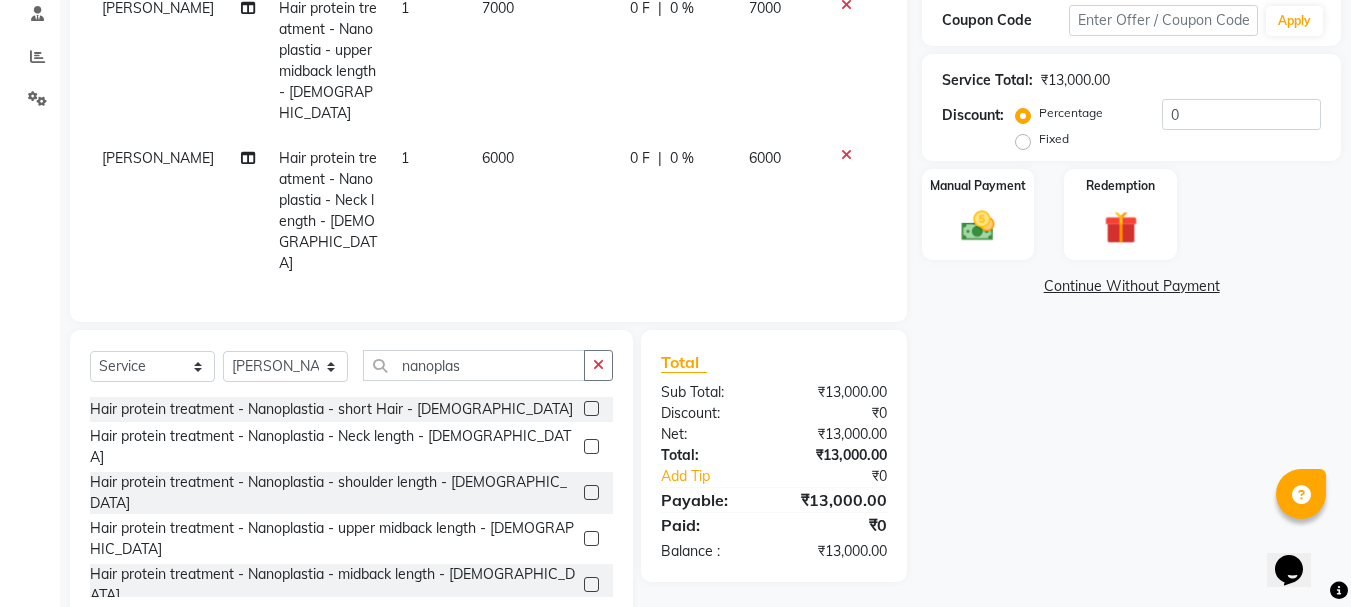 click 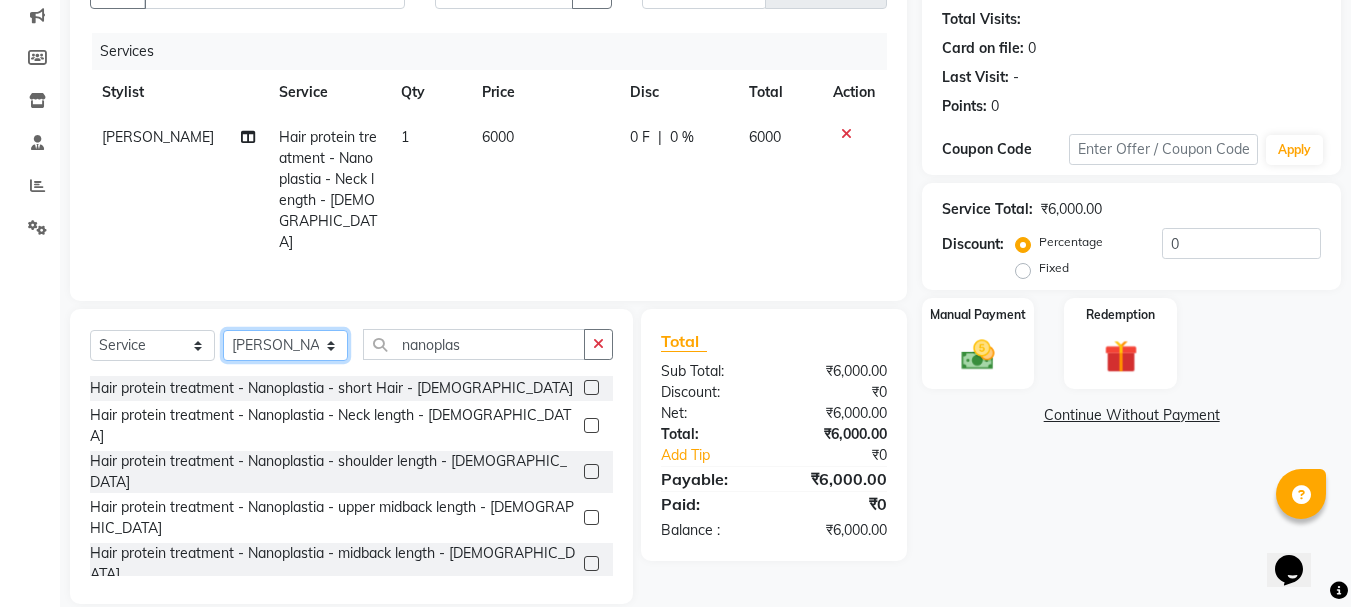 click on "Select Stylist [PERSON_NAME] durga [PERSON_NAME] Manager Manager [PERSON_NAME] OWNER [PERSON_NAME] sana [PERSON_NAME] Training Department" 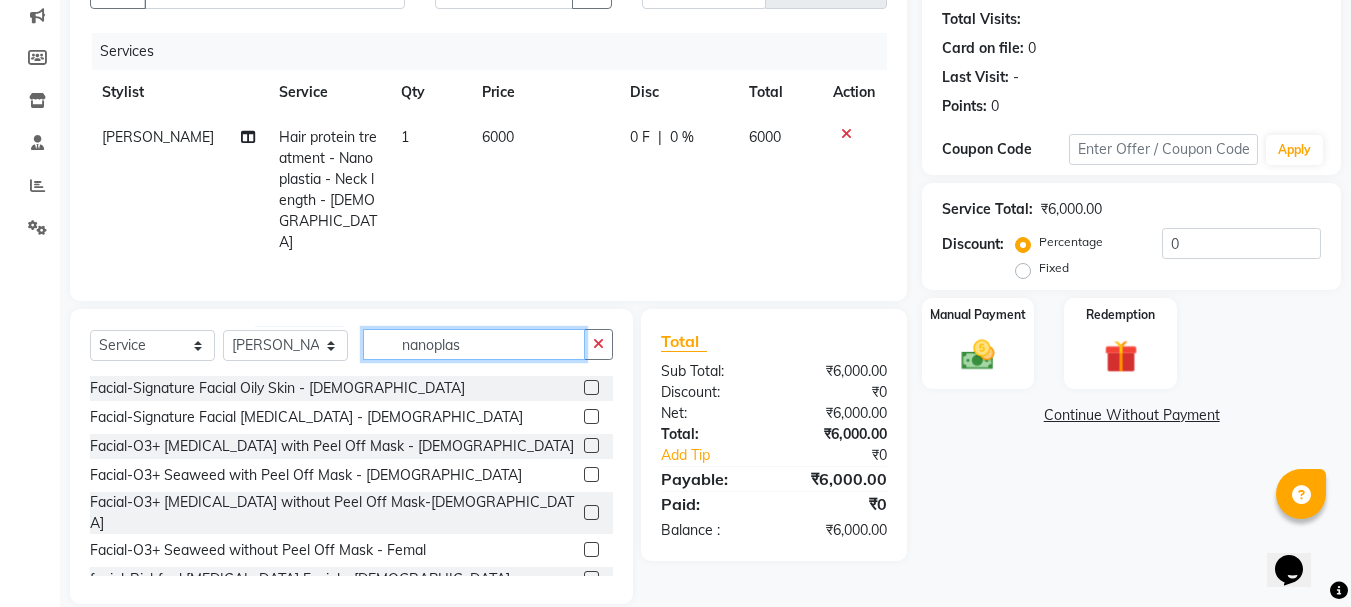 click on "nanoplas" 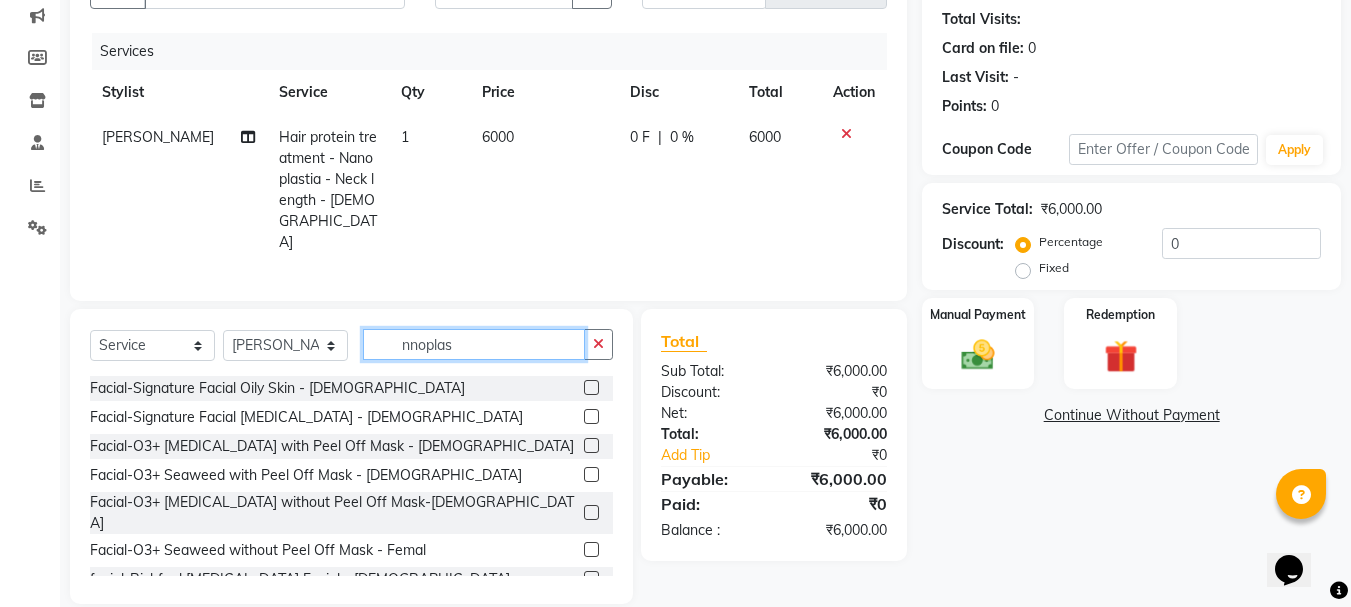 scroll, scrollTop: 172, scrollLeft: 0, axis: vertical 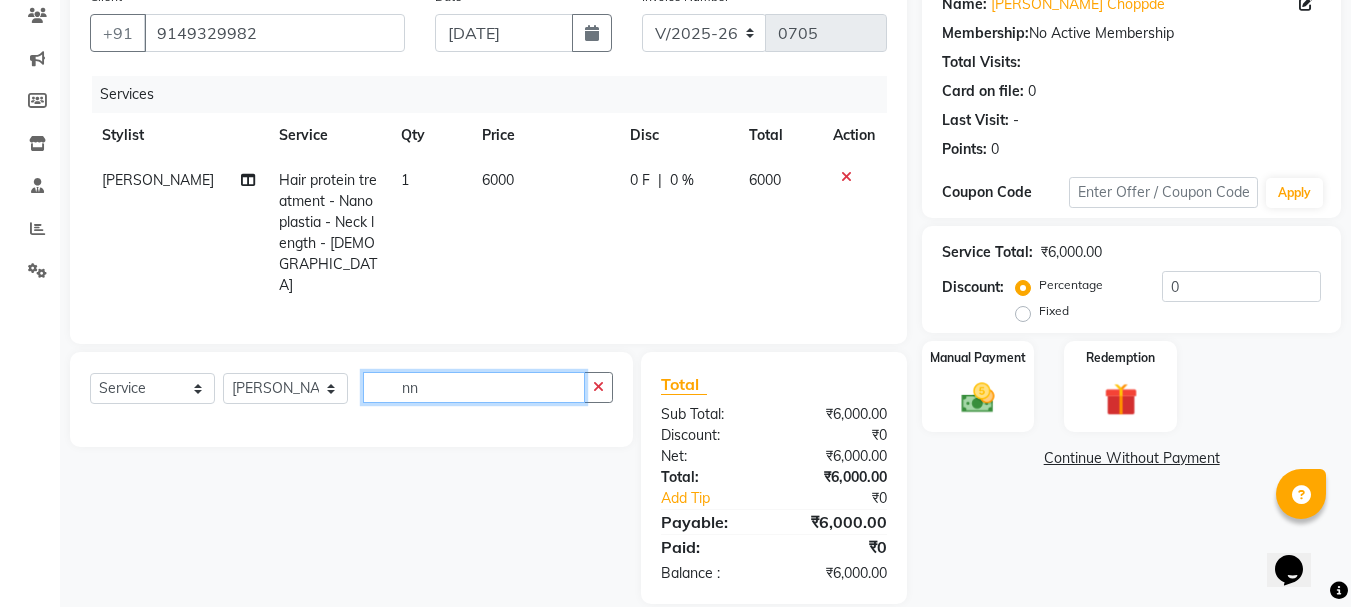 type on "n" 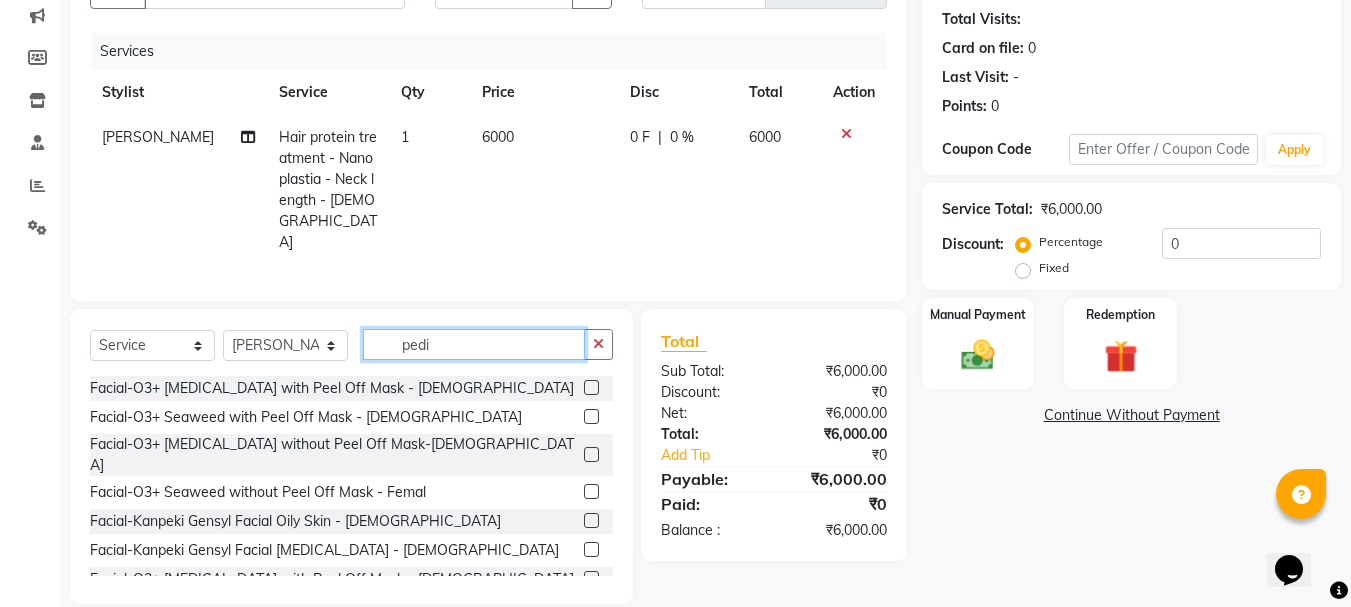 scroll, scrollTop: 172, scrollLeft: 0, axis: vertical 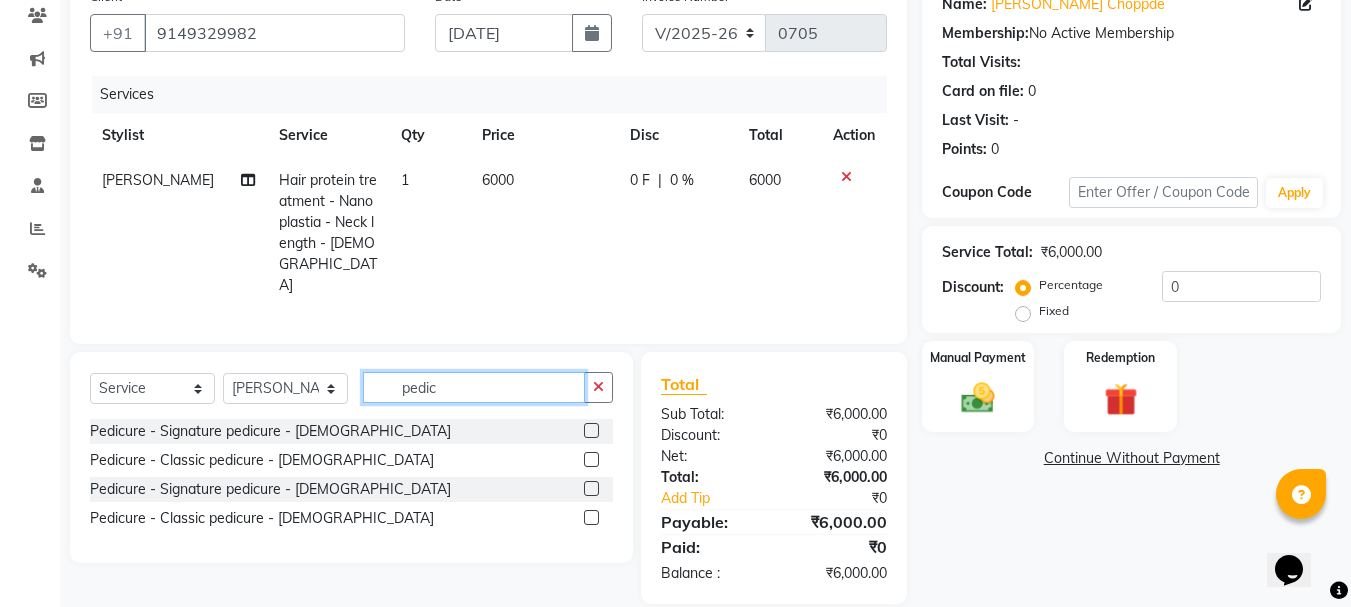 type on "pedic" 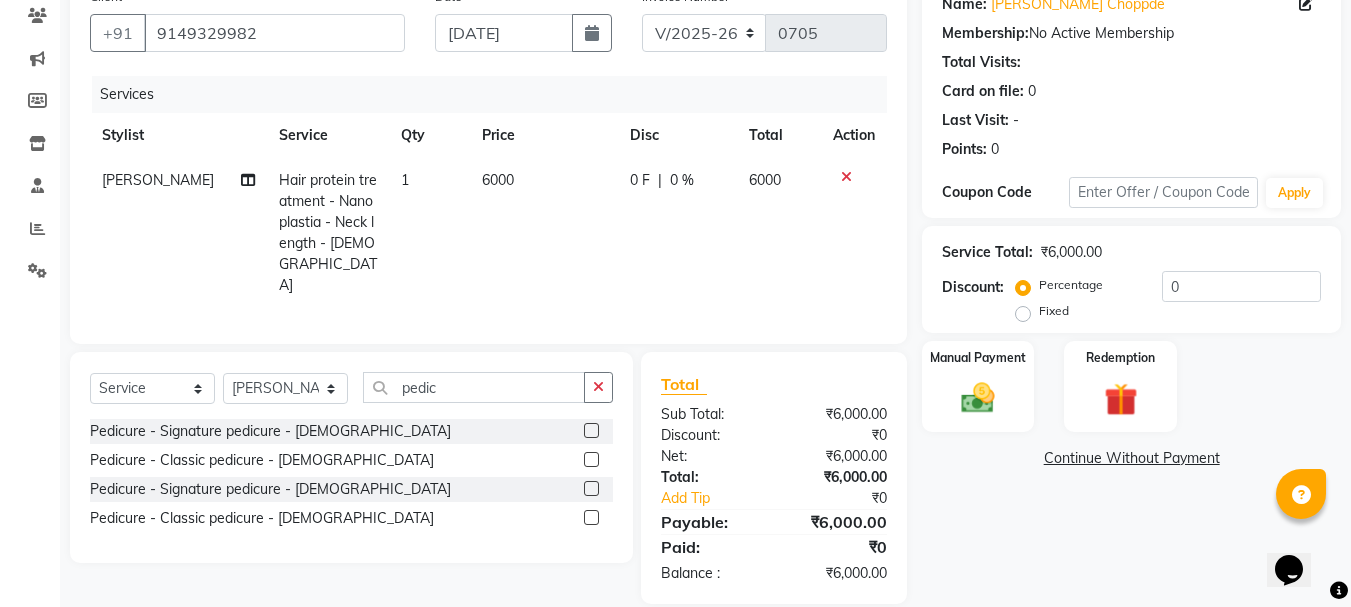click 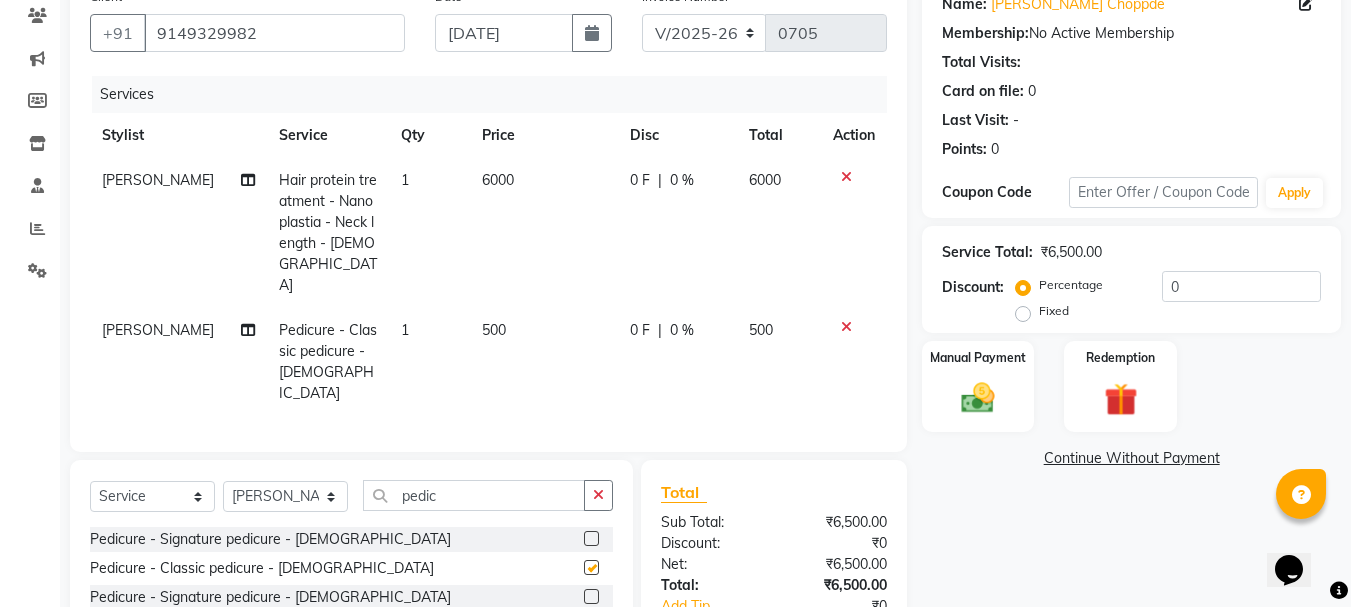 checkbox on "false" 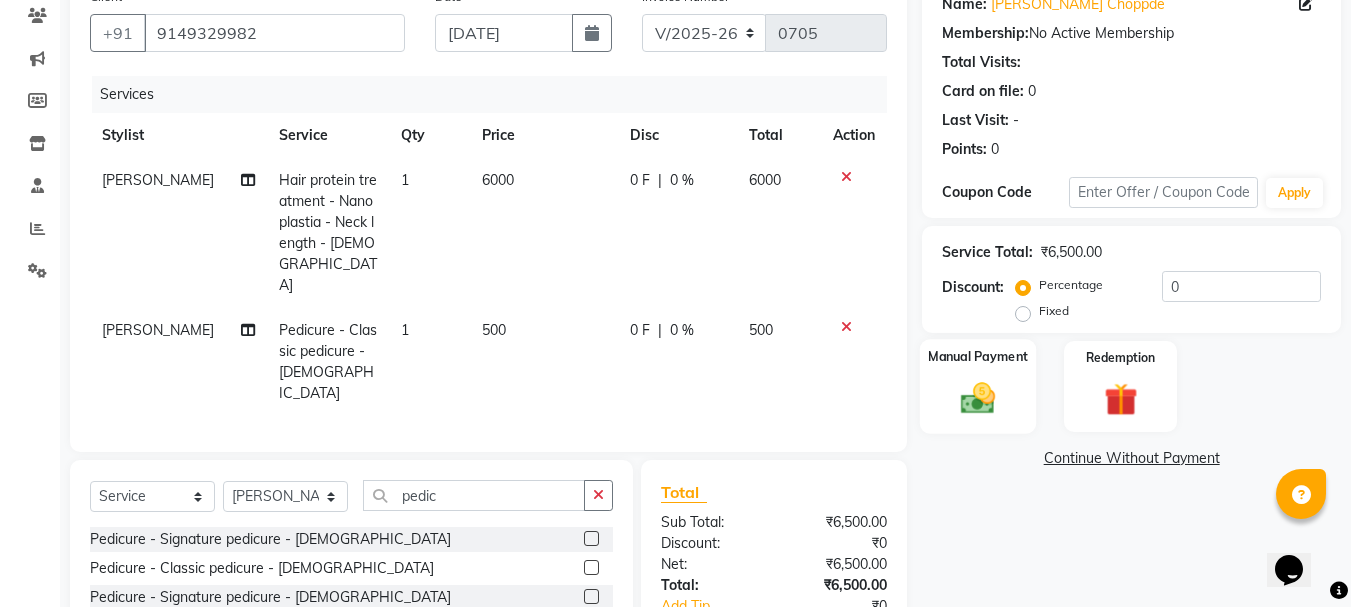 click 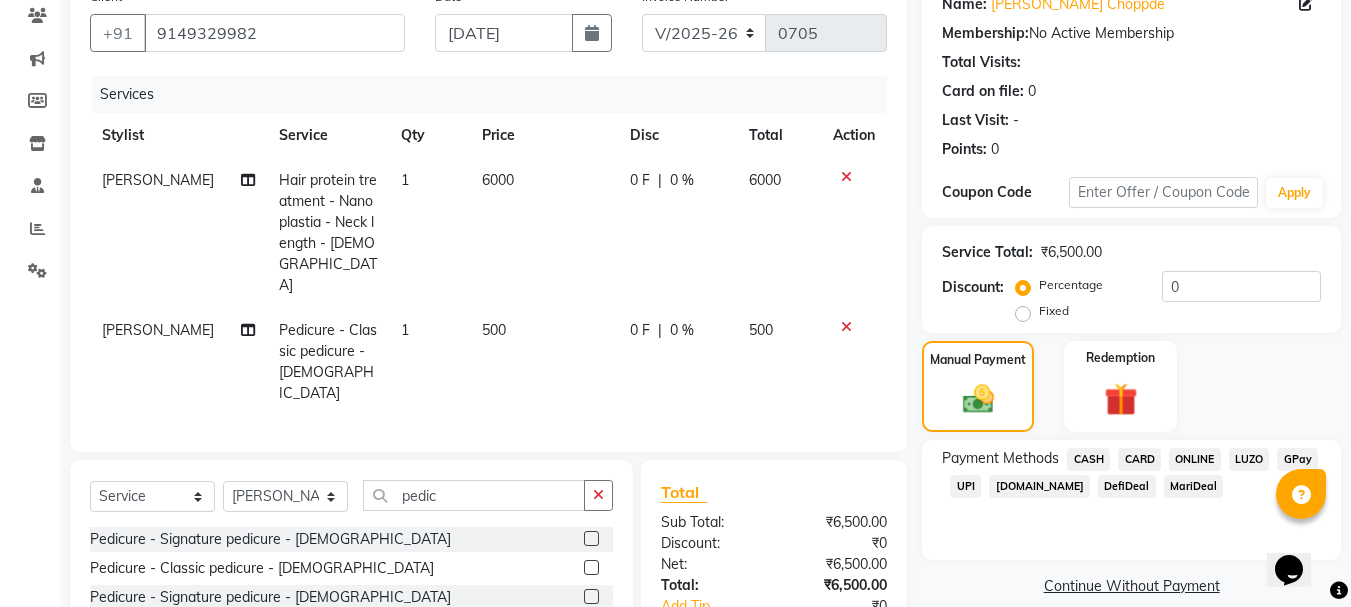 click on "CARD" 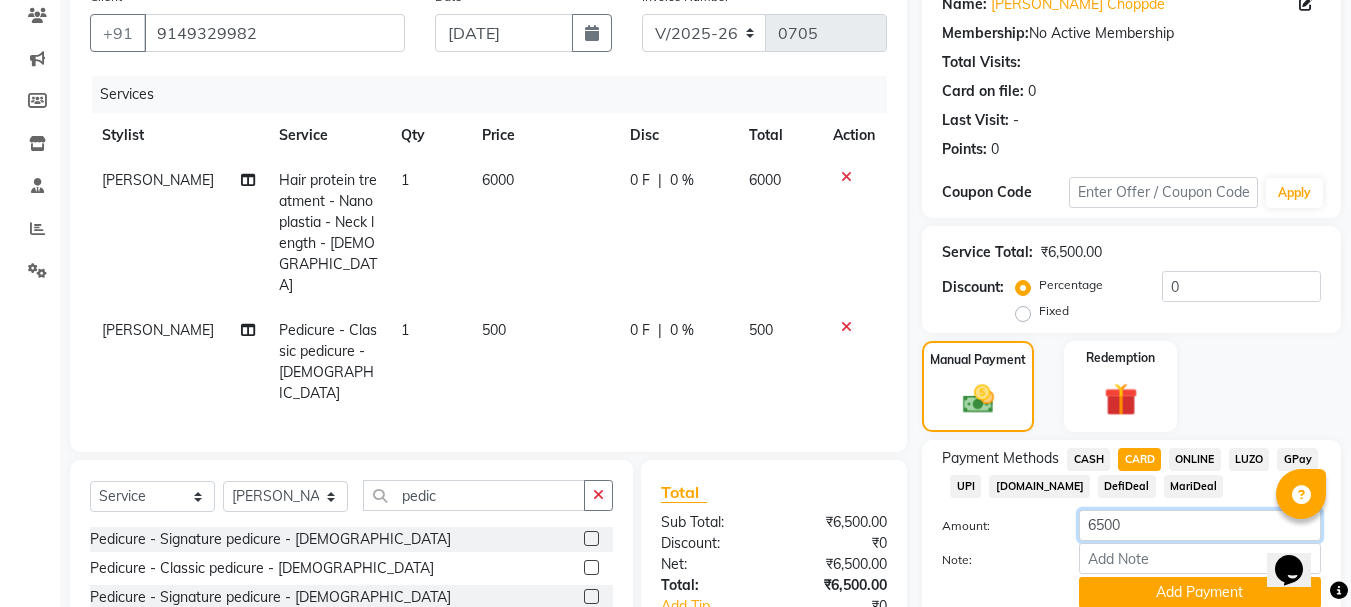 click on "6500" 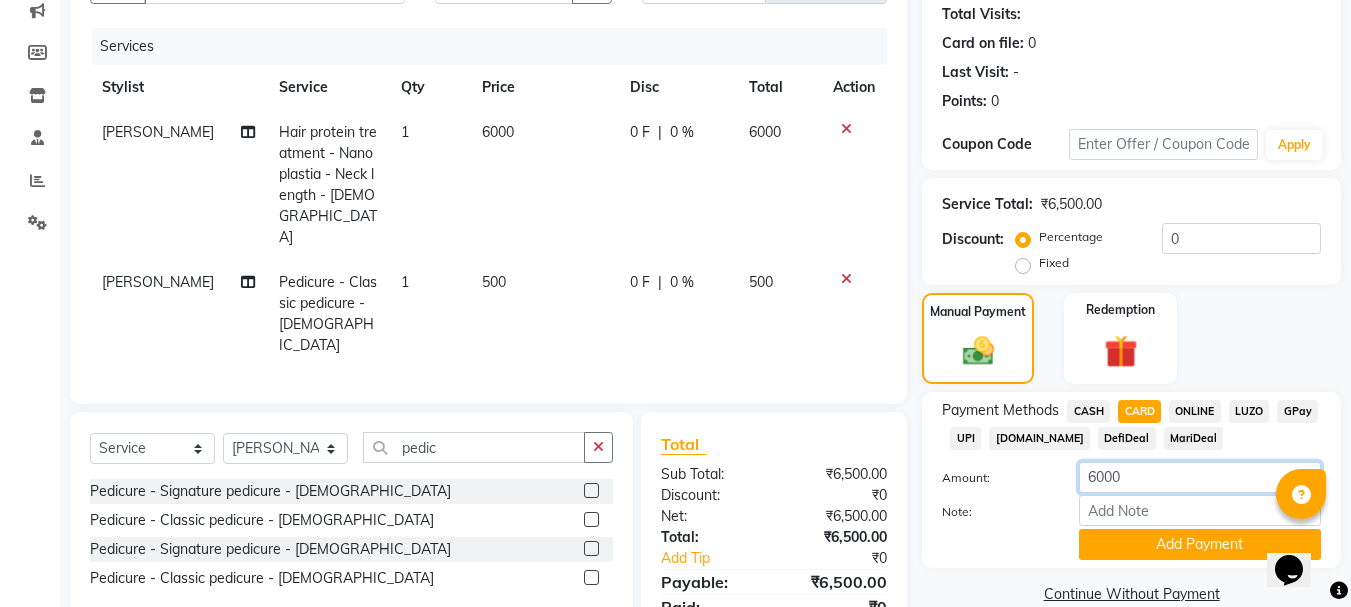 scroll, scrollTop: 259, scrollLeft: 0, axis: vertical 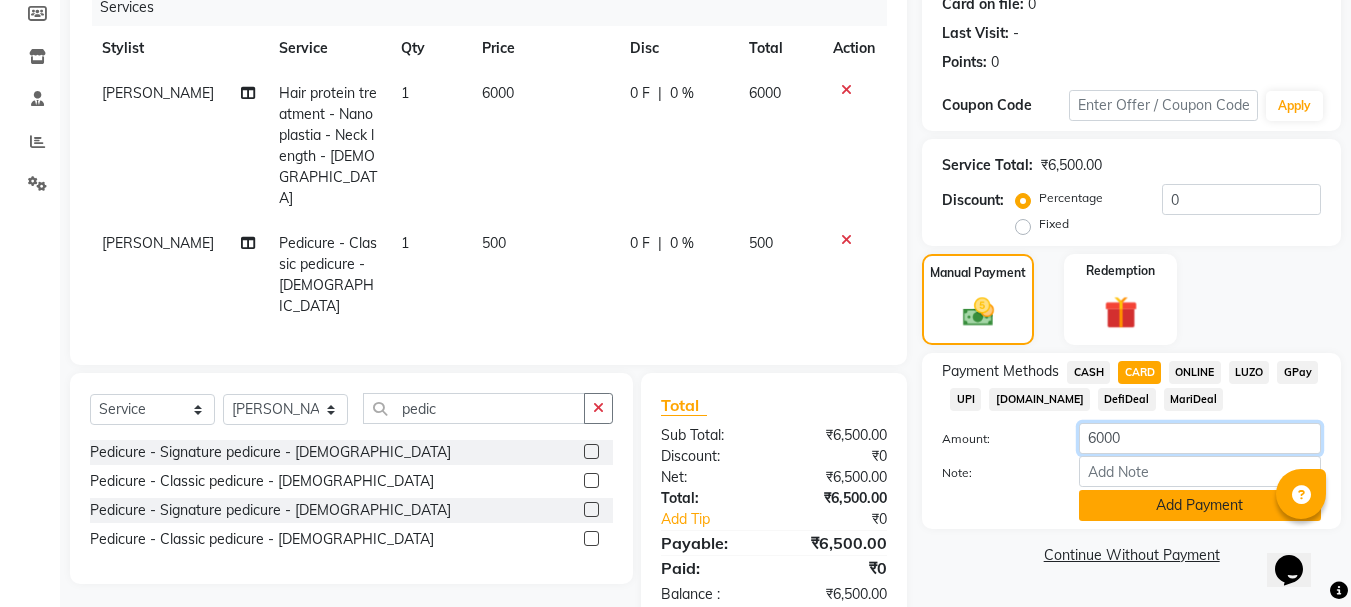 type on "6000" 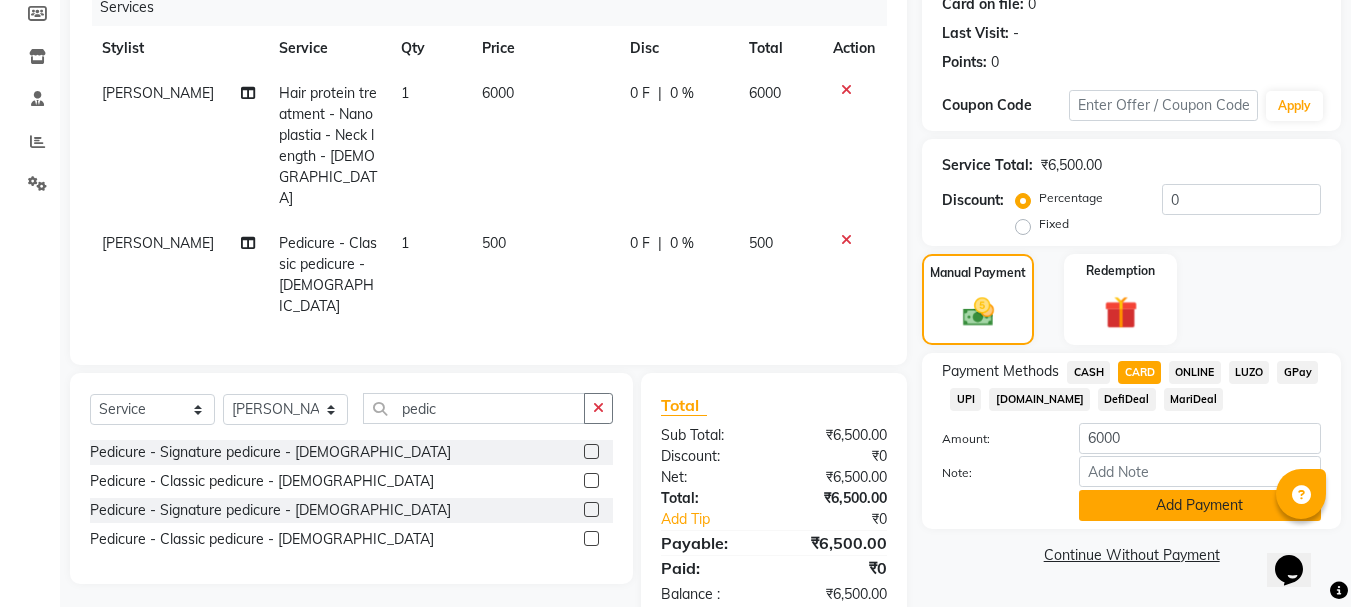 click on "Add Payment" 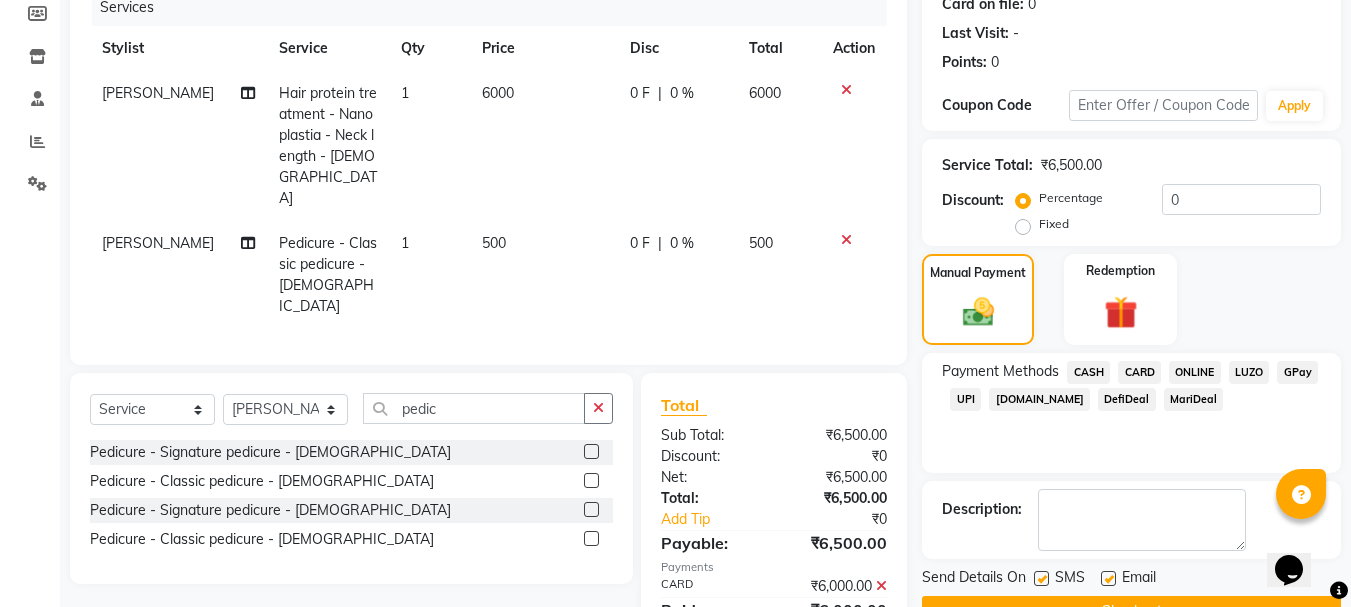 click on "GPay" 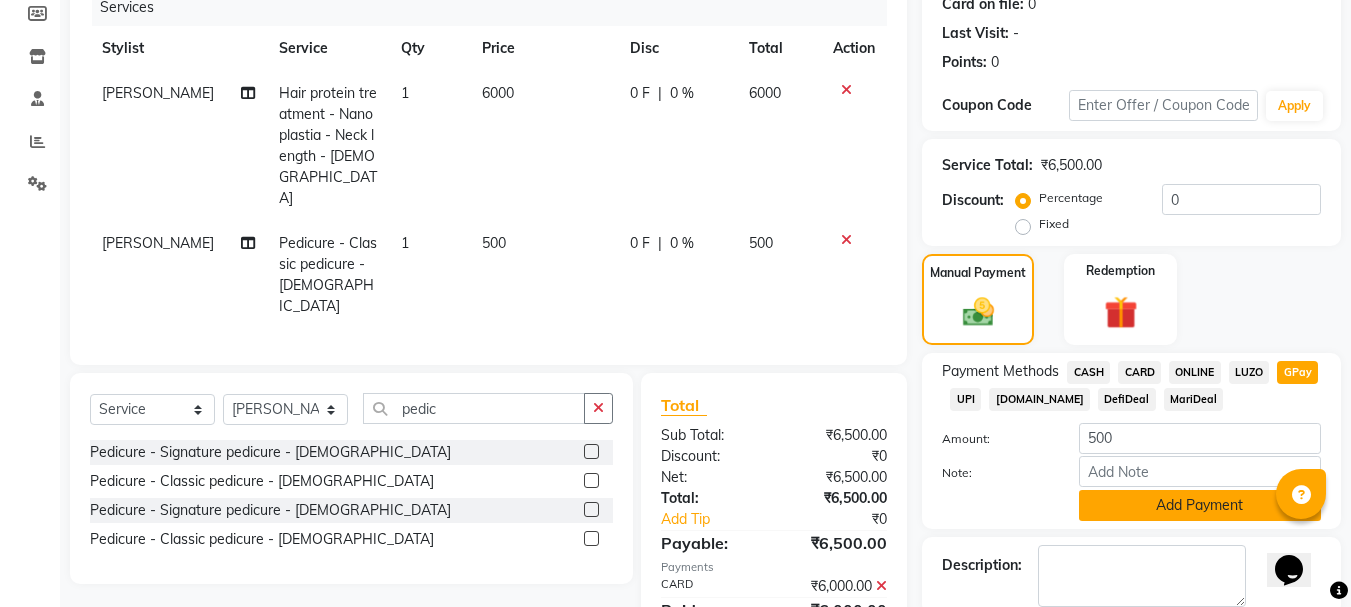 click on "Add Payment" 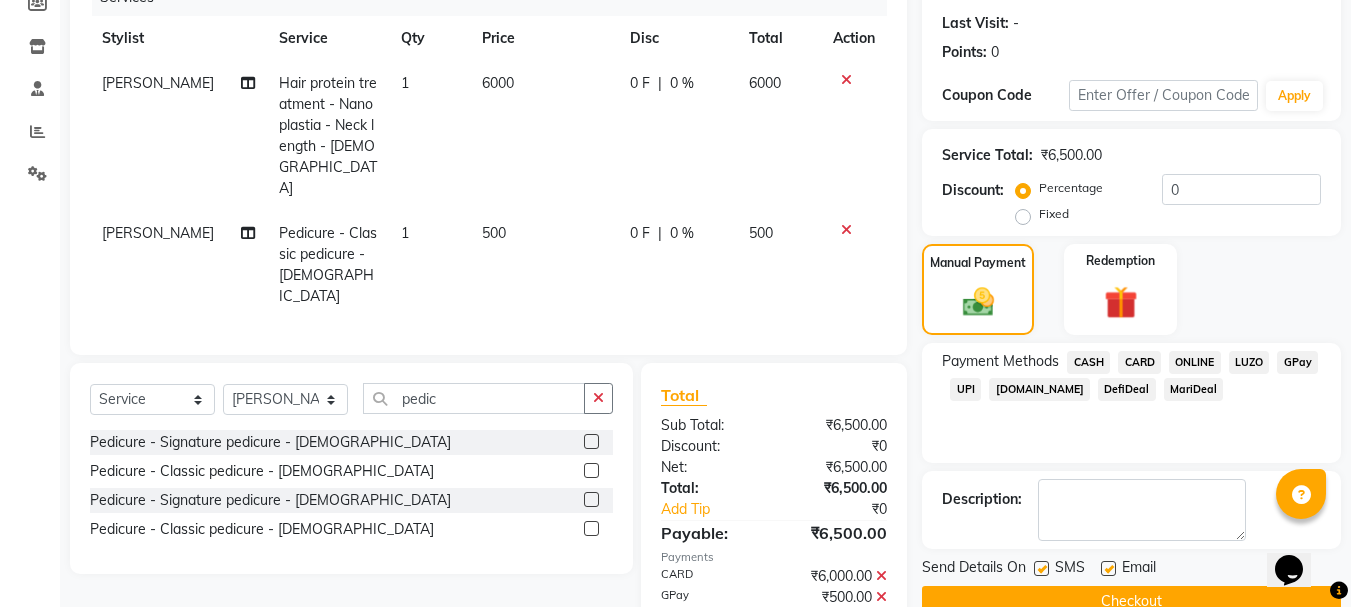 scroll, scrollTop: 322, scrollLeft: 0, axis: vertical 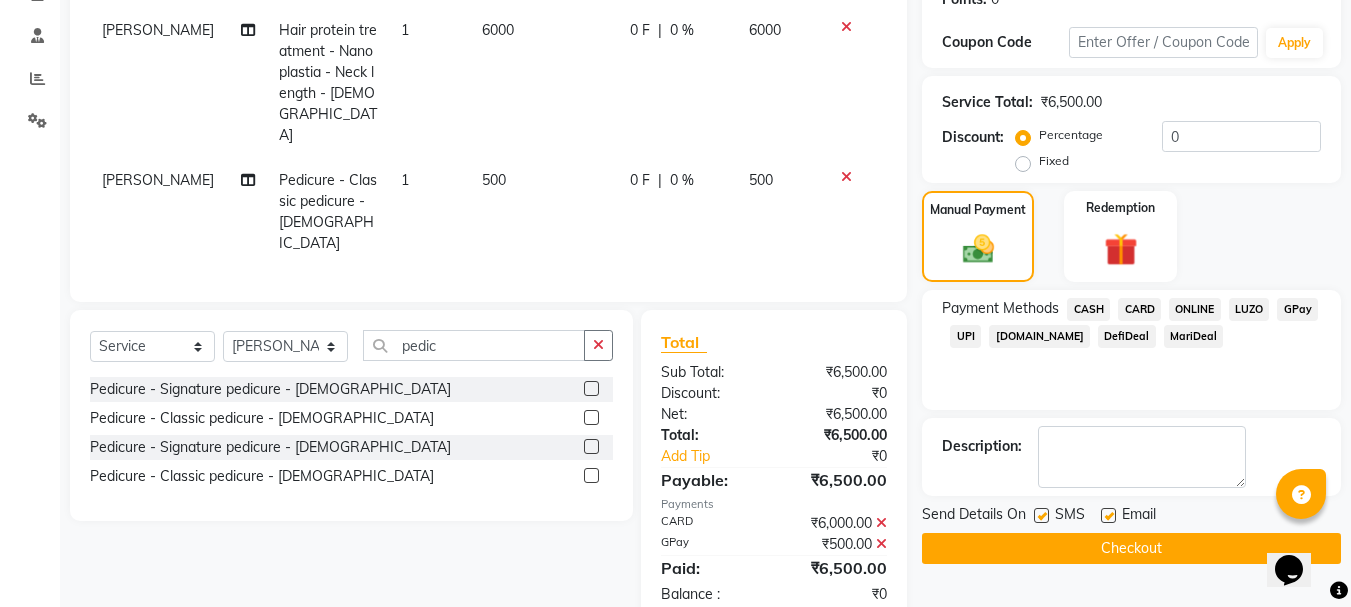 click on "Checkout" 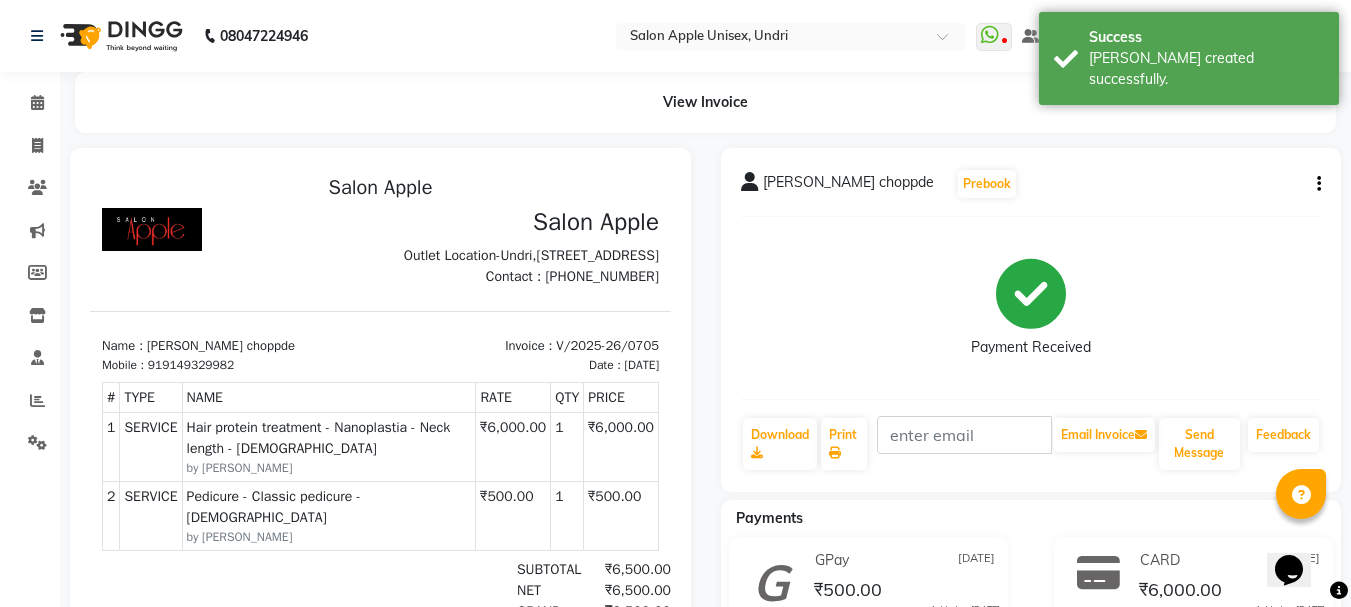 scroll, scrollTop: 0, scrollLeft: 0, axis: both 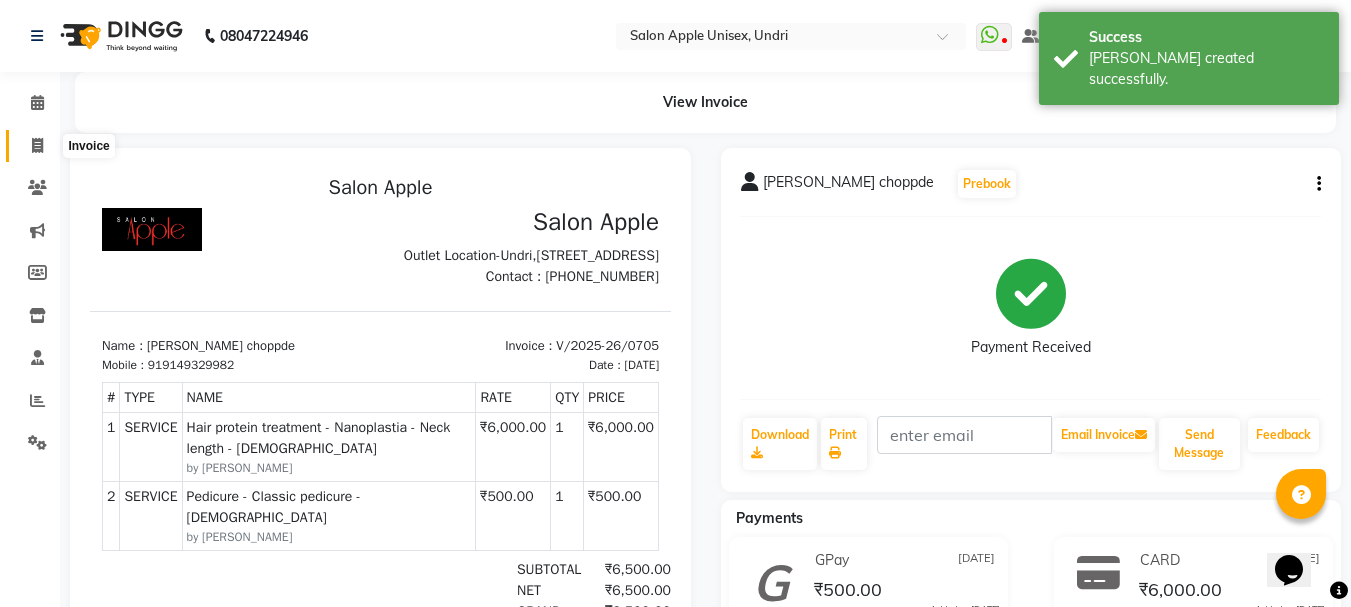 click 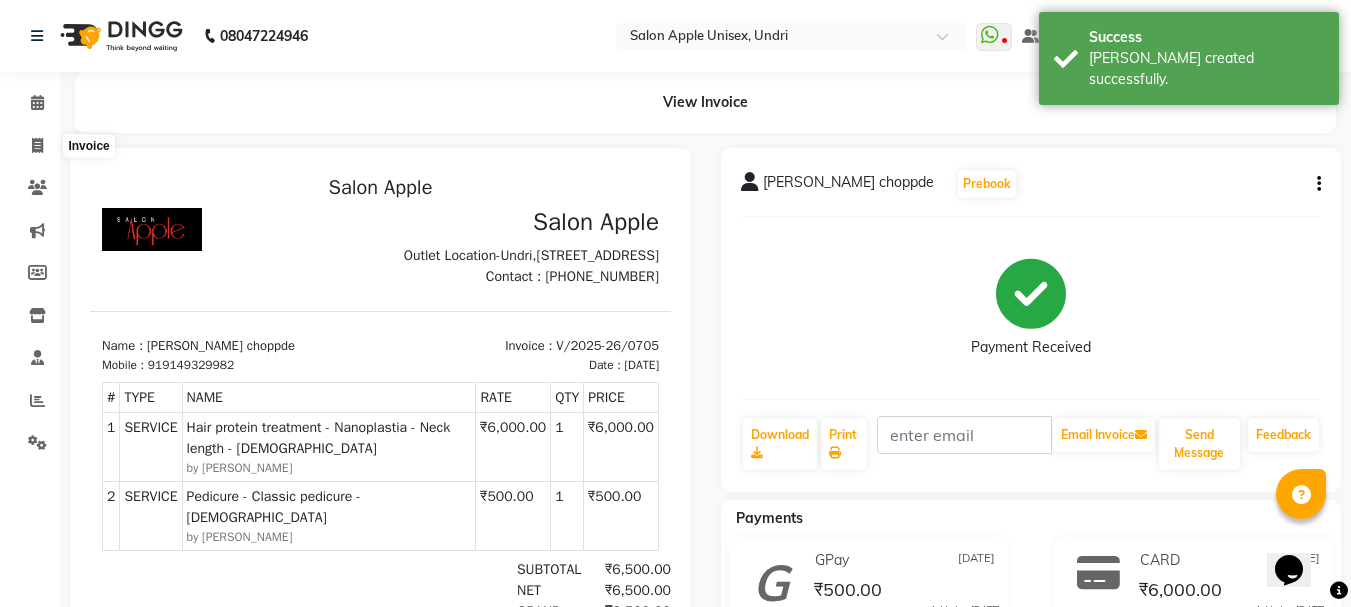 select on "service" 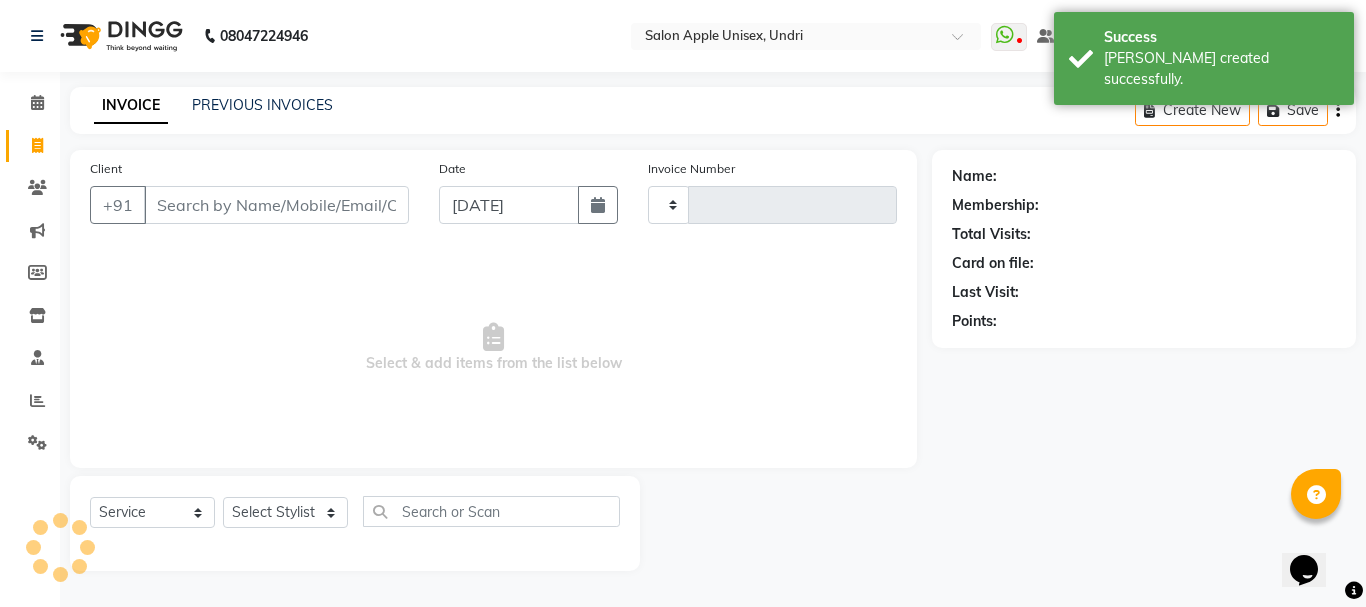 type on "0706" 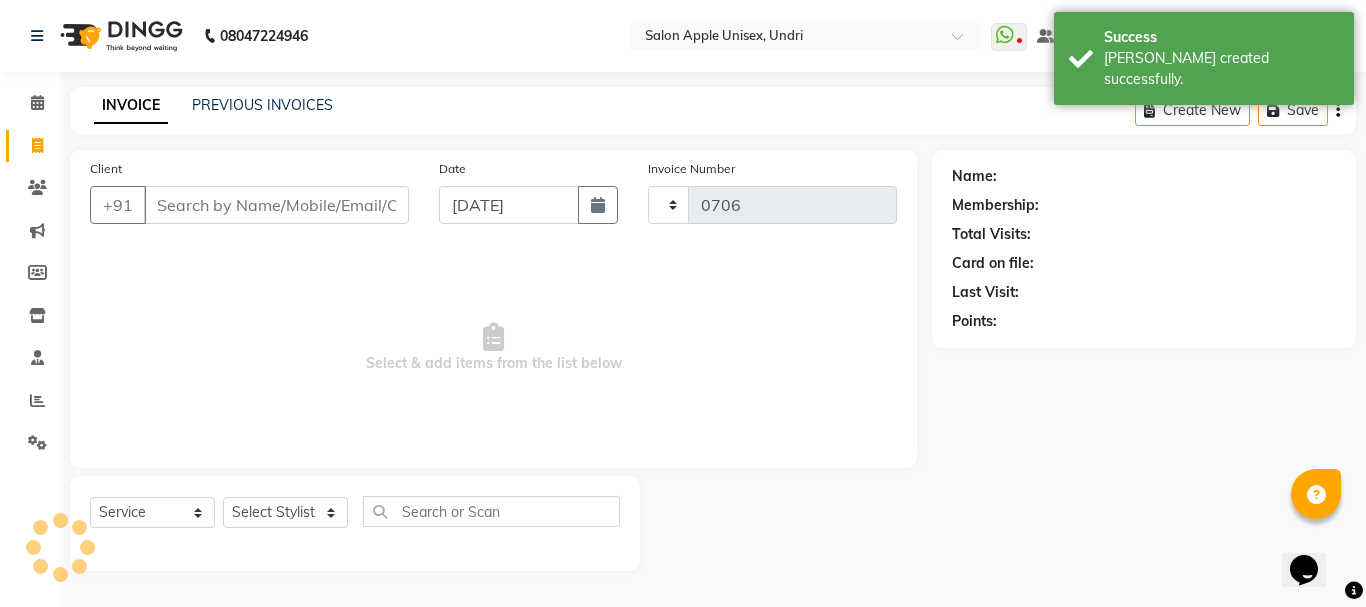 select on "158" 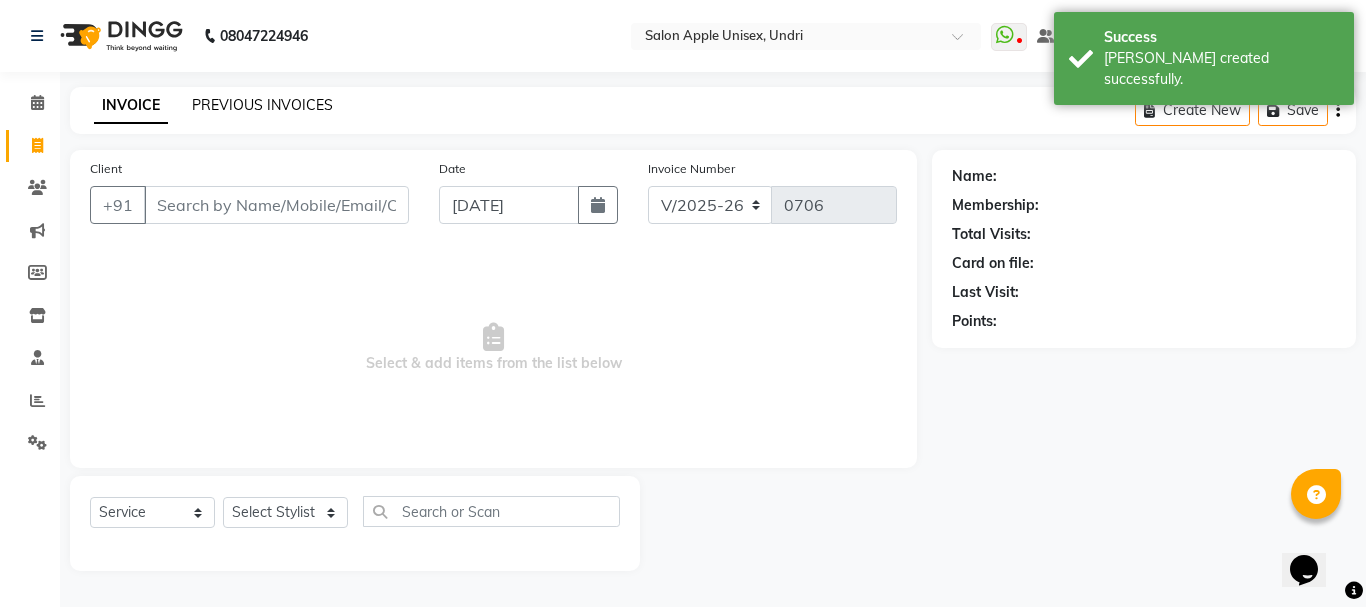 click on "PREVIOUS INVOICES" 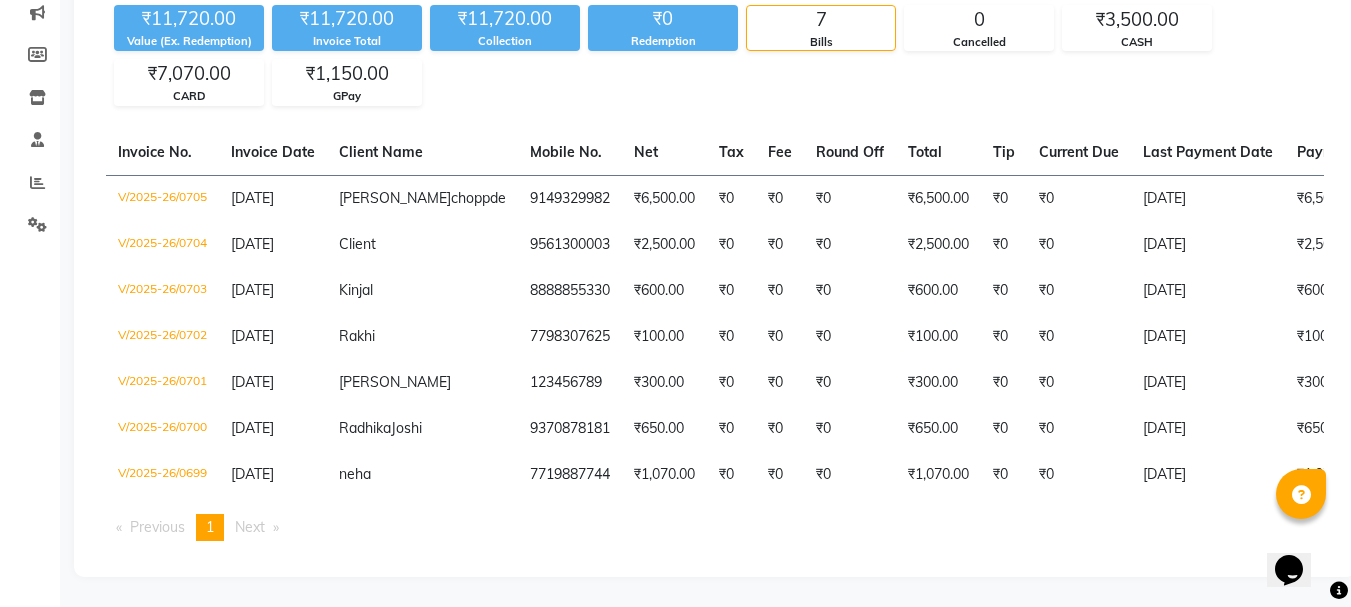 drag, startPoint x: 1356, startPoint y: 380, endPoint x: 62, endPoint y: 2, distance: 1348.0801 